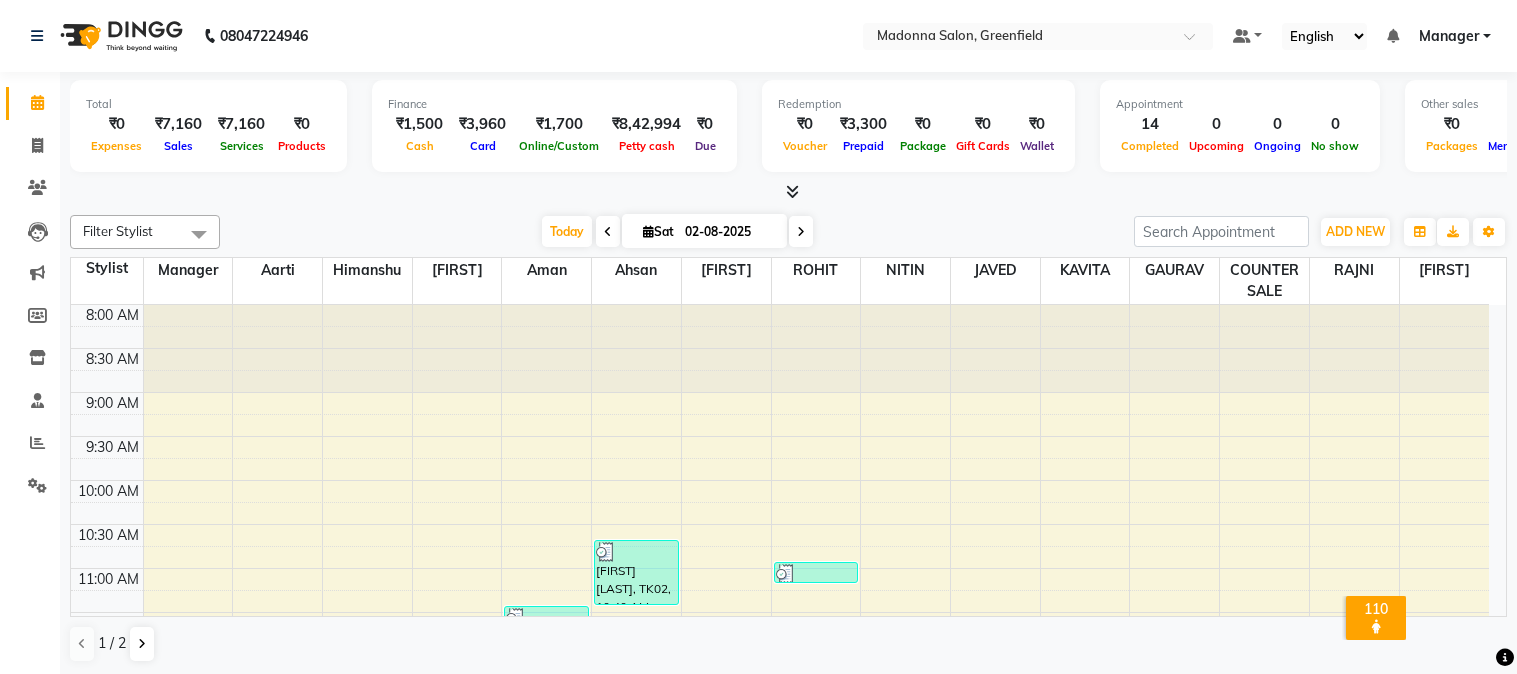 scroll, scrollTop: 0, scrollLeft: 0, axis: both 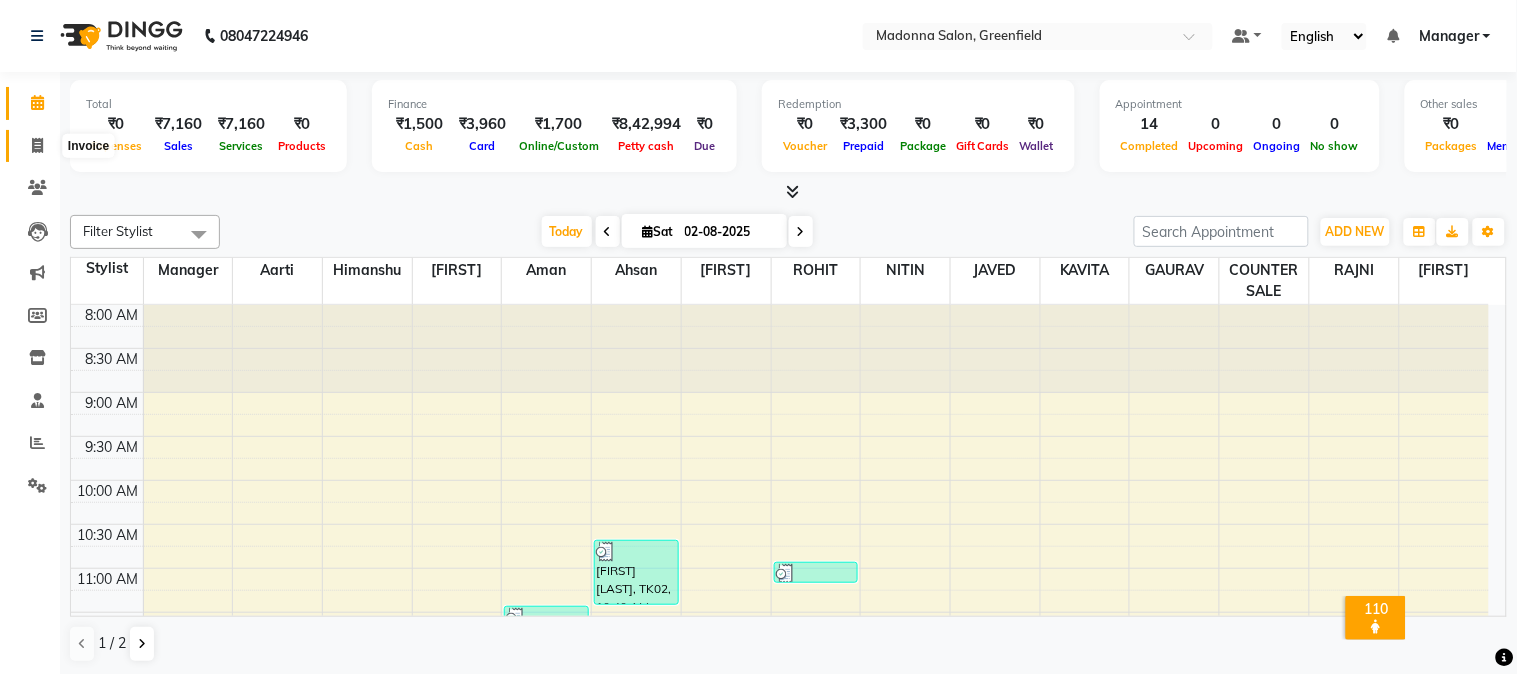 click 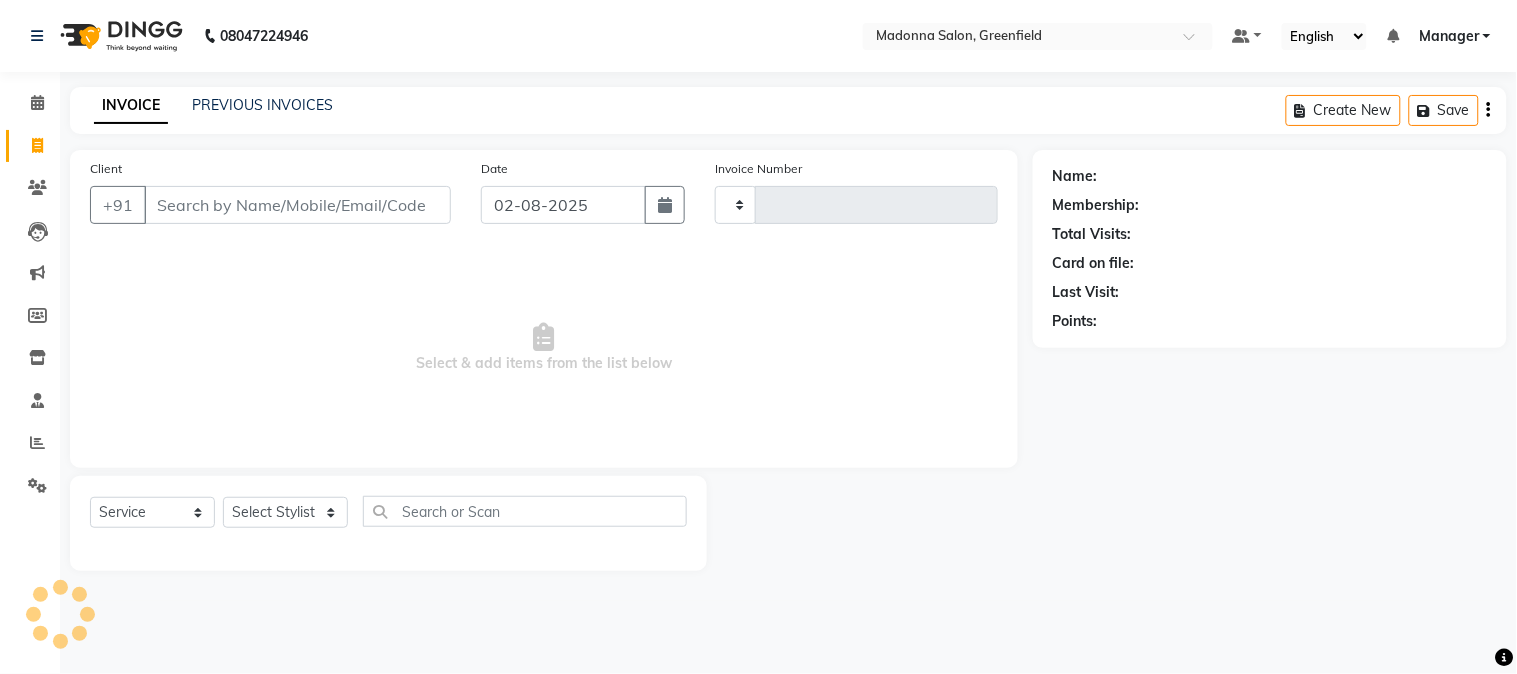 type on "1245" 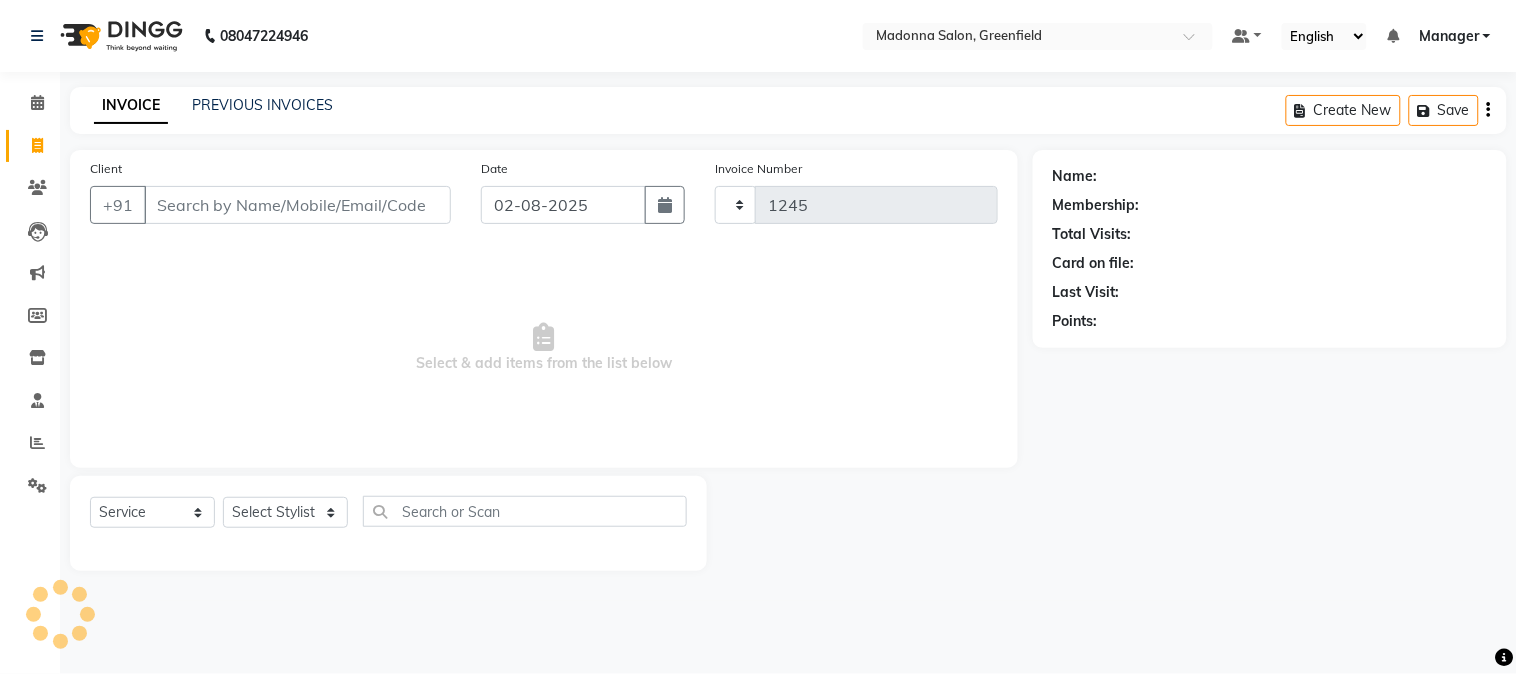 select on "7672" 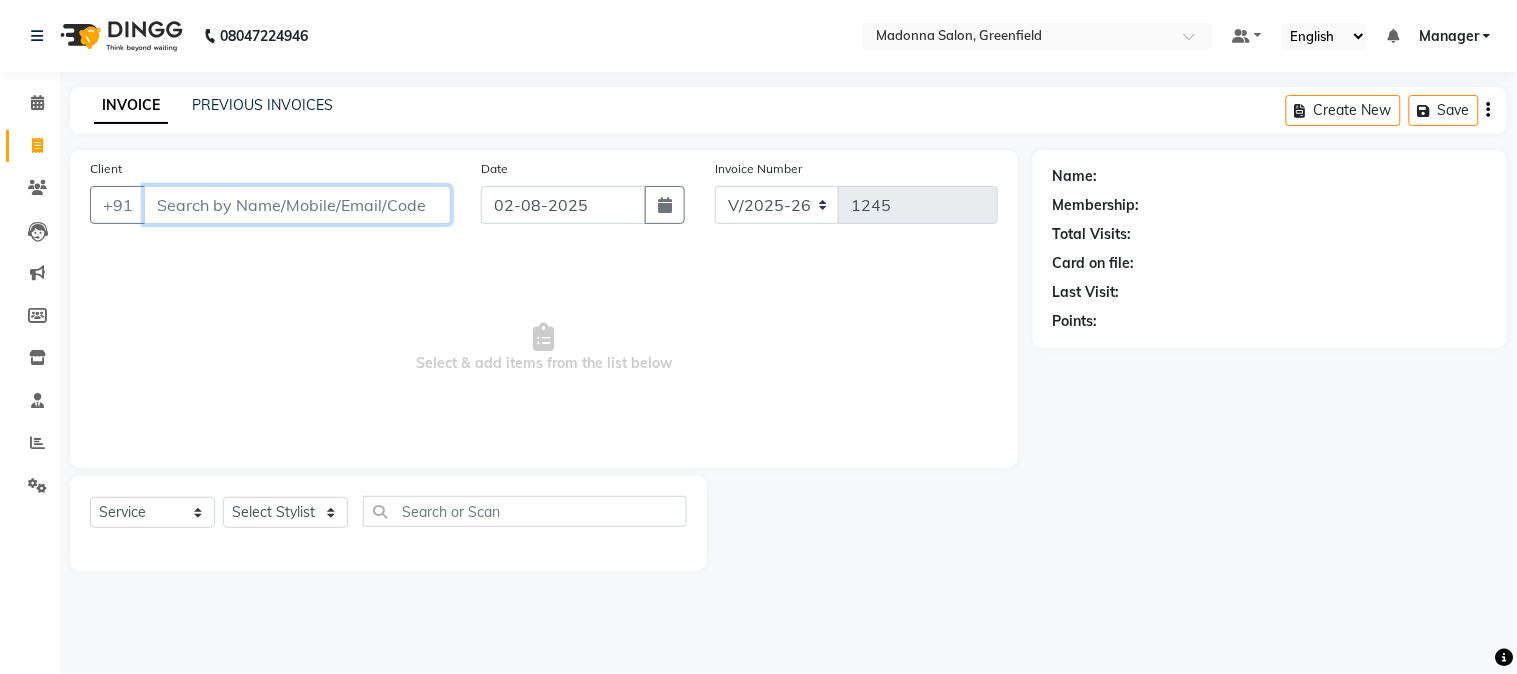 click on "Client" at bounding box center [297, 205] 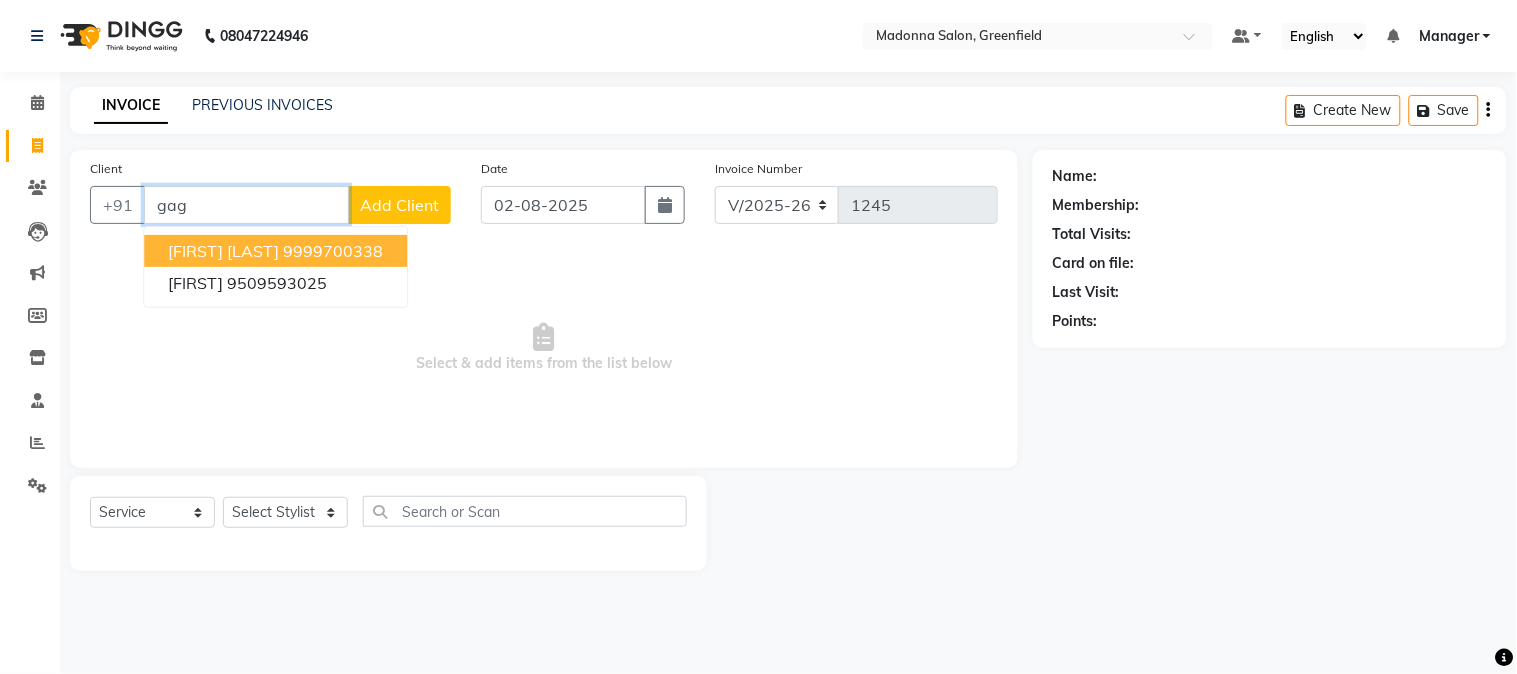click on "9999700338" at bounding box center (333, 251) 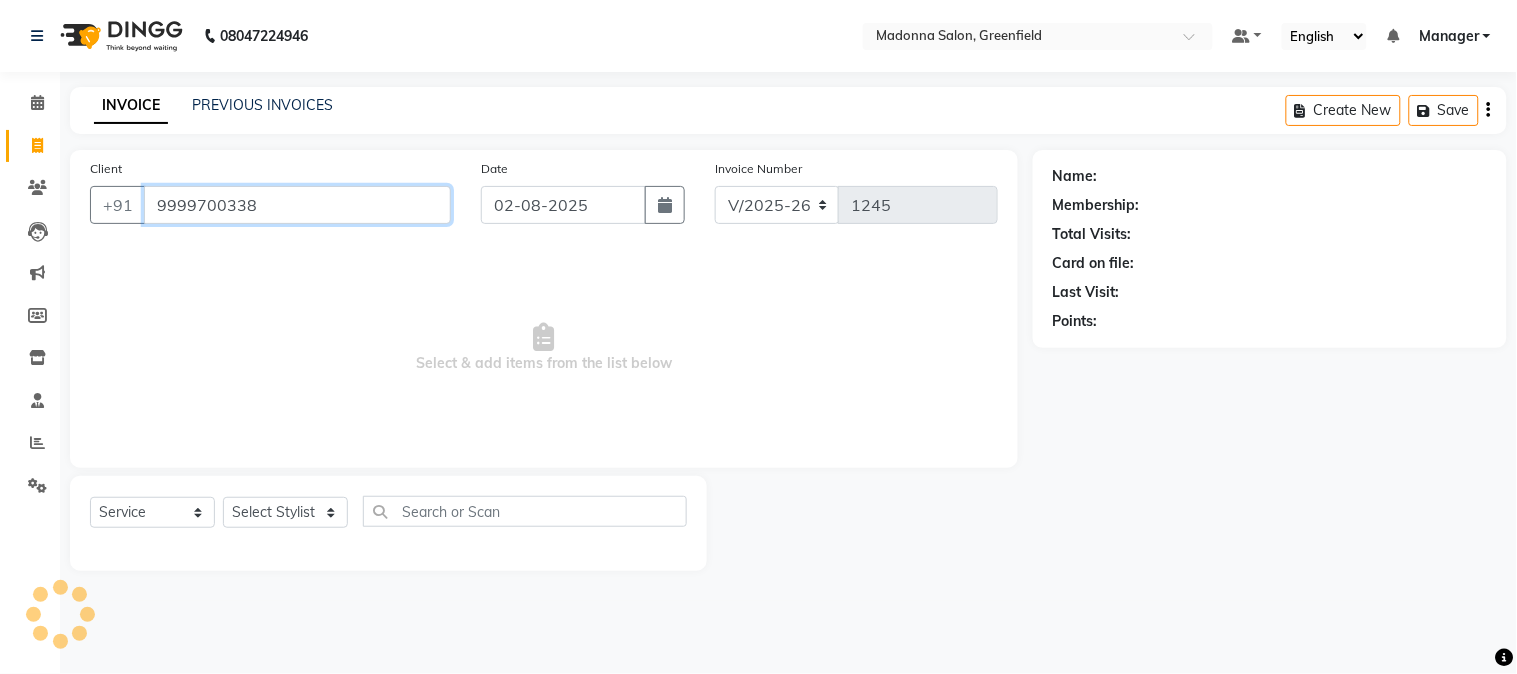 type on "9999700338" 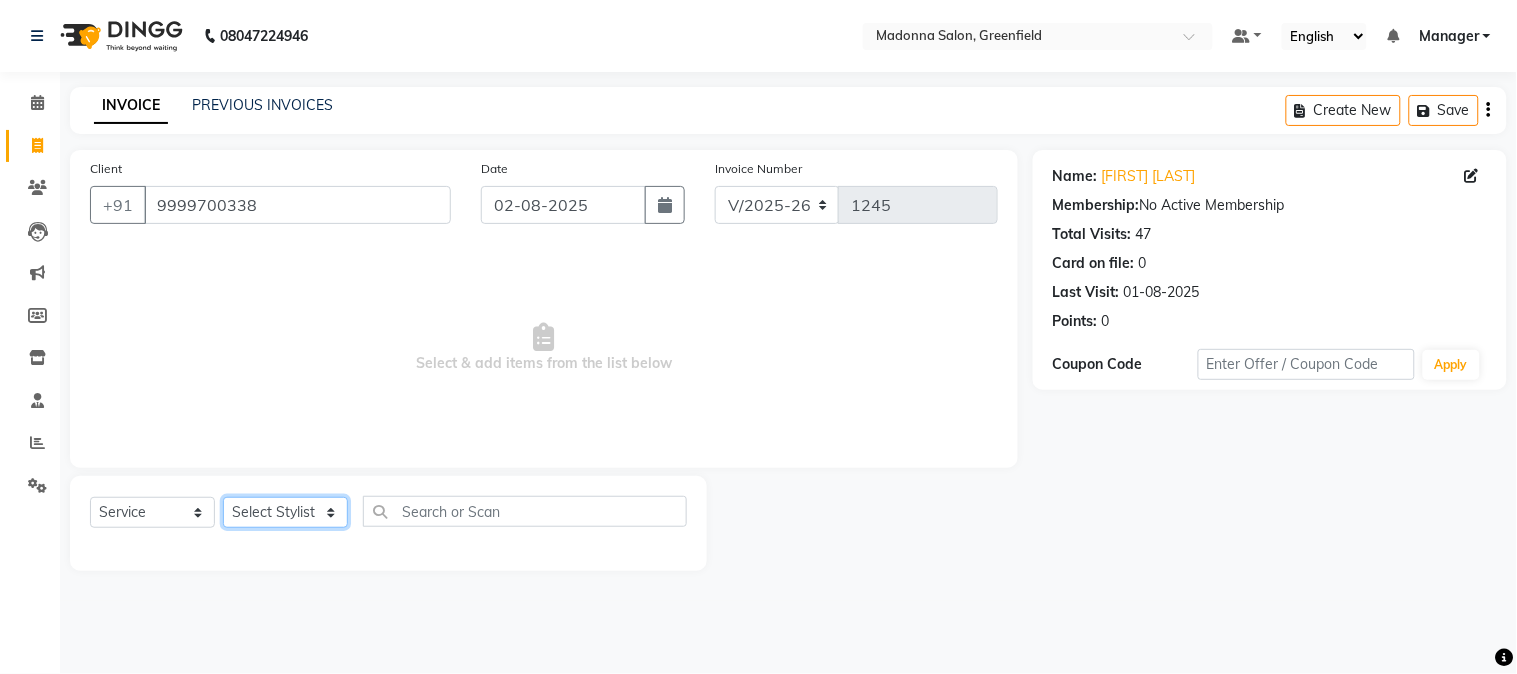 click on "Select Stylist [FIRST] [FIRST] [FIRST] [FIRST] [FIRST] [FIRST] [FIRST] [FIRST] [FIRST] [FIRST] [FIRST] [FIRST] [FIRST] [FIRST] [FIRST] [FIRST] [FIRST] [FIRST] [FIRST] [FIRST]" 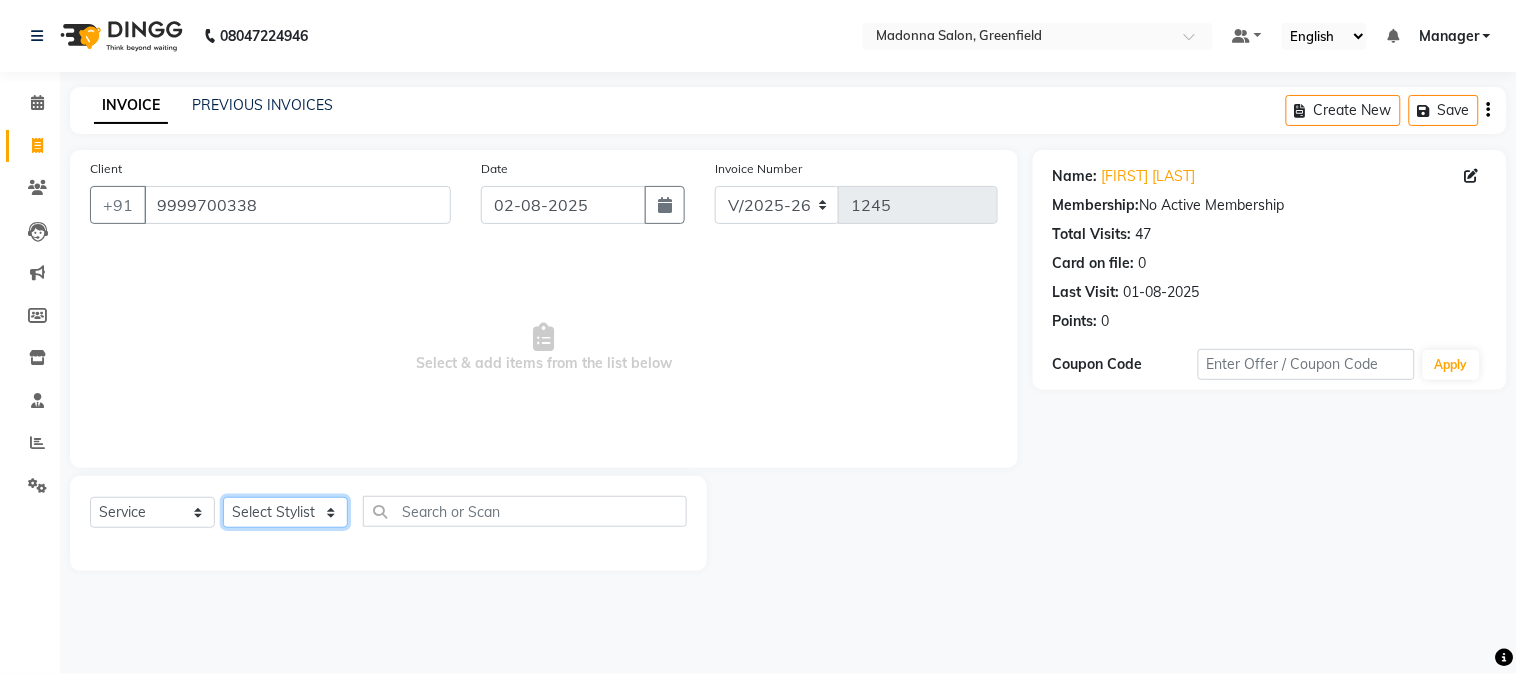 select on "72505" 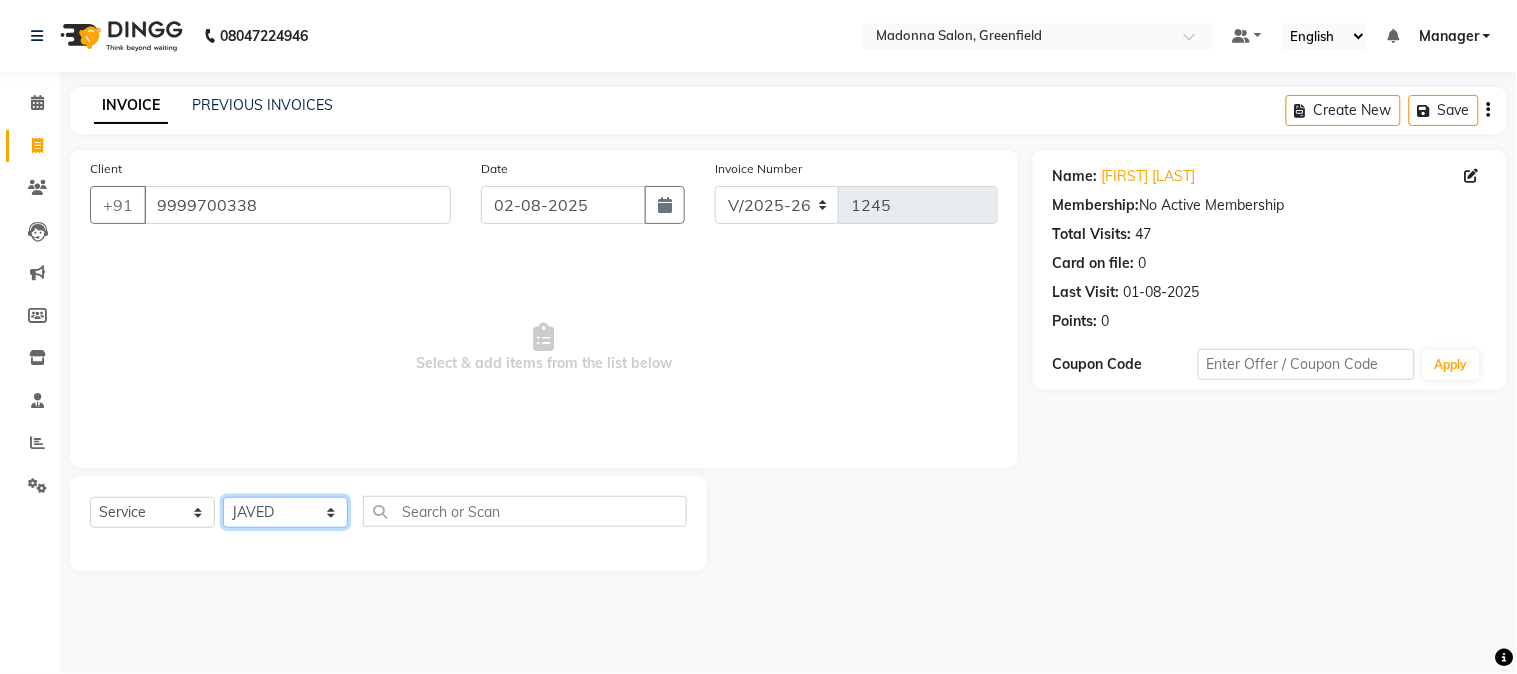 click on "Select Stylist [FIRST] [FIRST] [FIRST] [FIRST] [FIRST] [FIRST] [FIRST] [FIRST] [FIRST] [FIRST] [FIRST] [FIRST] [FIRST] [FIRST] [FIRST] [FIRST] [FIRST] [FIRST] [FIRST] [FIRST]" 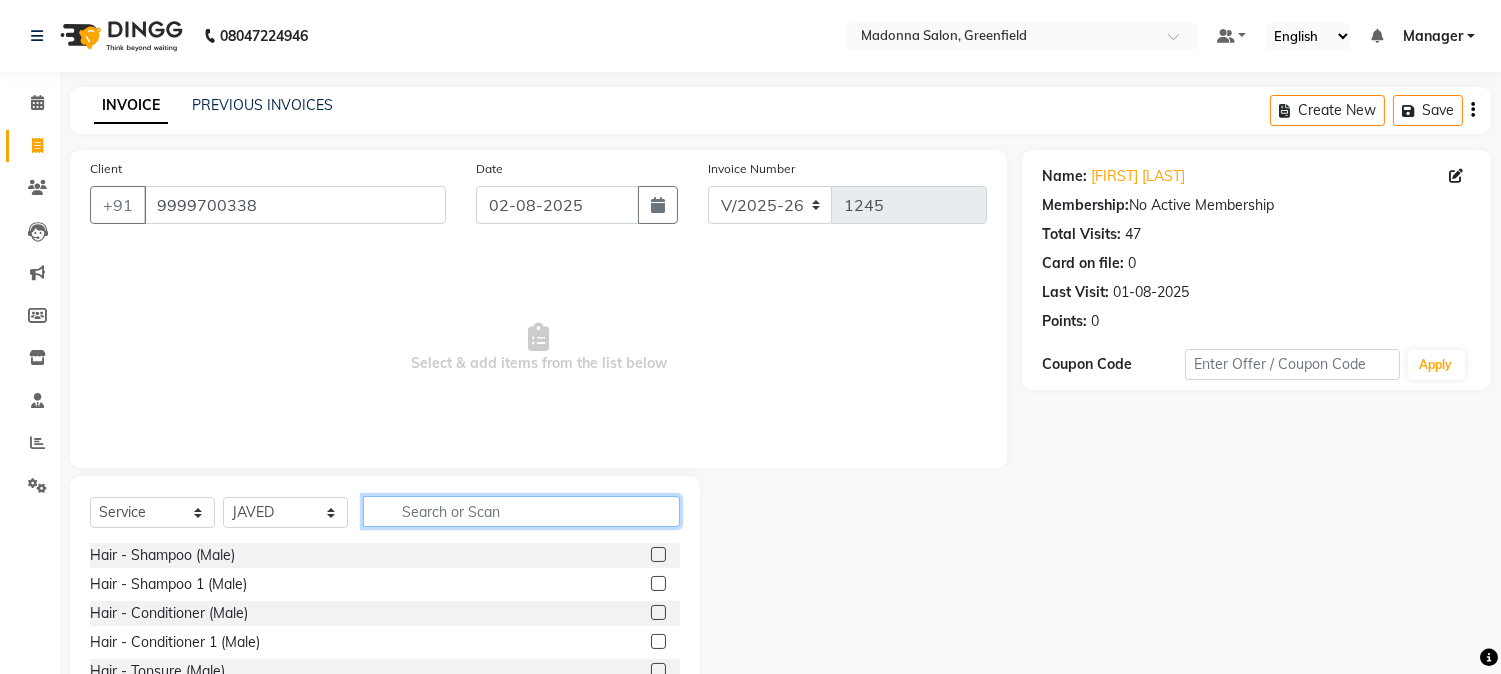 click 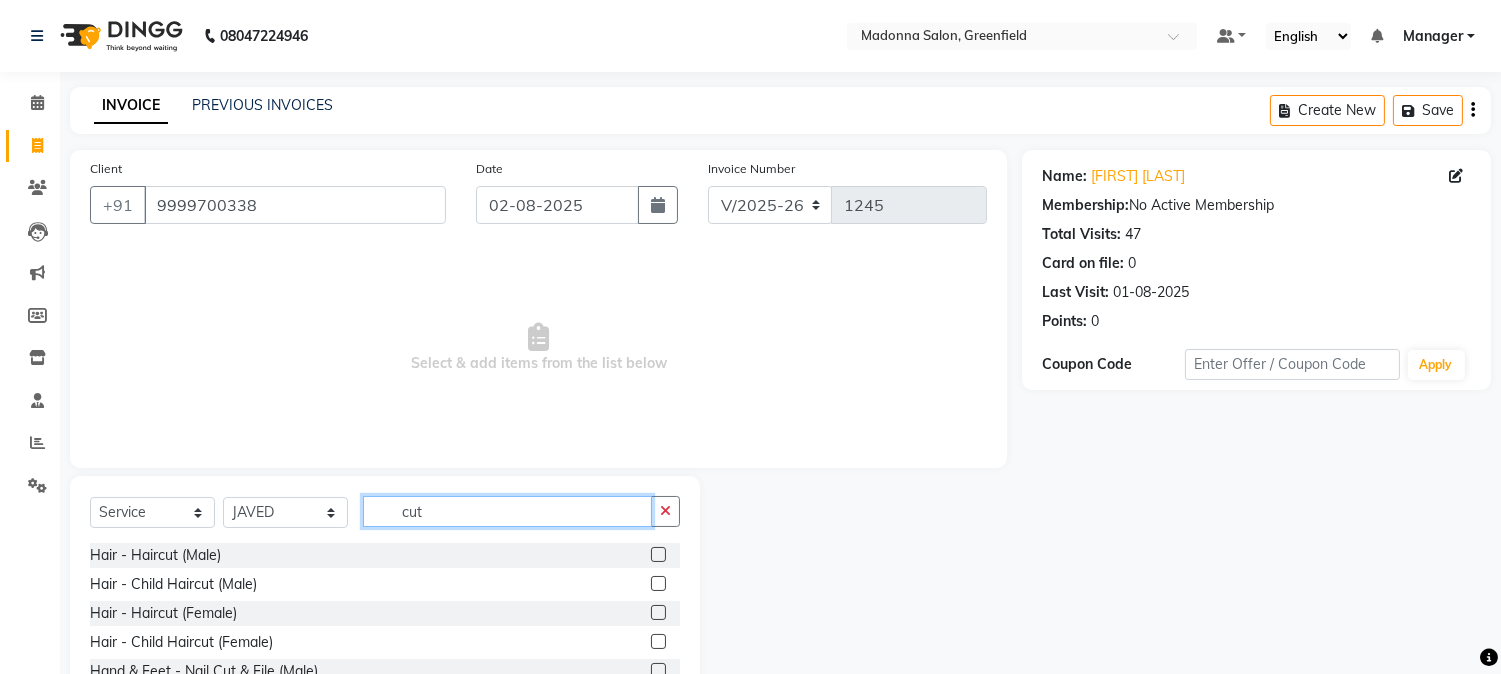type on "cut" 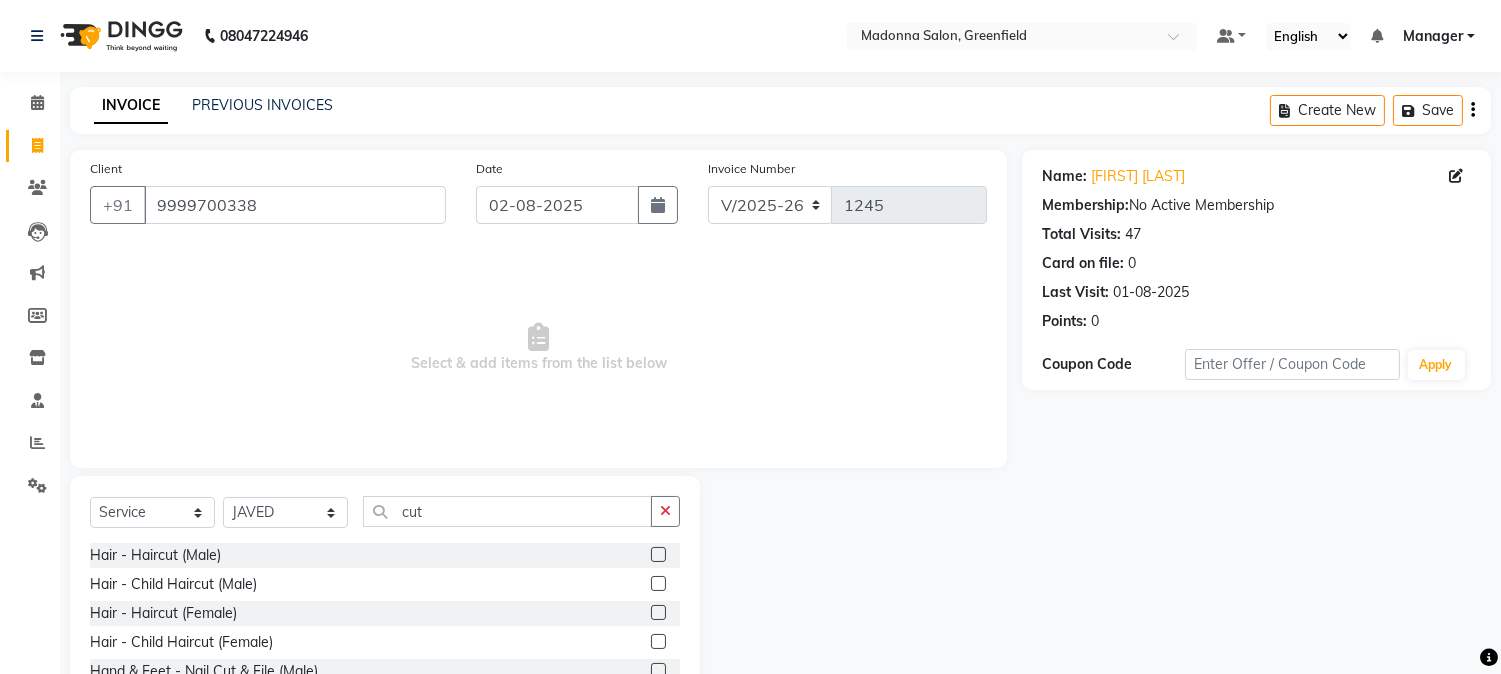 click 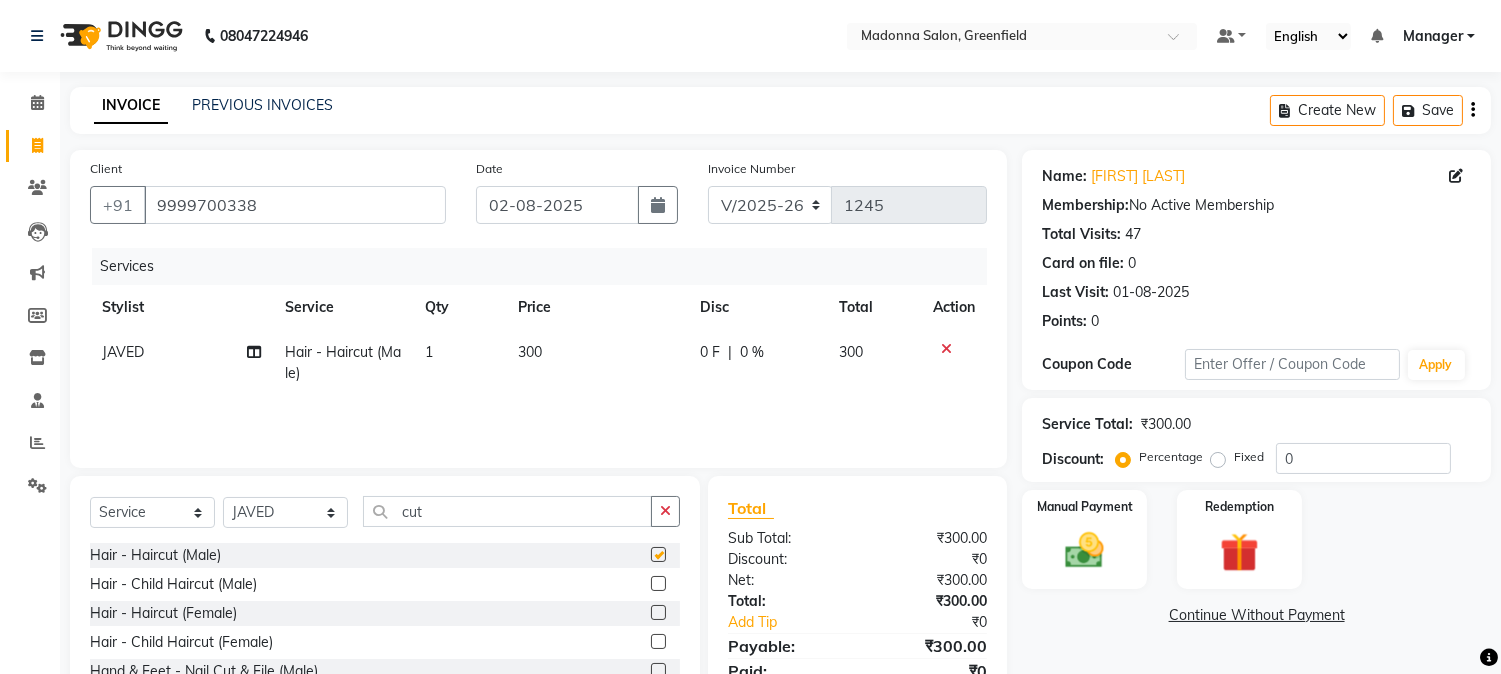 checkbox on "false" 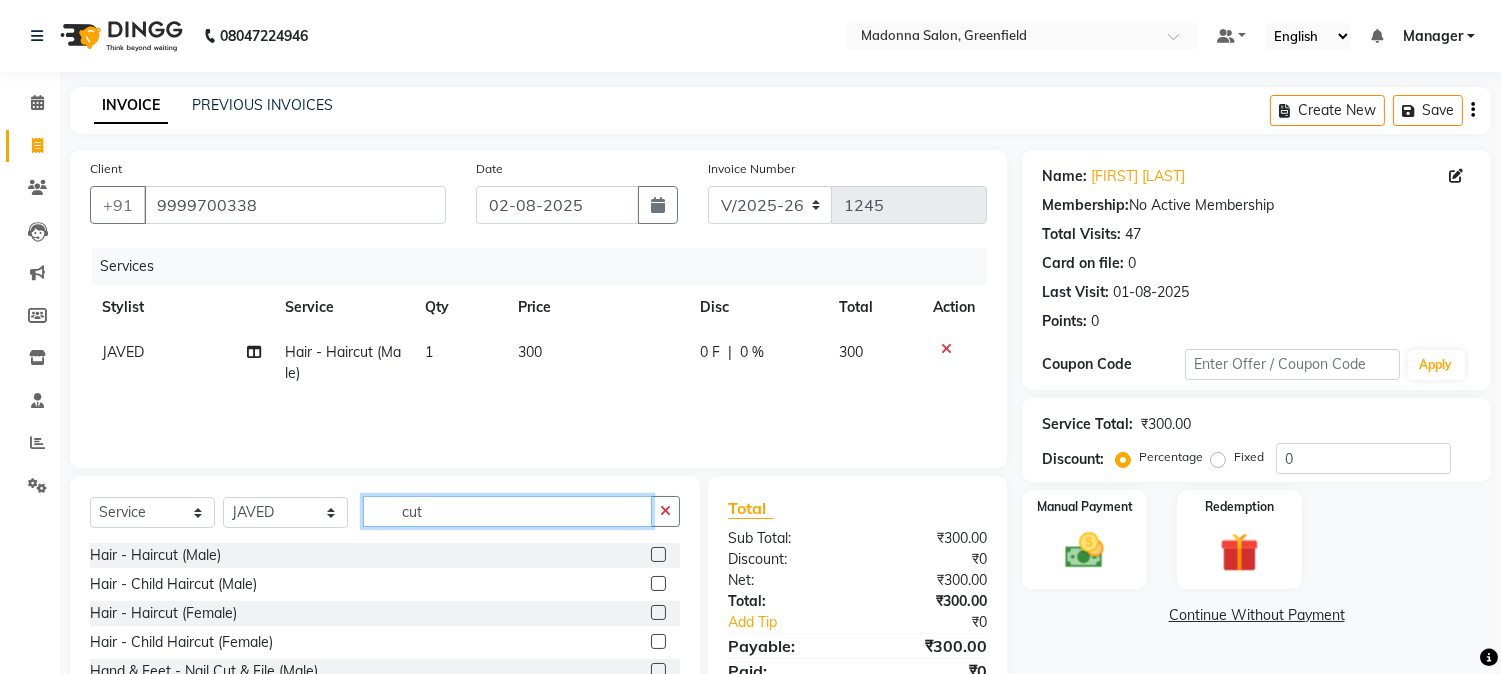 click on "cut" 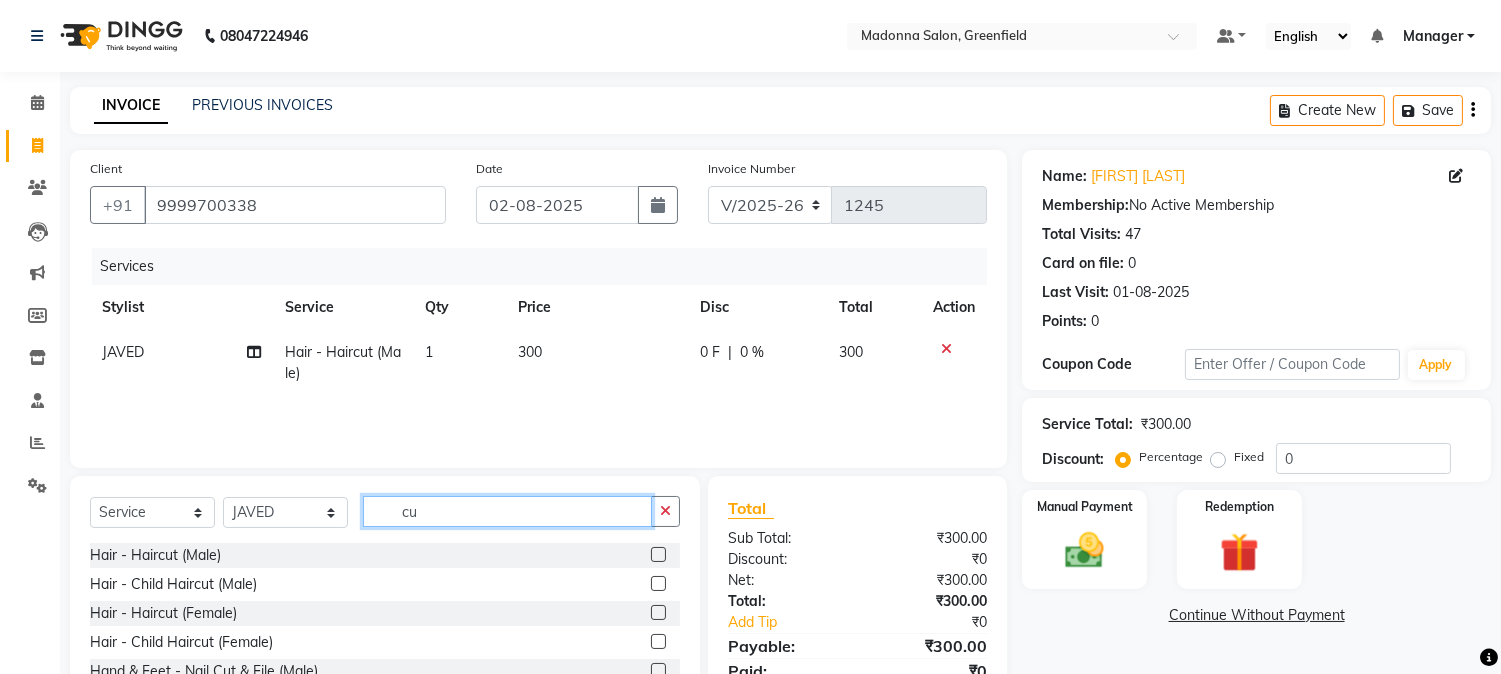 type on "c" 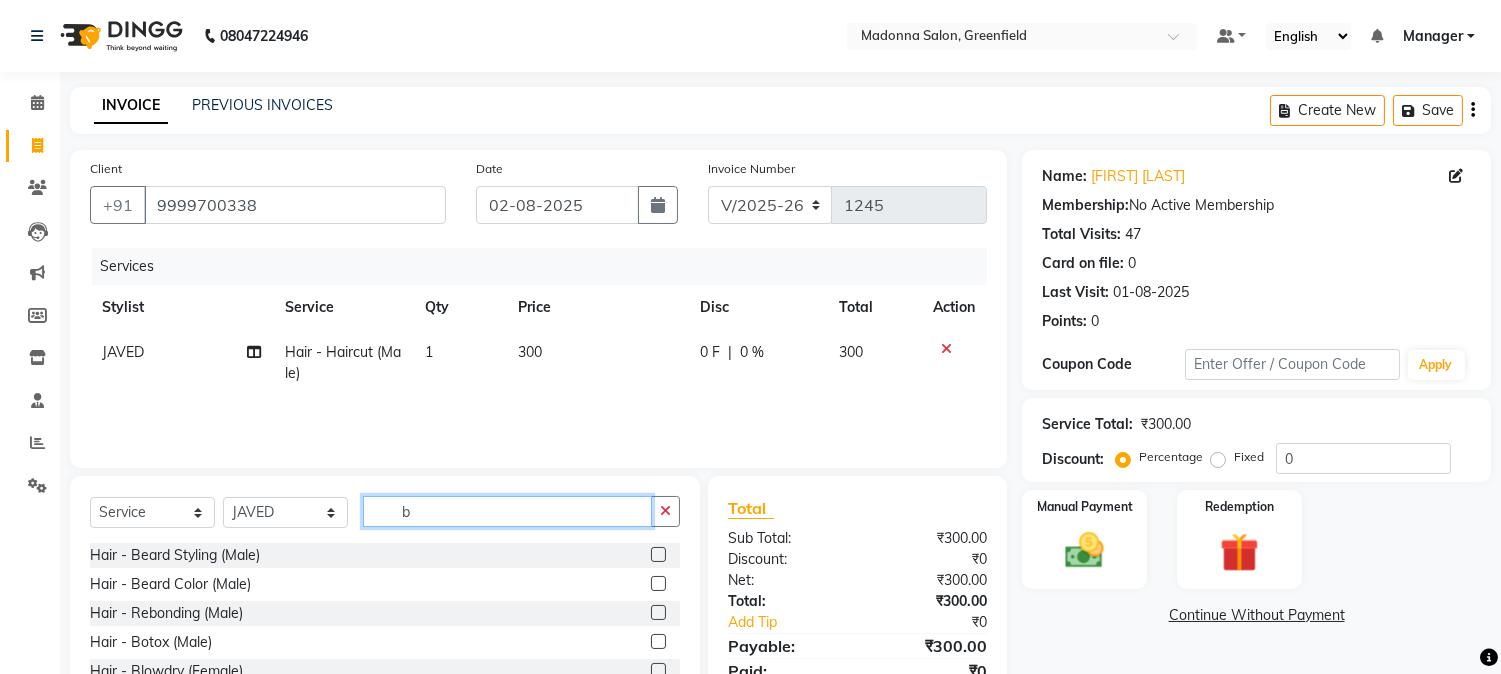 type on "b" 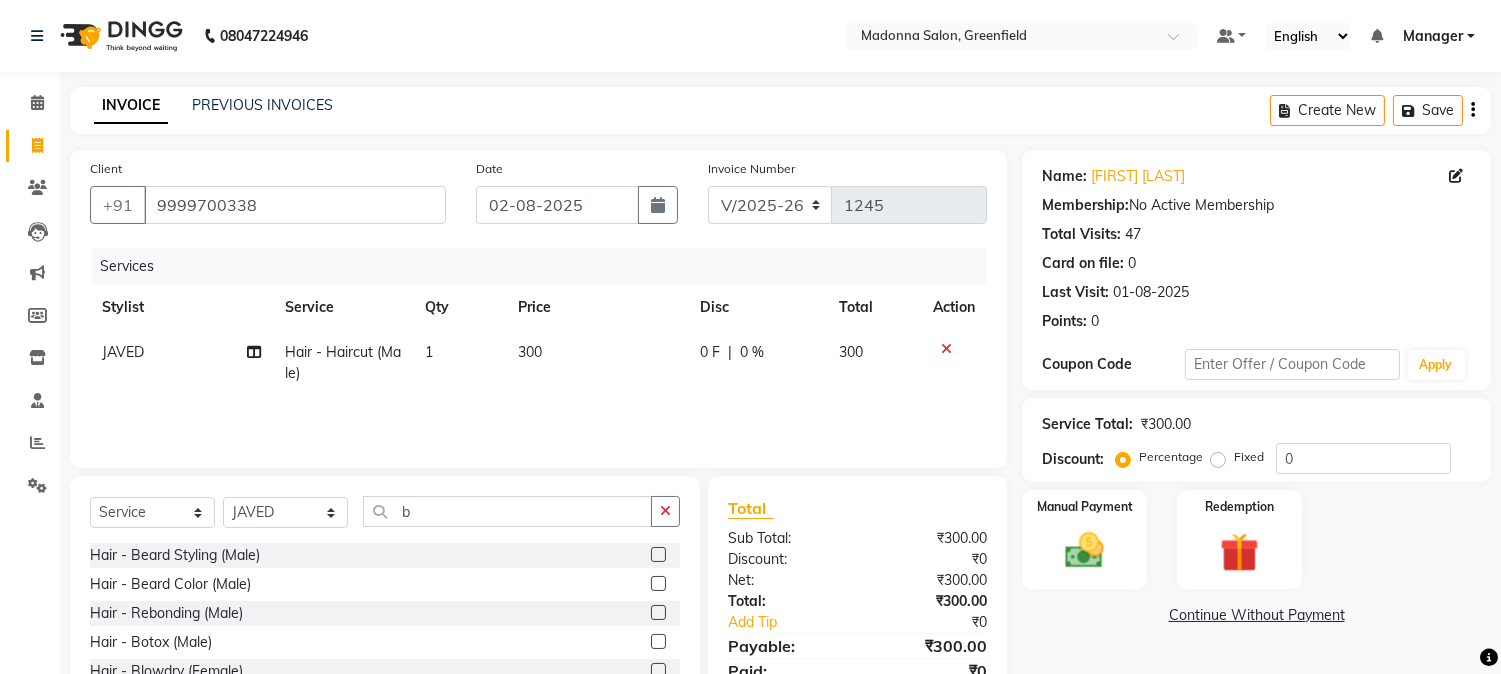 click 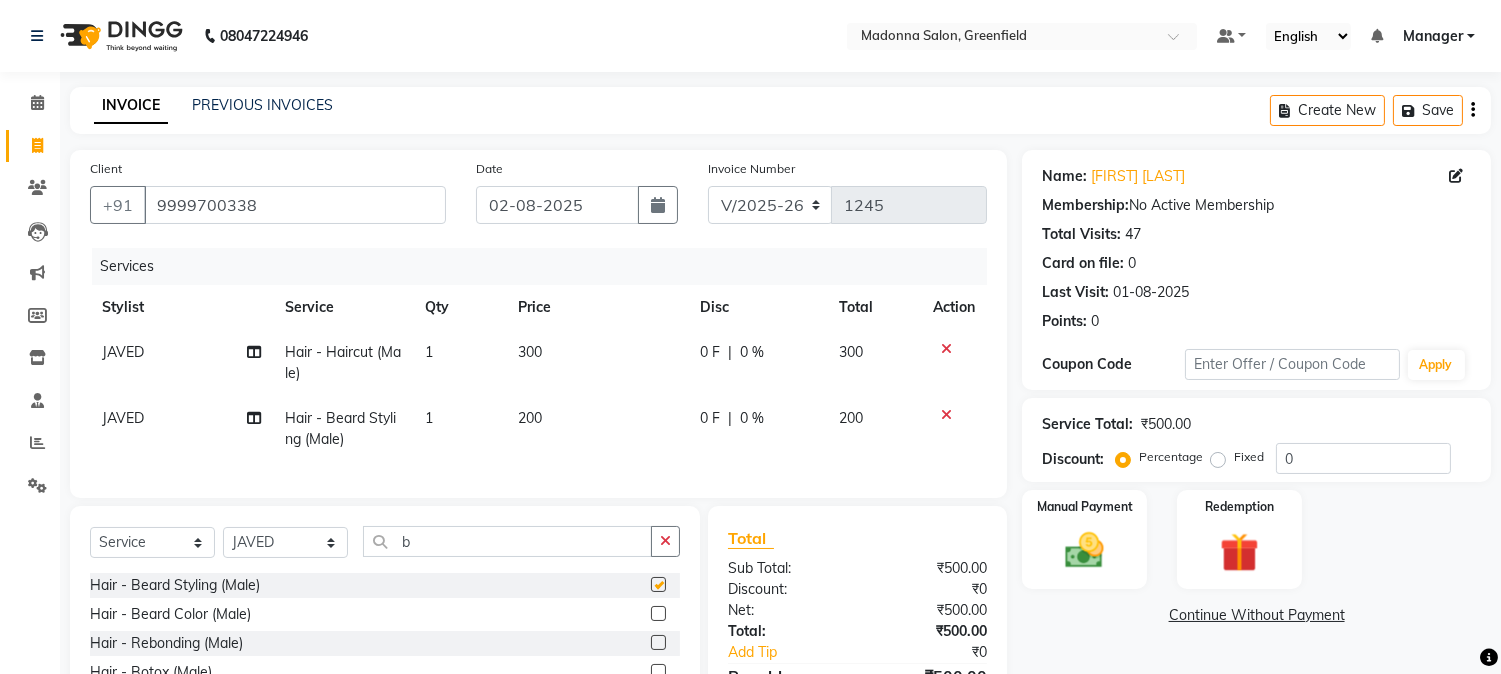 checkbox on "false" 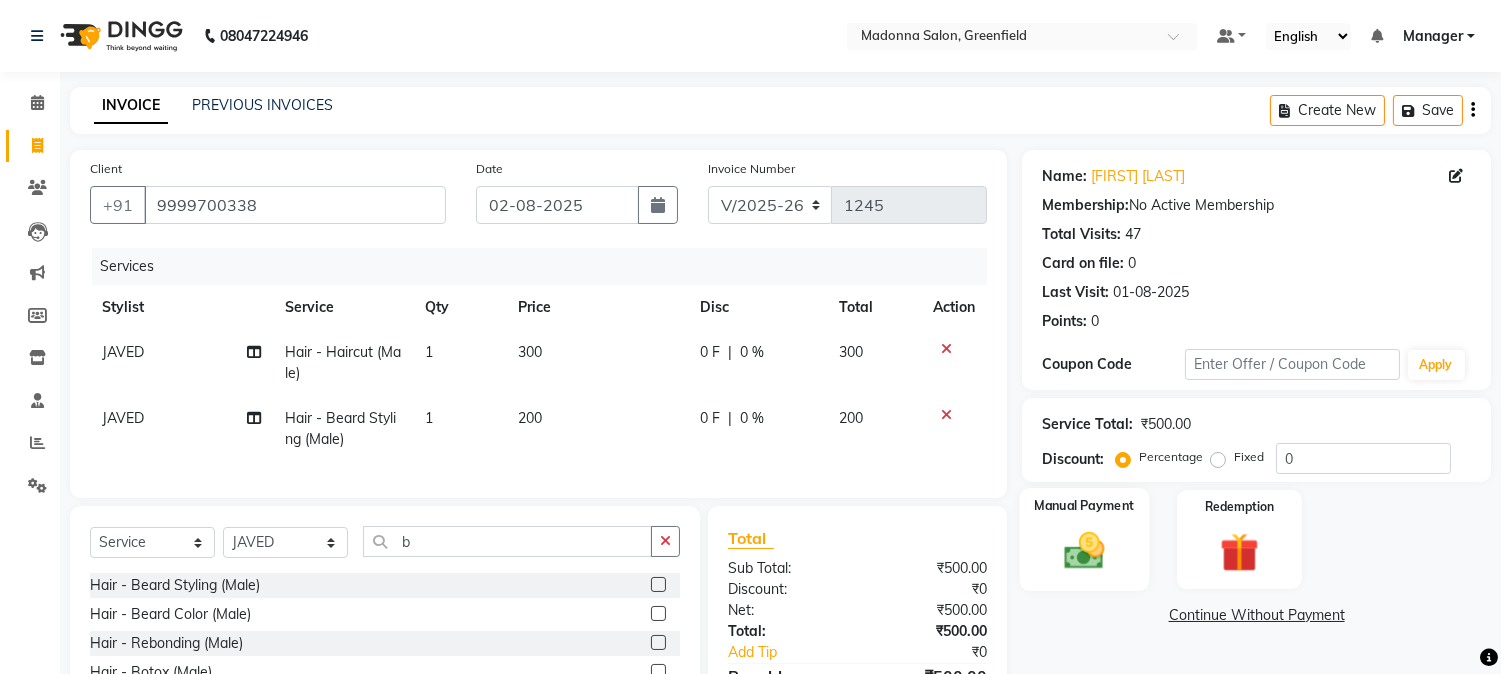click 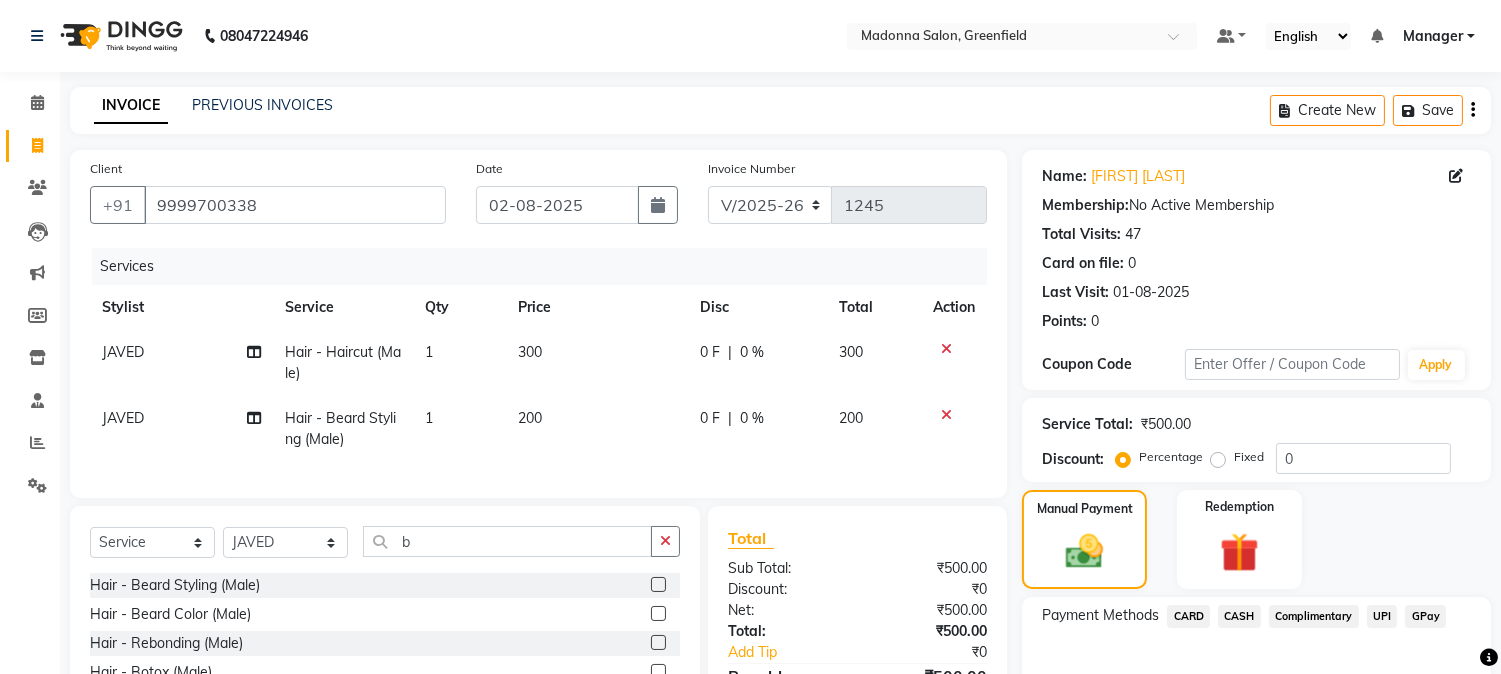 click on "CASH" 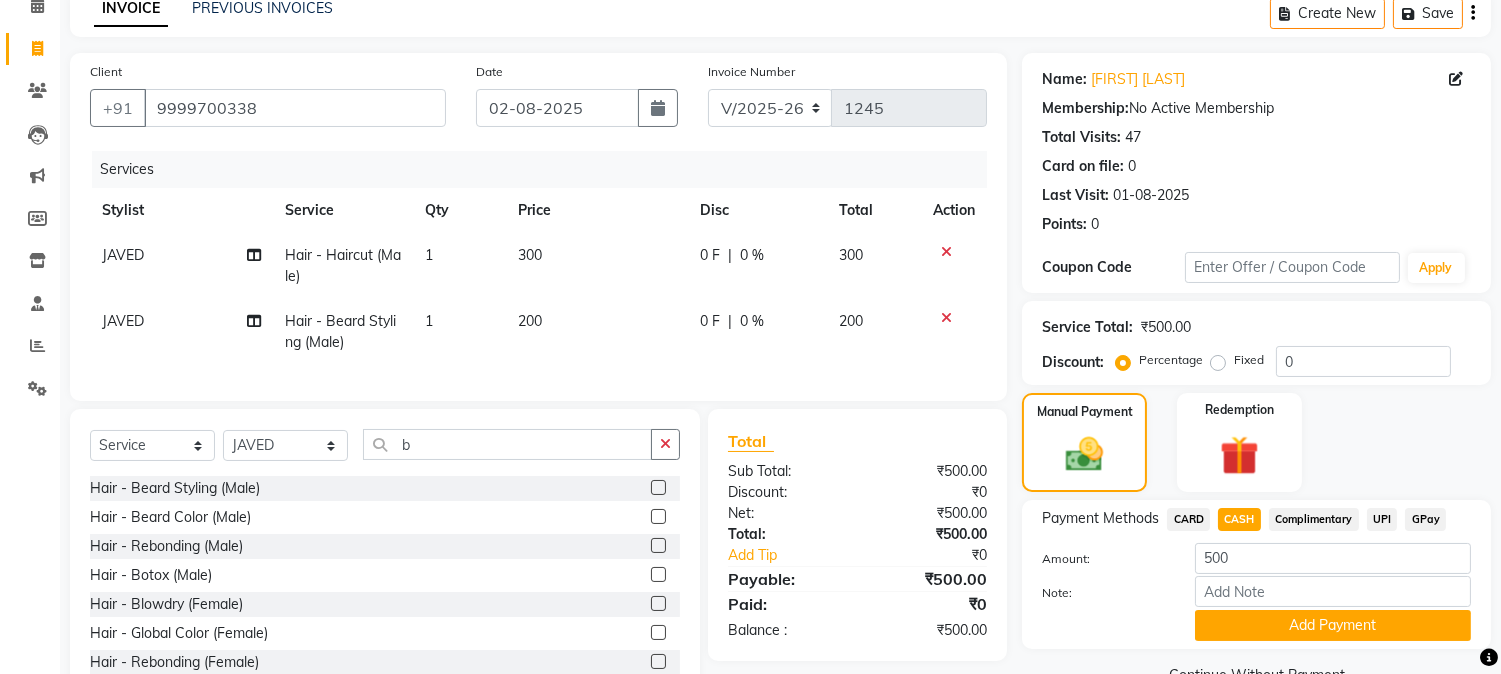 scroll, scrollTop: 173, scrollLeft: 0, axis: vertical 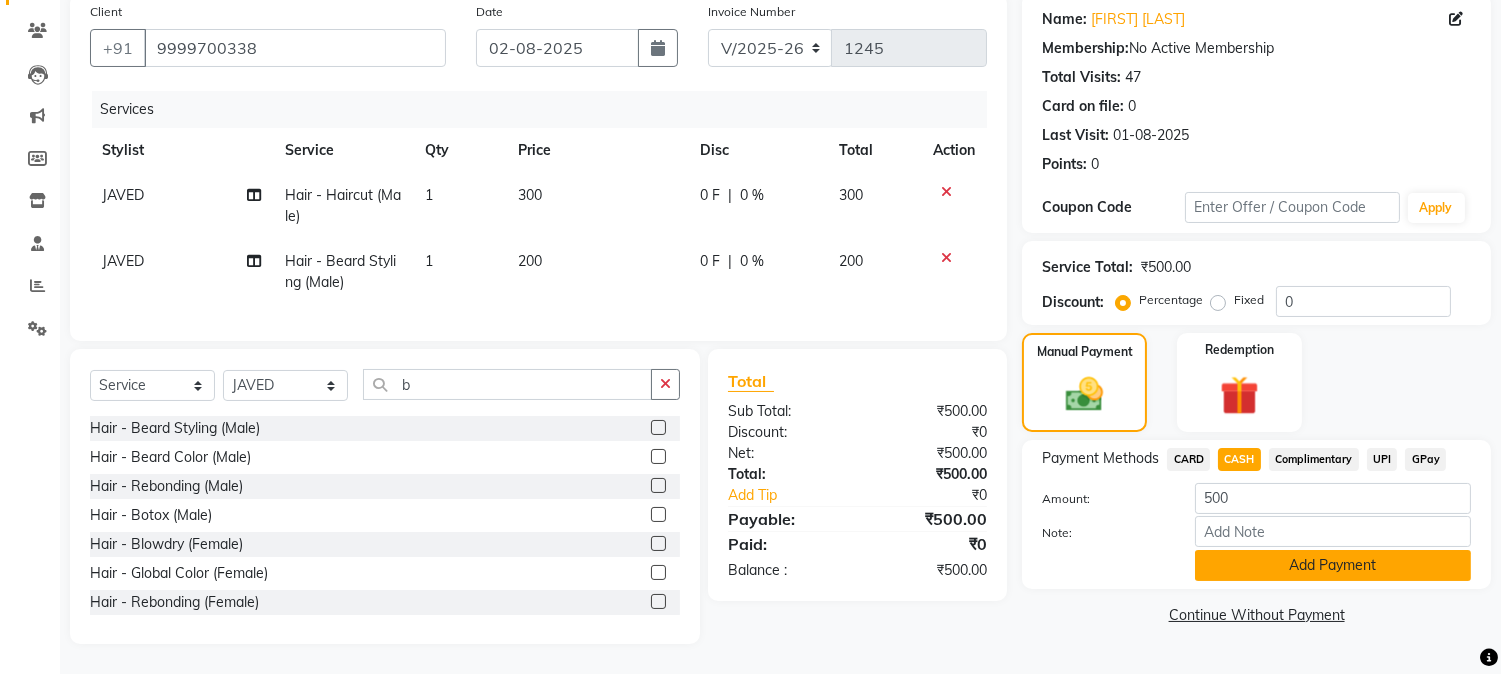 click on "Add Payment" 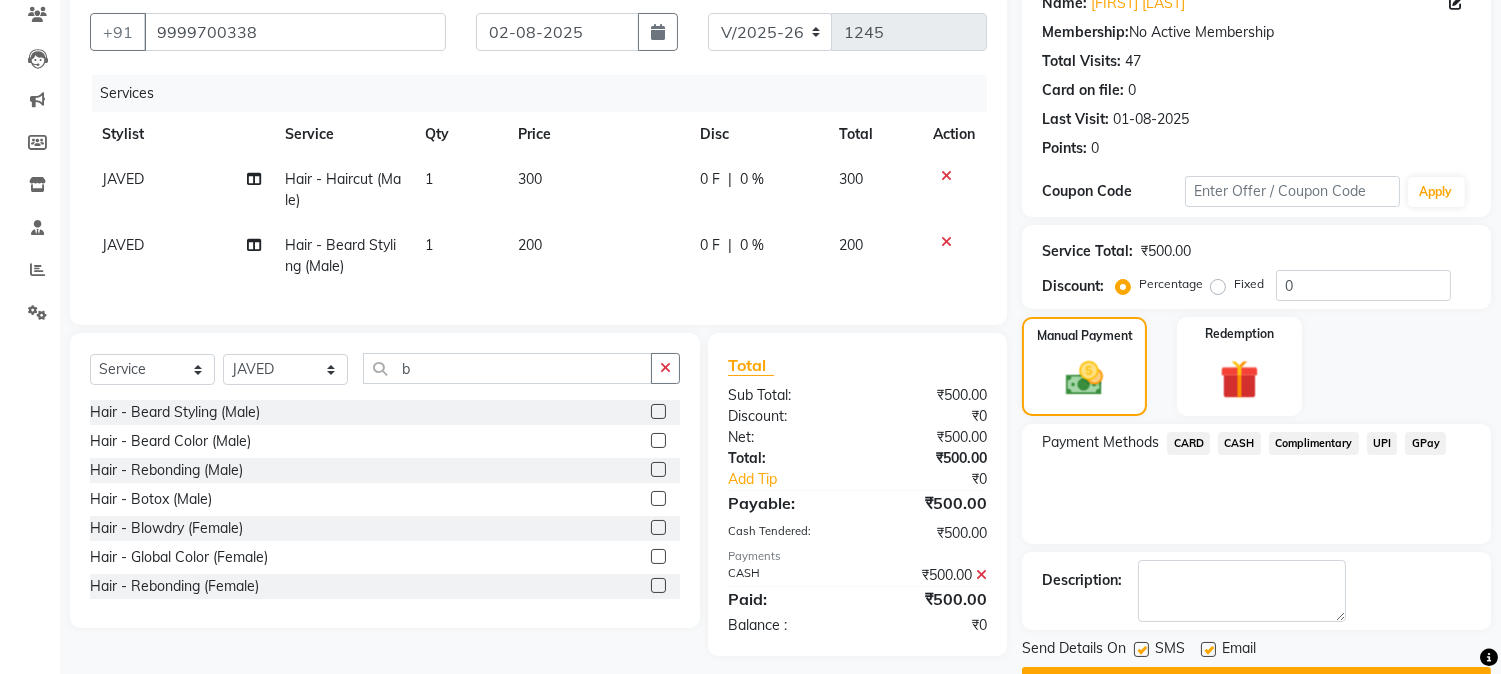 click on "Checkout" 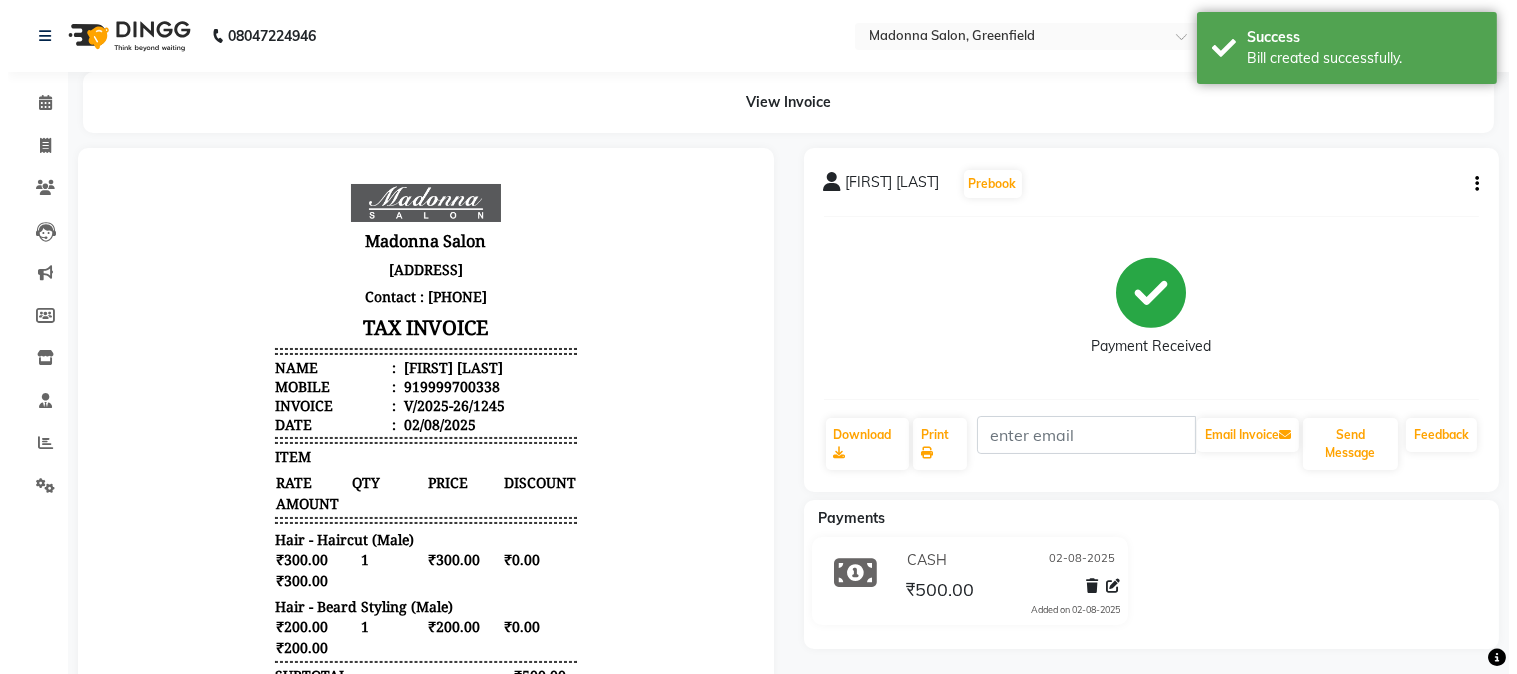 scroll, scrollTop: 0, scrollLeft: 0, axis: both 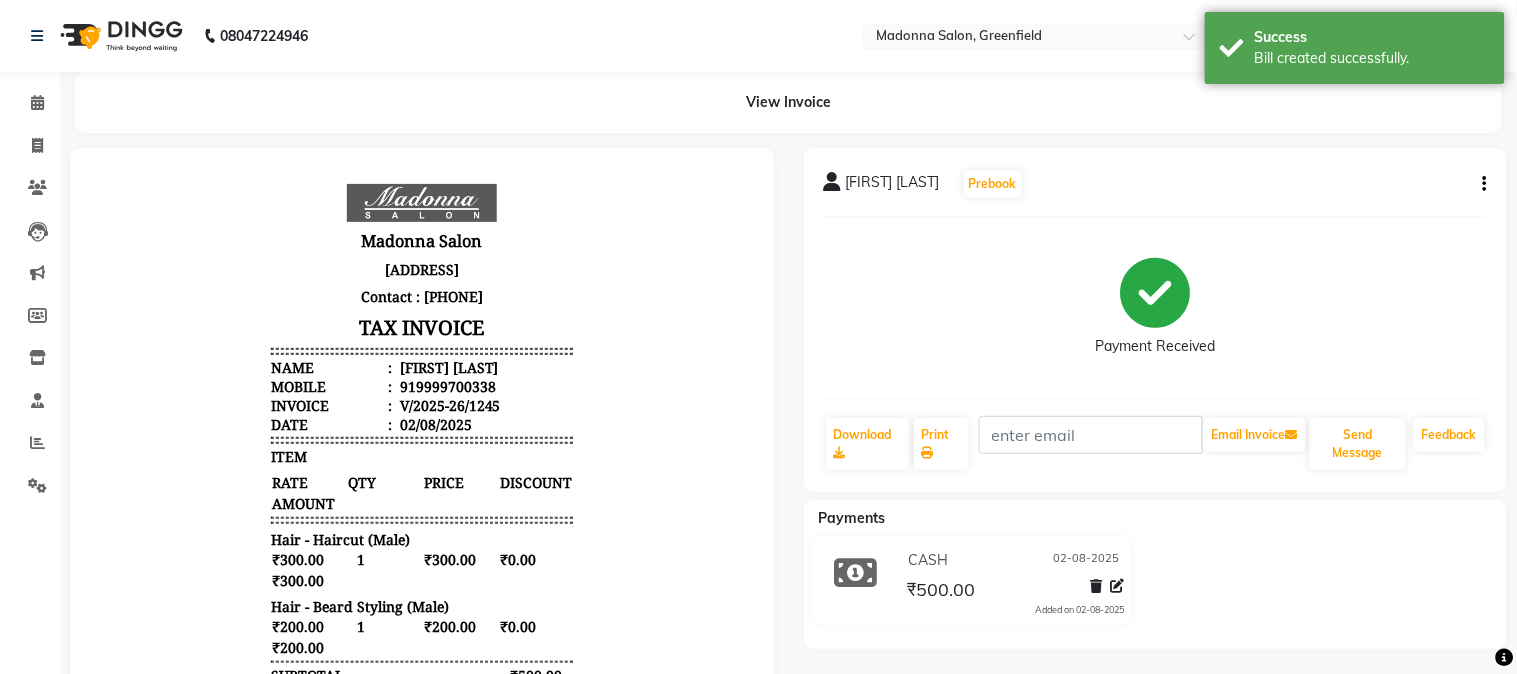select on "7672" 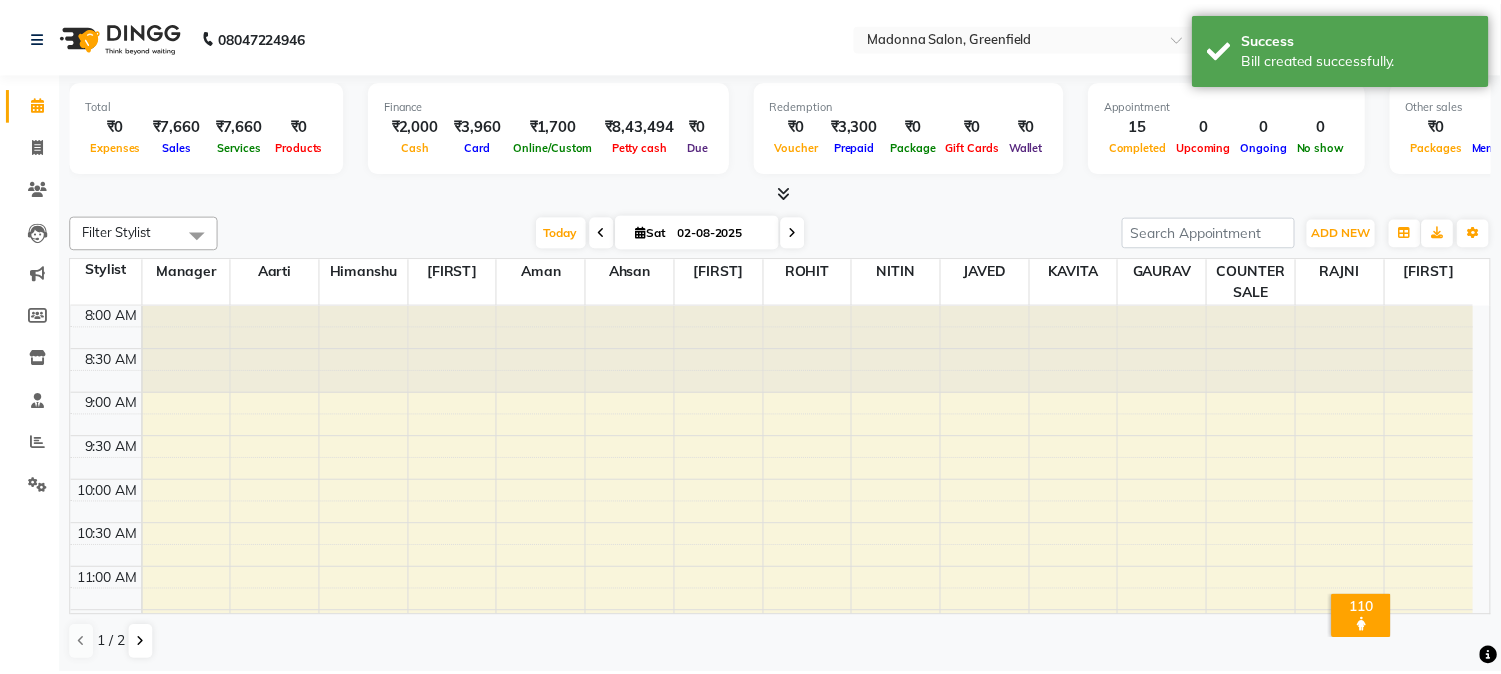 scroll, scrollTop: 800, scrollLeft: 0, axis: vertical 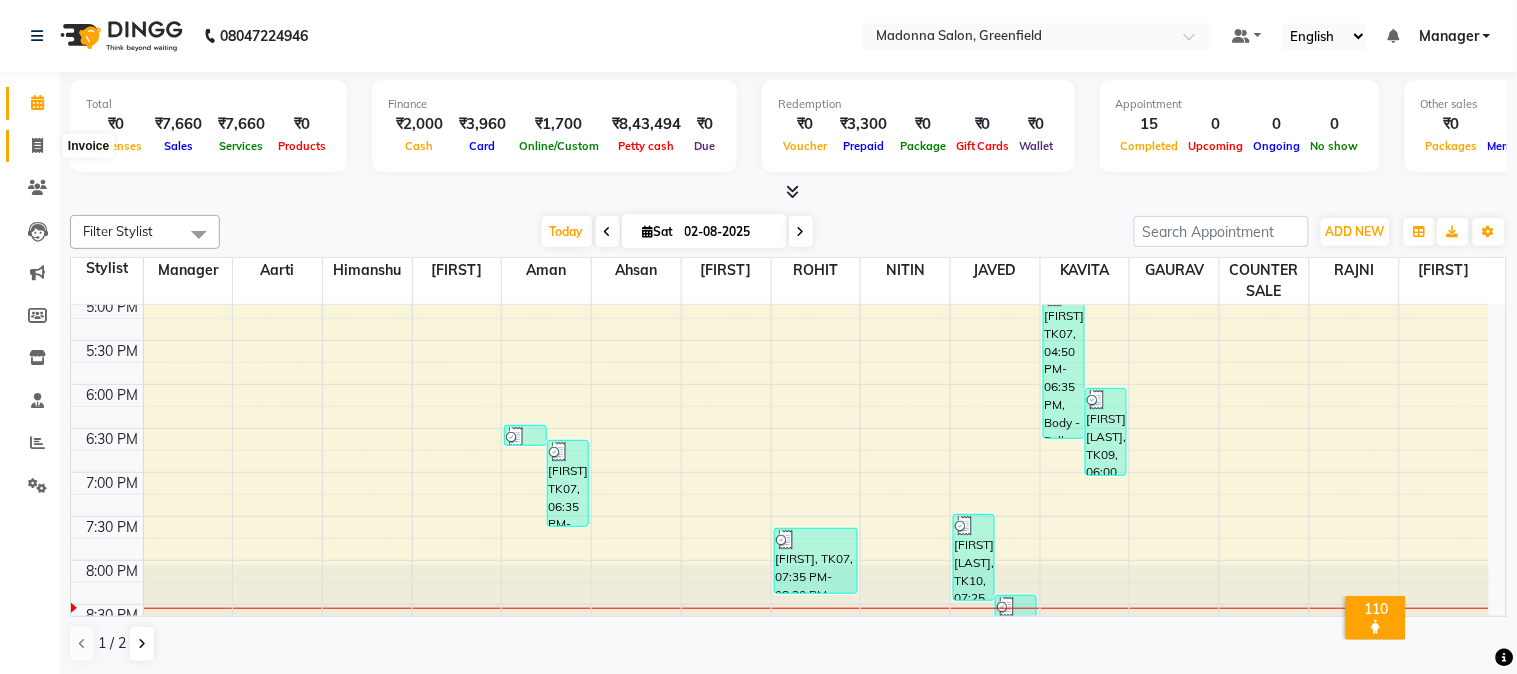 click 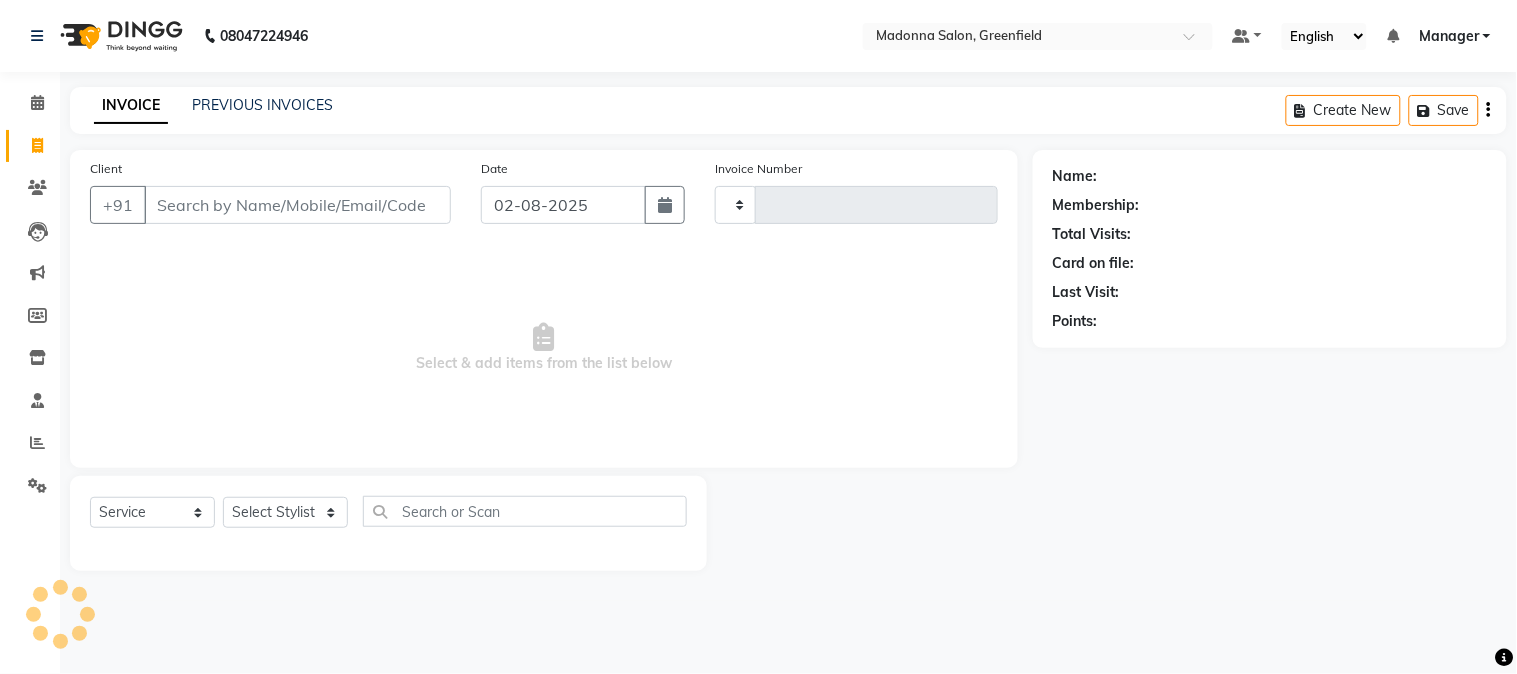 type on "1246" 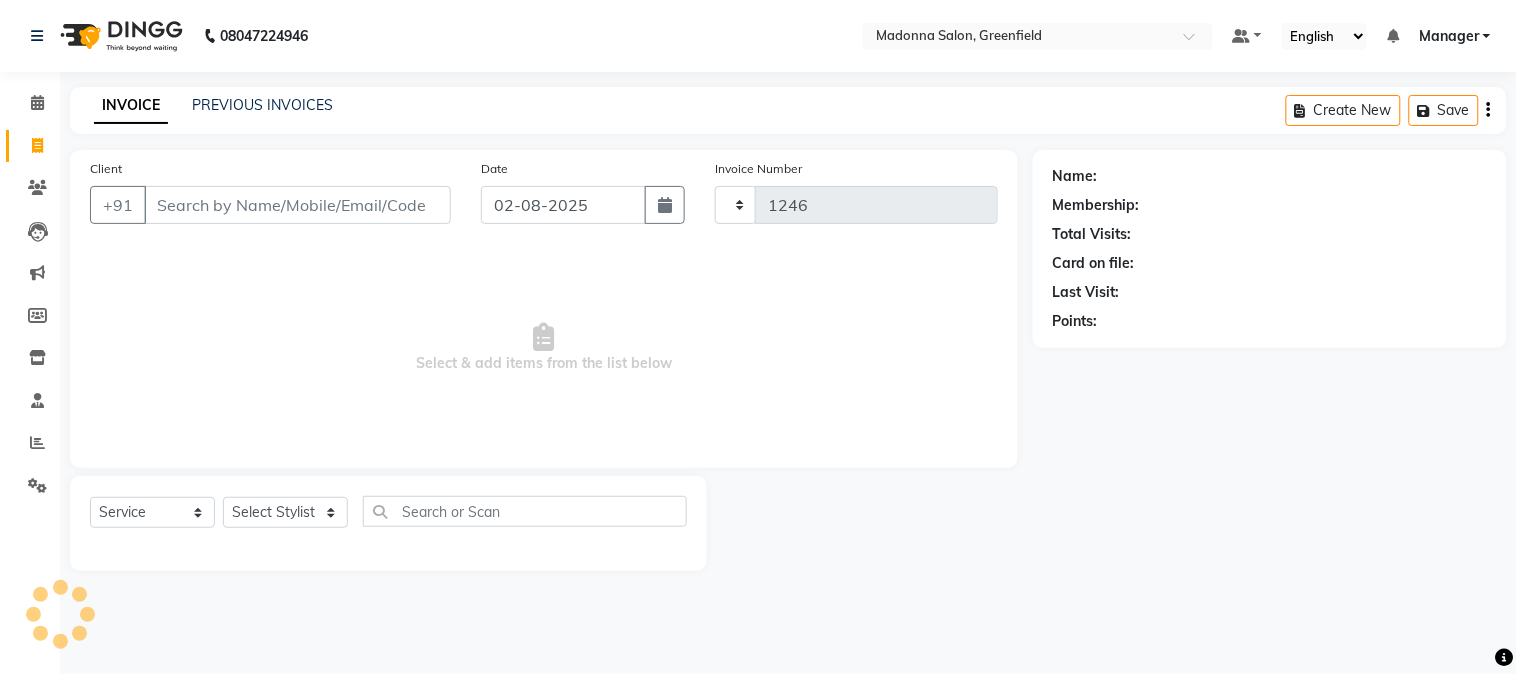 select on "7672" 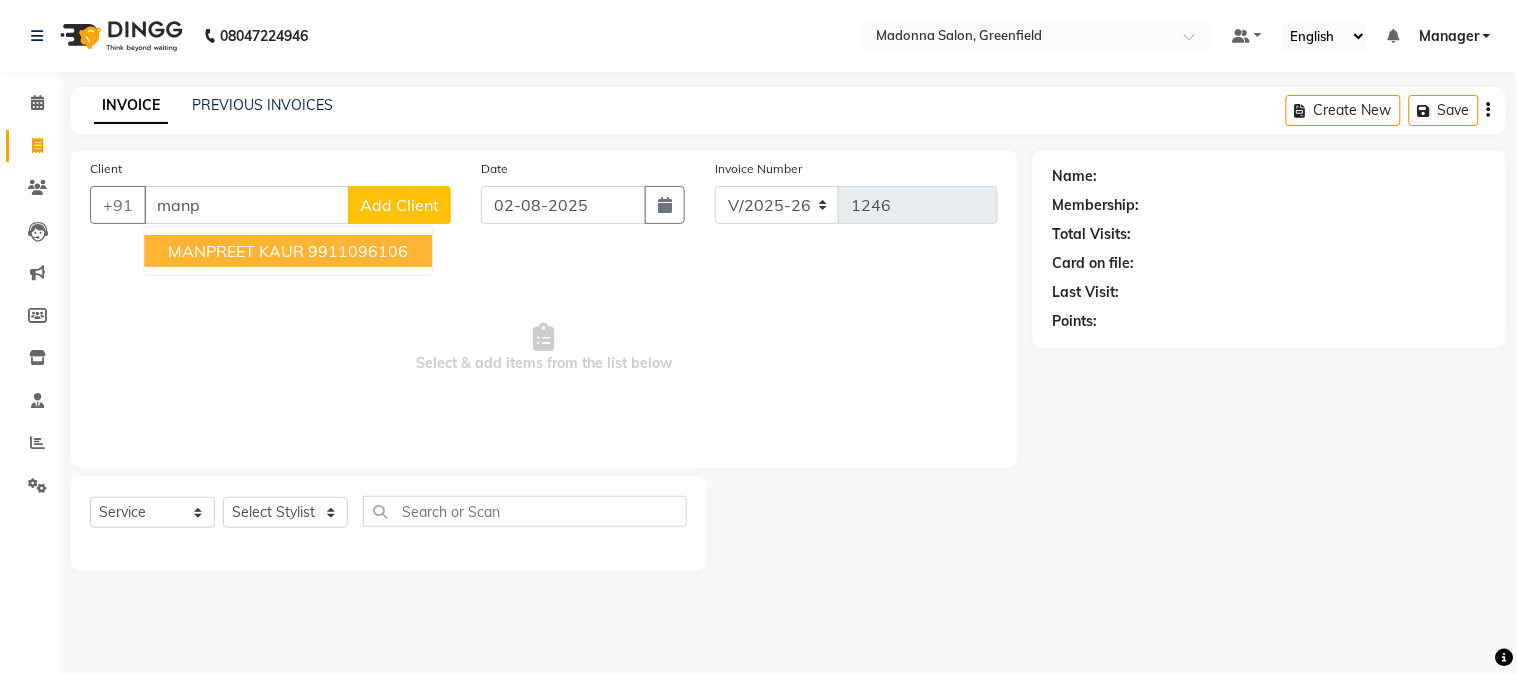 click on "MANPREET KAUR" at bounding box center (236, 251) 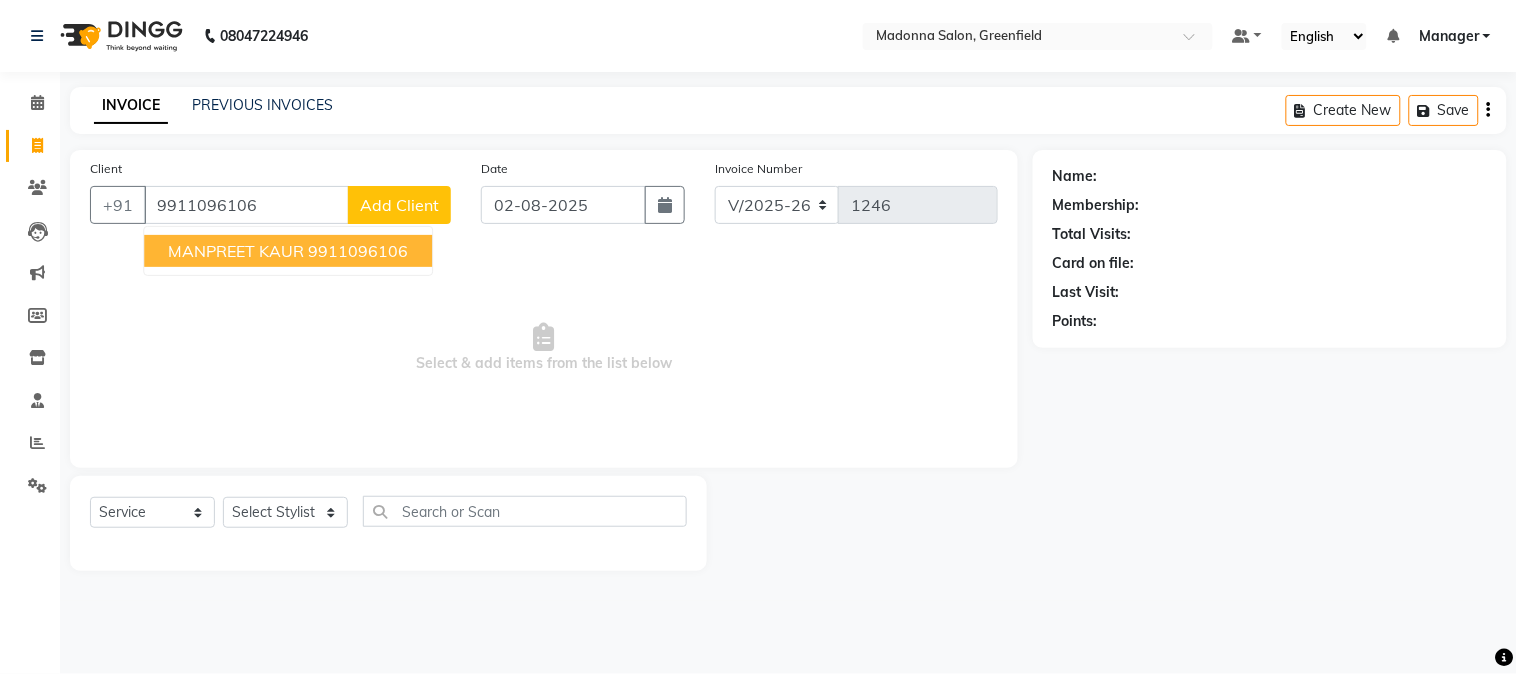 type on "9911096106" 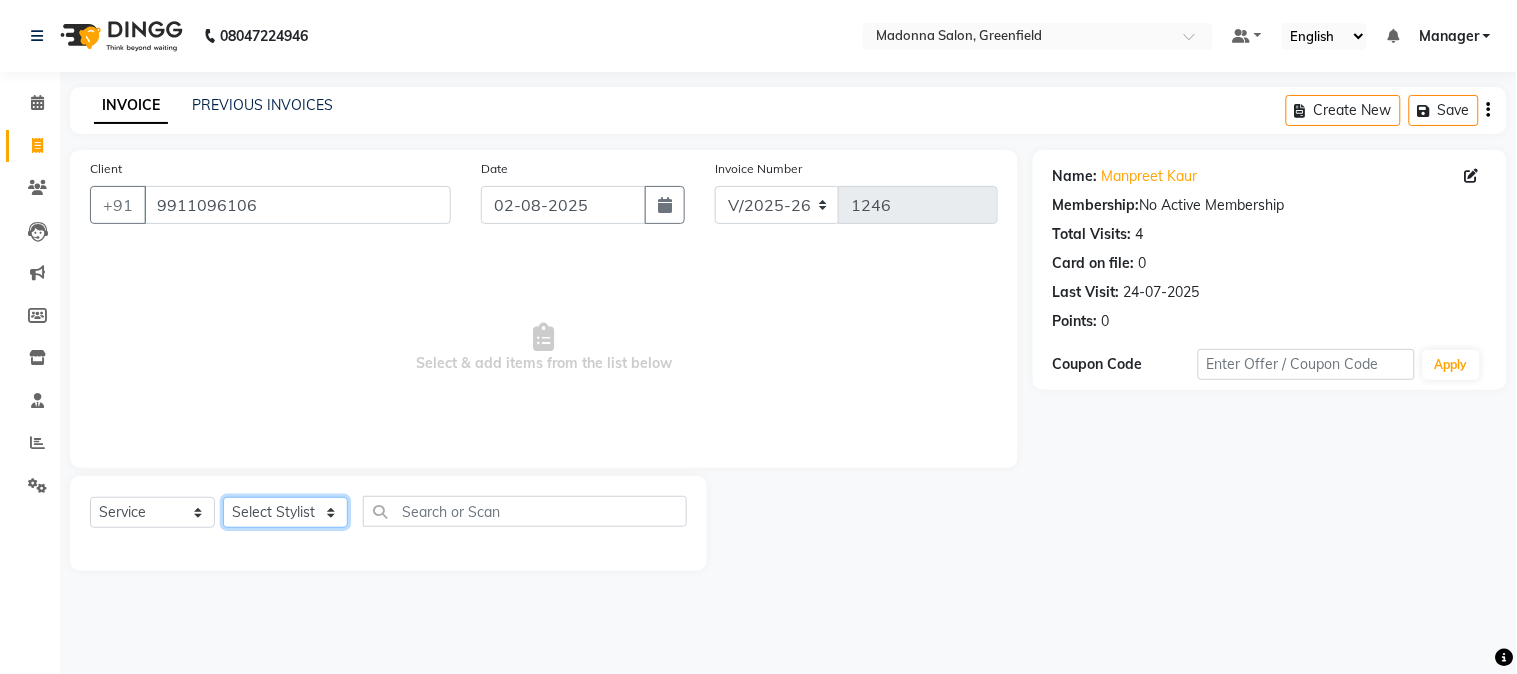 click on "Select Stylist [FIRST] [FIRST] [FIRST] [FIRST] [FIRST] [FIRST] [FIRST] [FIRST] [FIRST] [FIRST] [FIRST] [FIRST] [FIRST] [FIRST] [FIRST] [FIRST] [FIRST] [FIRST] [FIRST] [FIRST]" 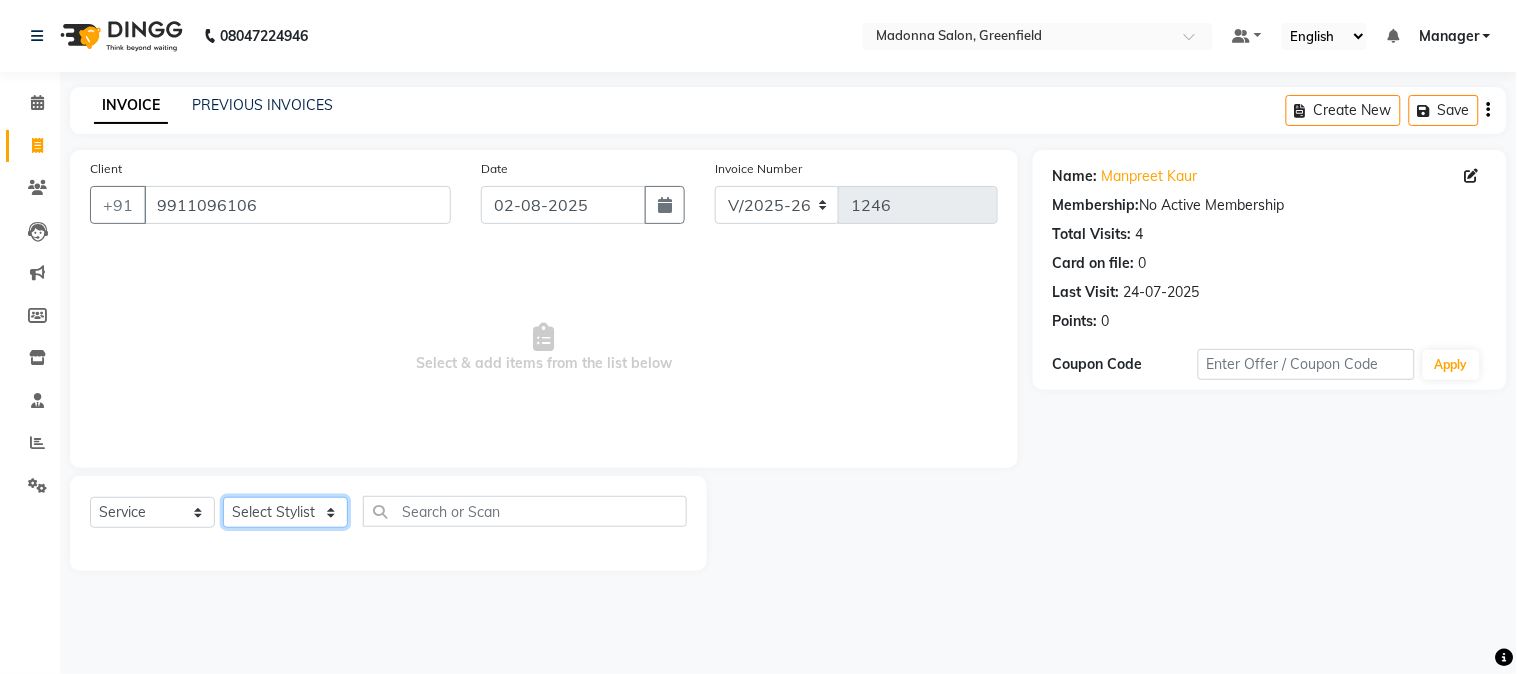 select on "68883" 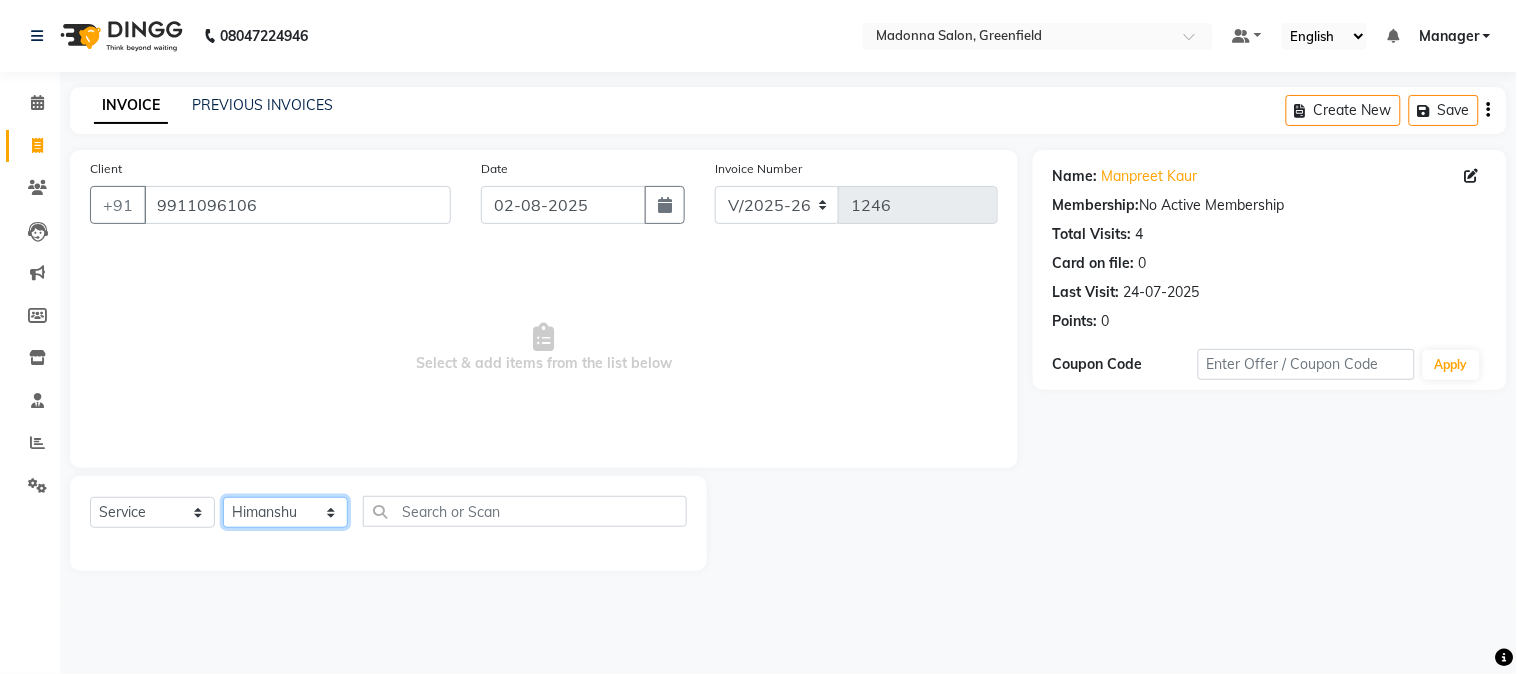click on "Select Stylist [FIRST] [FIRST] [FIRST] [FIRST] [FIRST] [FIRST] [FIRST] [FIRST] [FIRST] [FIRST] [FIRST] [FIRST] [FIRST] [FIRST] [FIRST] [FIRST] [FIRST] [FIRST] [FIRST] [FIRST]" 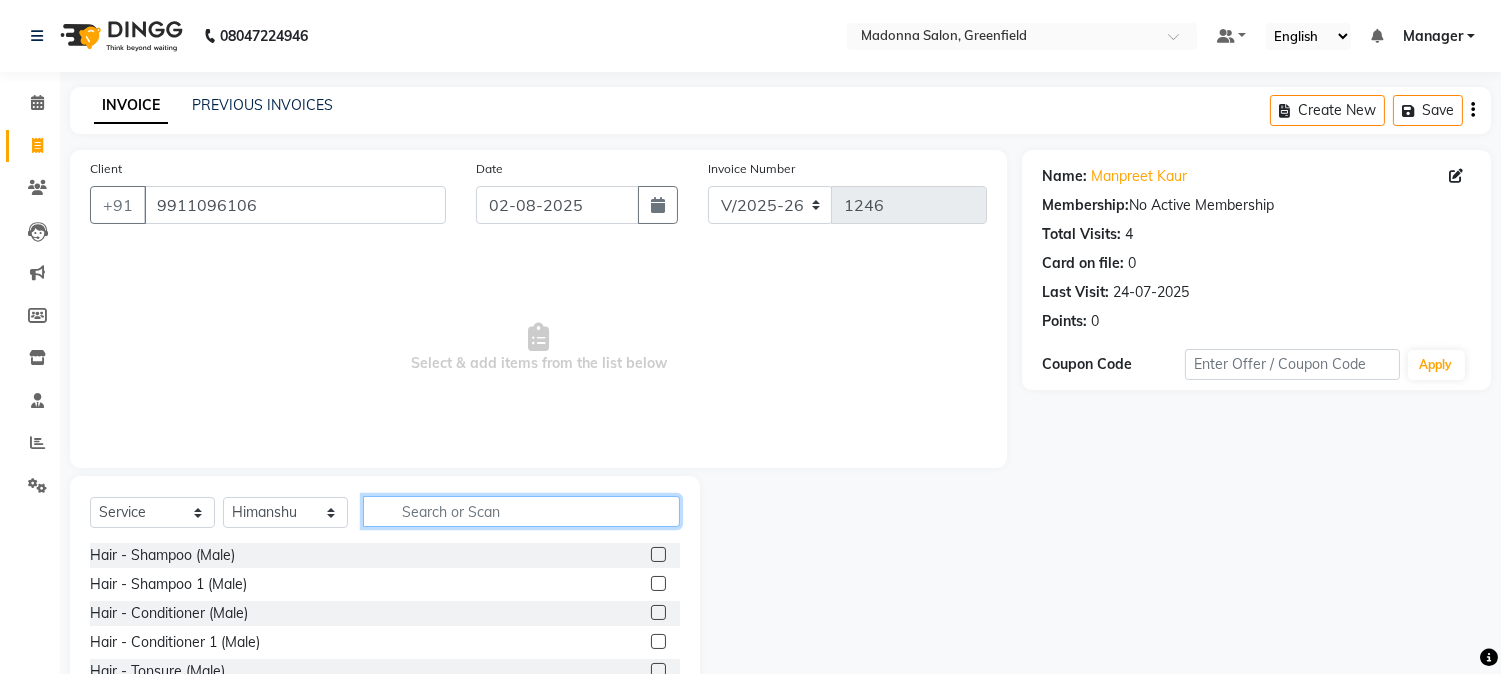 click 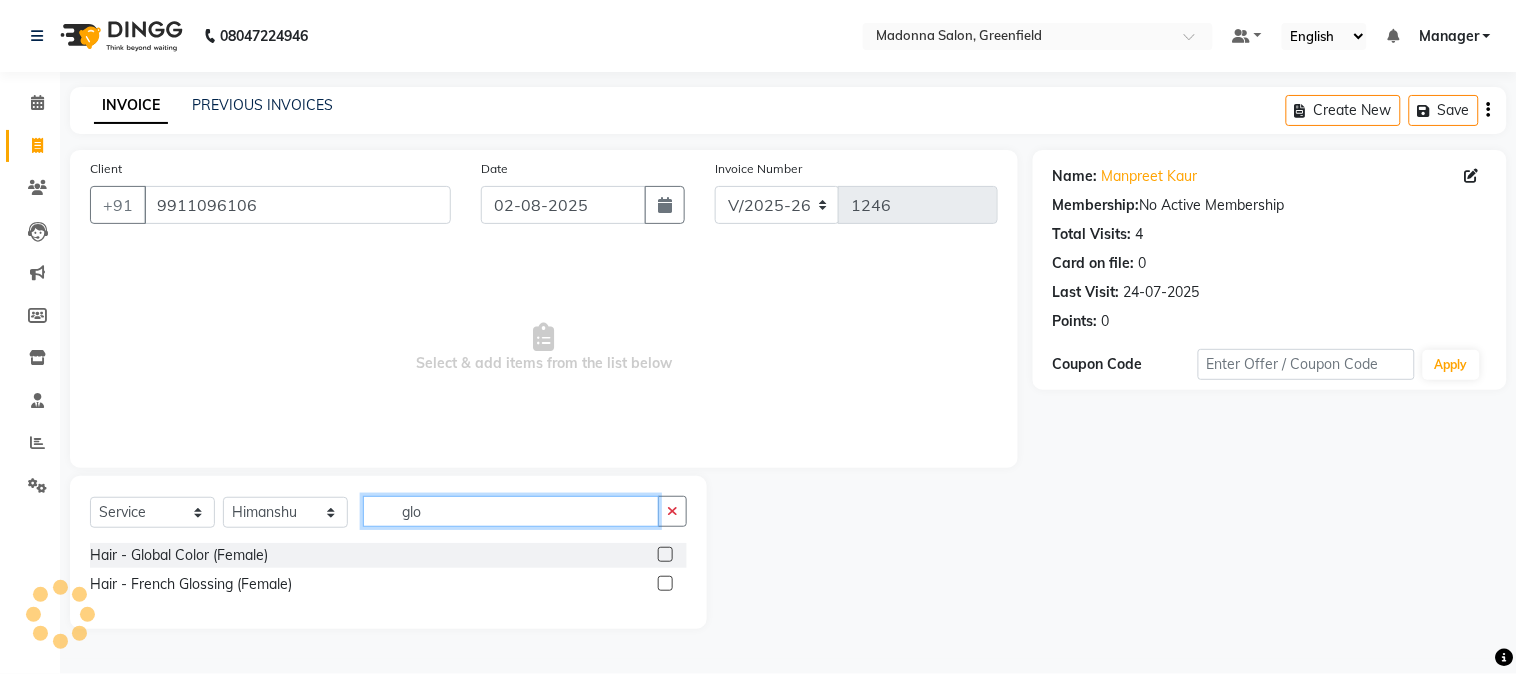 type on "glo" 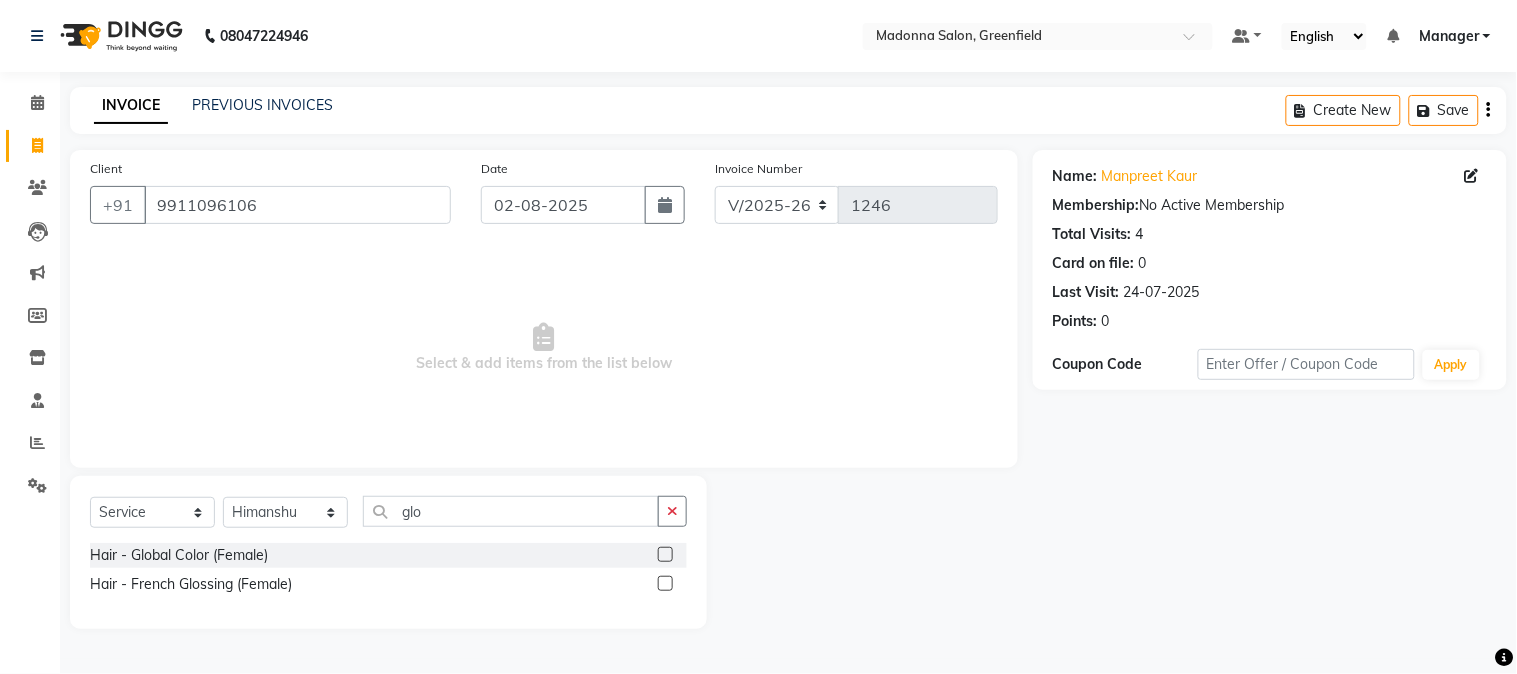 click 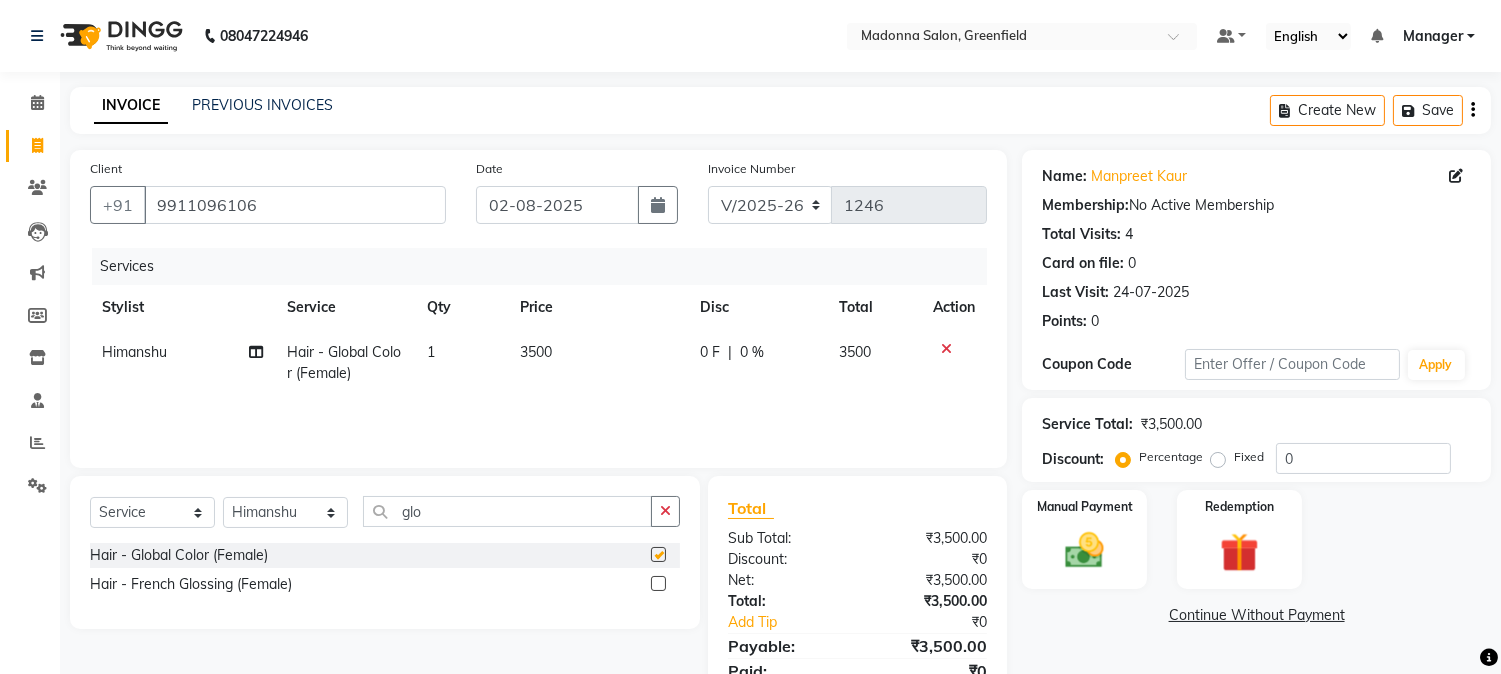 checkbox on "false" 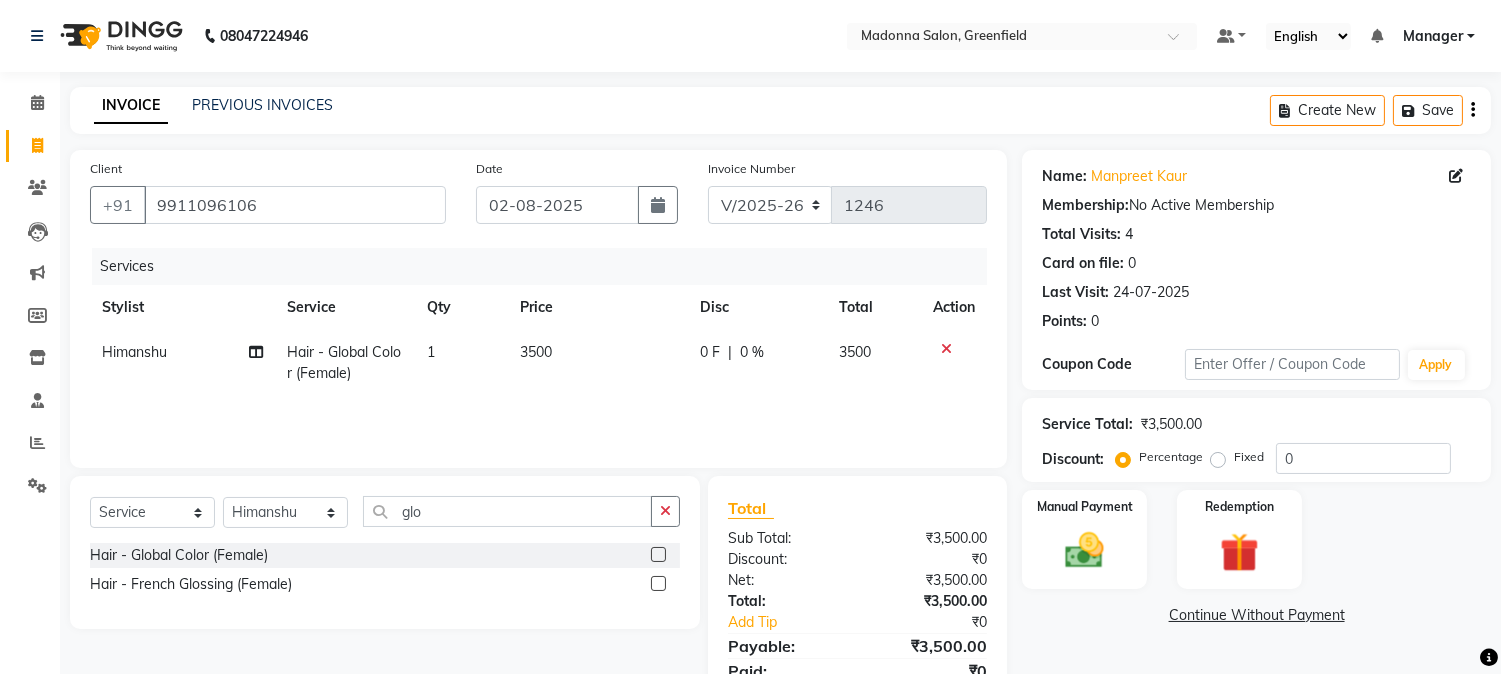 click on "3500" 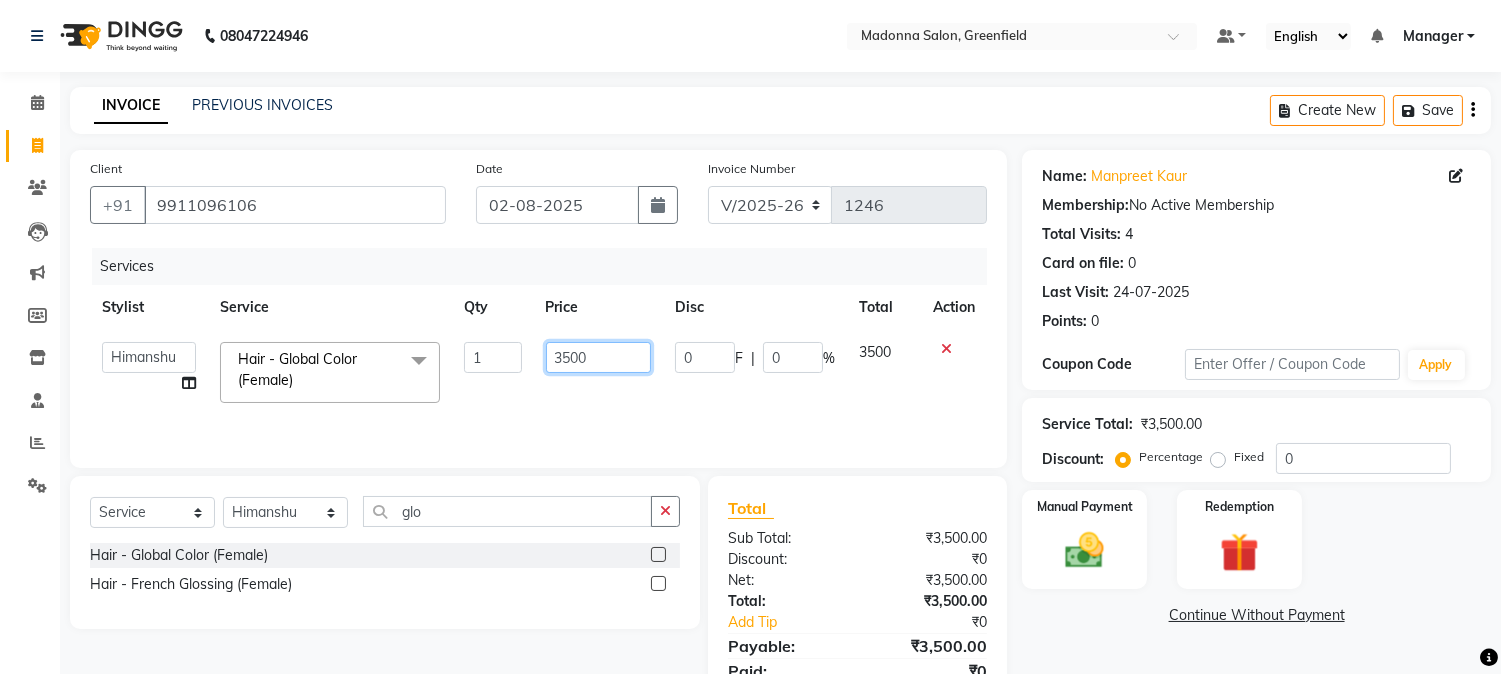 click on "3500" 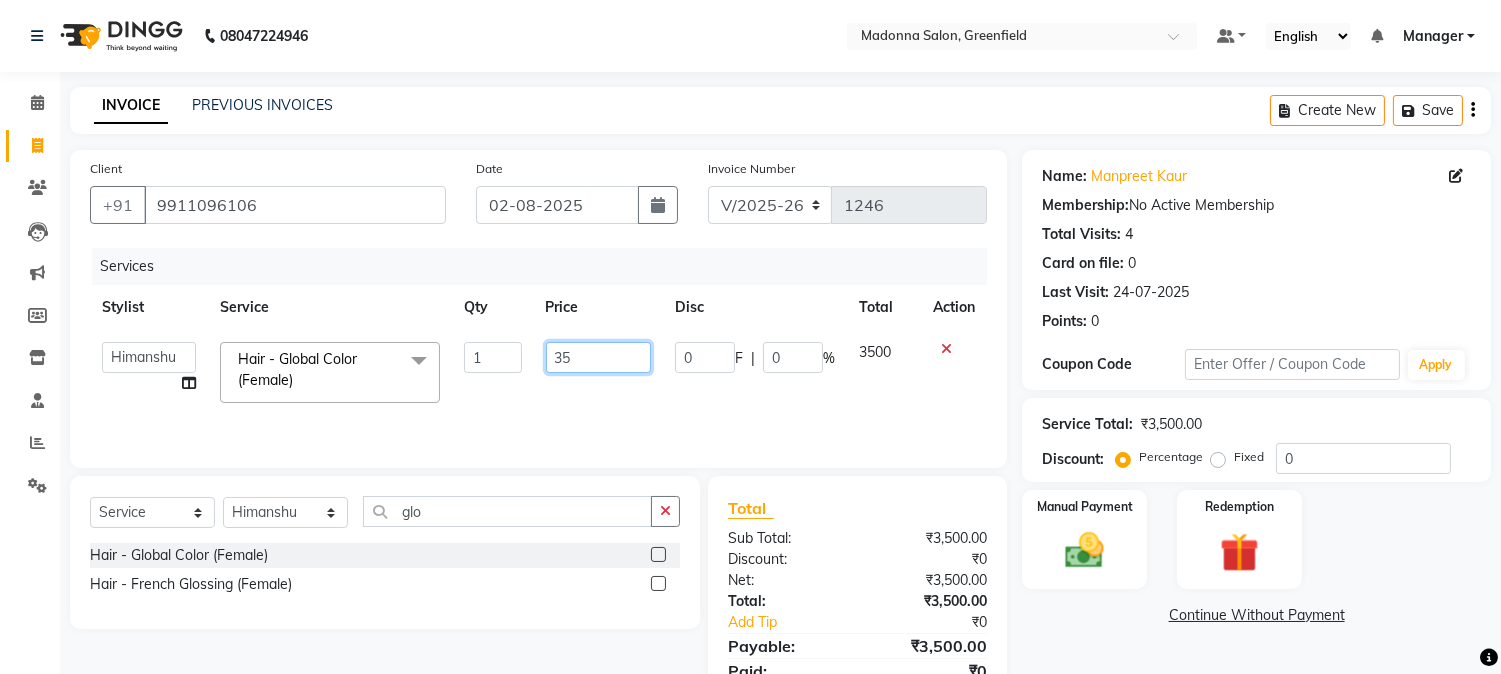 type on "3" 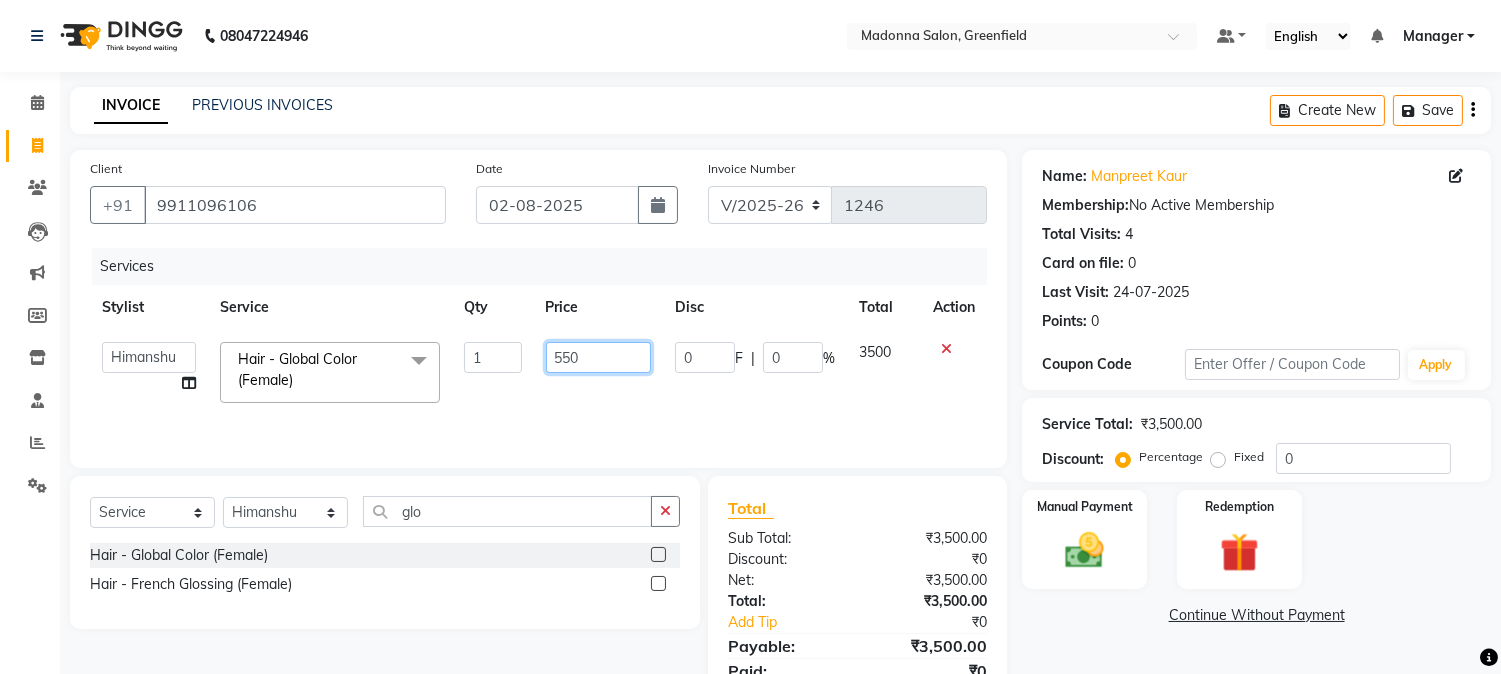 type on "5500" 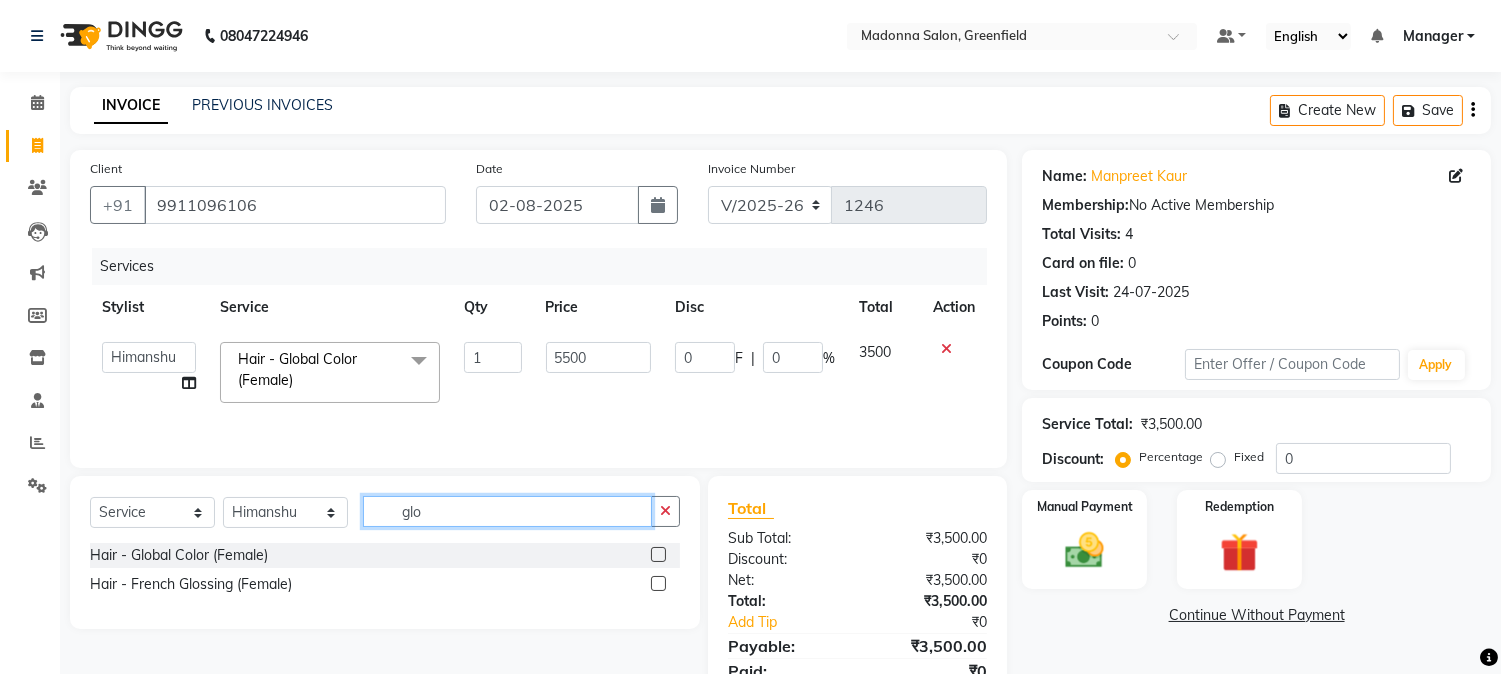 click on "glo" 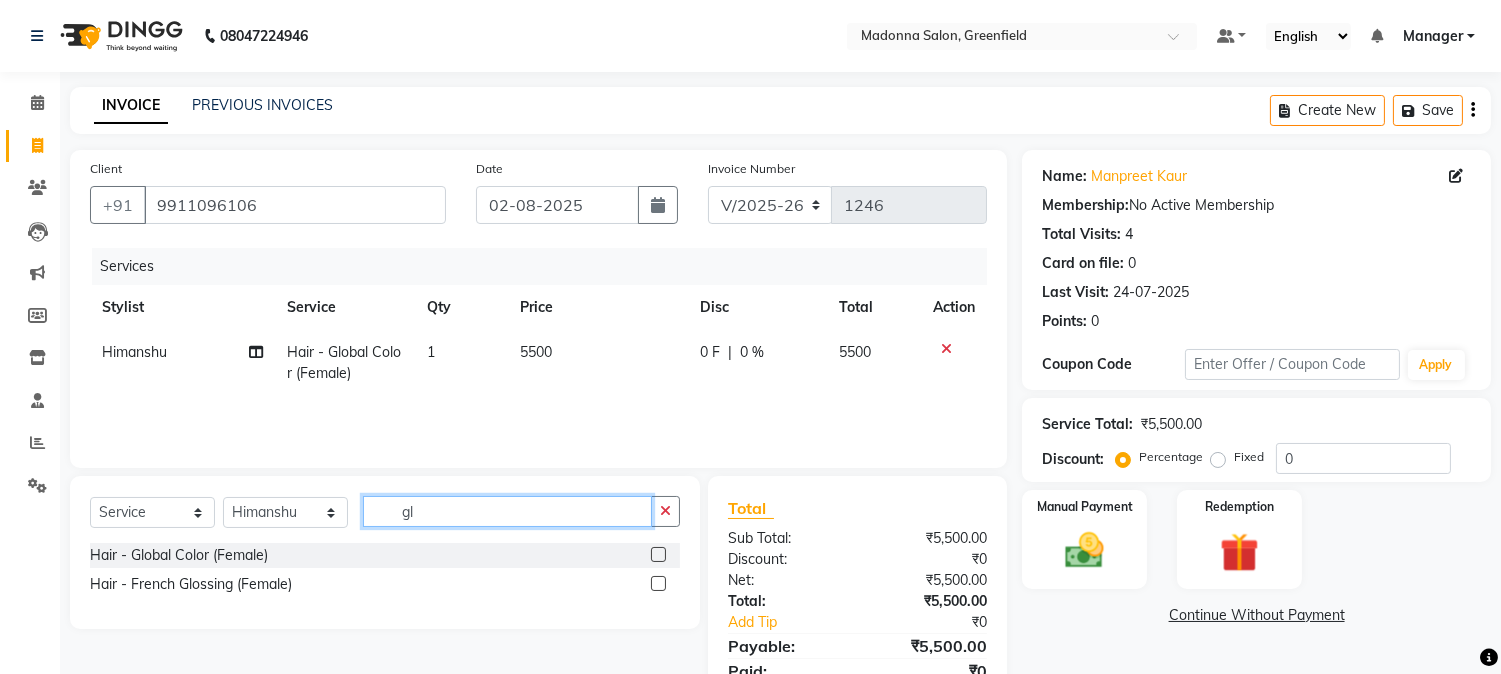type on "g" 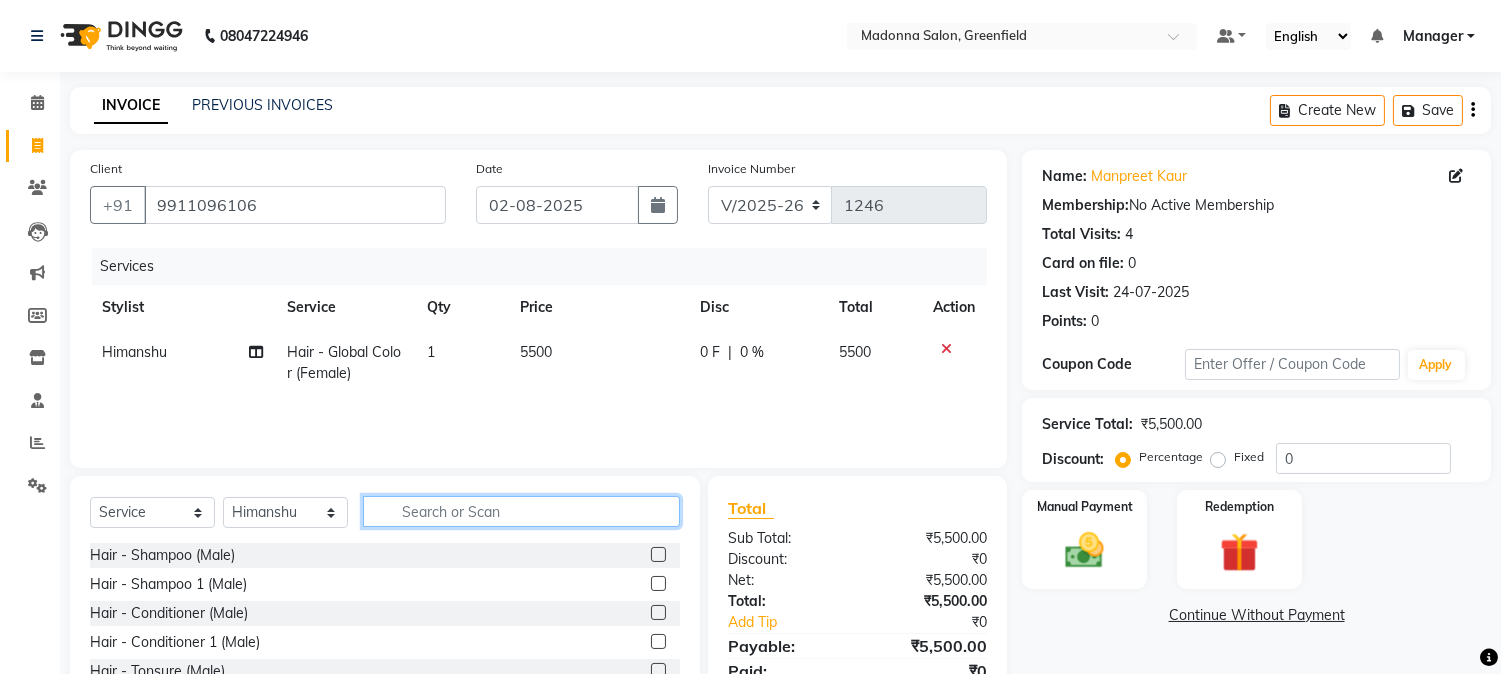 type 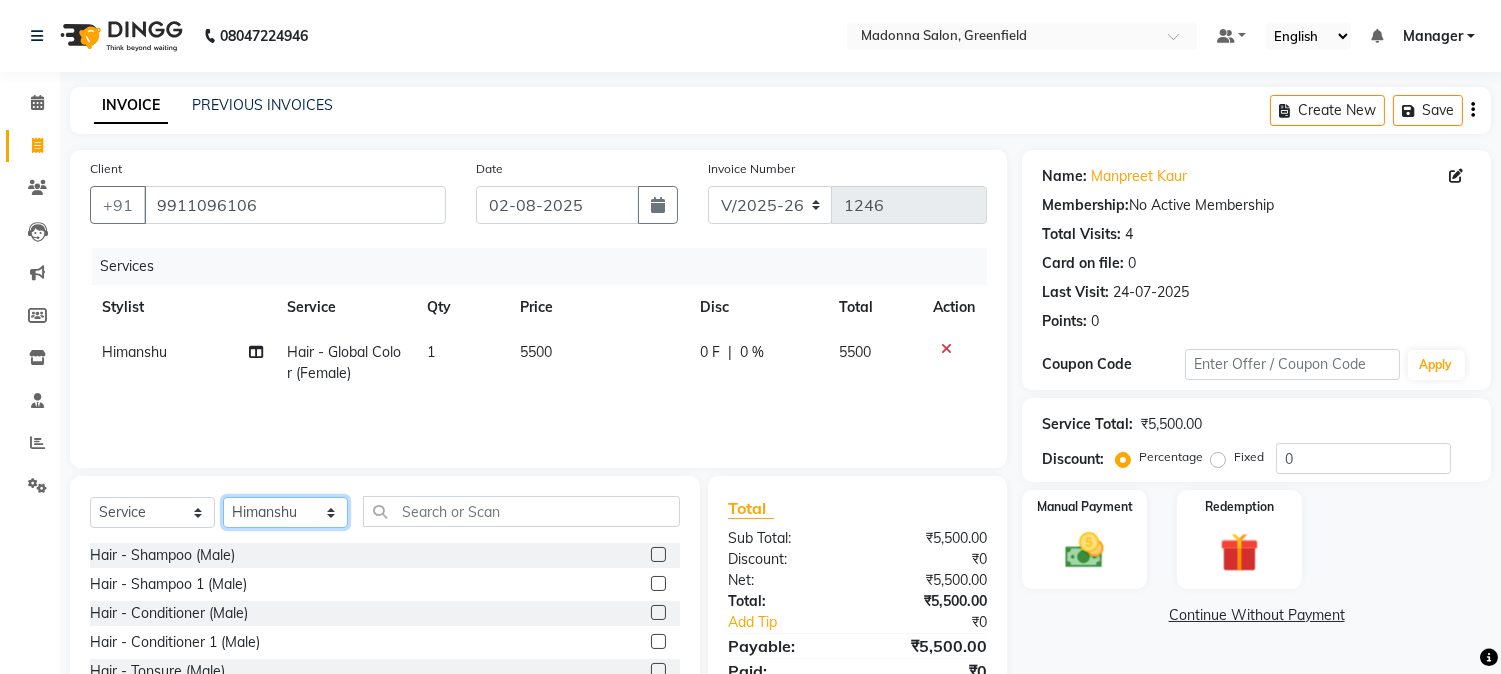 click on "Select Stylist [FIRST] [FIRST] [FIRST] [FIRST] [FIRST] [FIRST] [FIRST] [FIRST] [FIRST] [FIRST] [FIRST] [FIRST] [FIRST] [FIRST] [FIRST] [FIRST] [FIRST] [FIRST] [FIRST] [FIRST]" 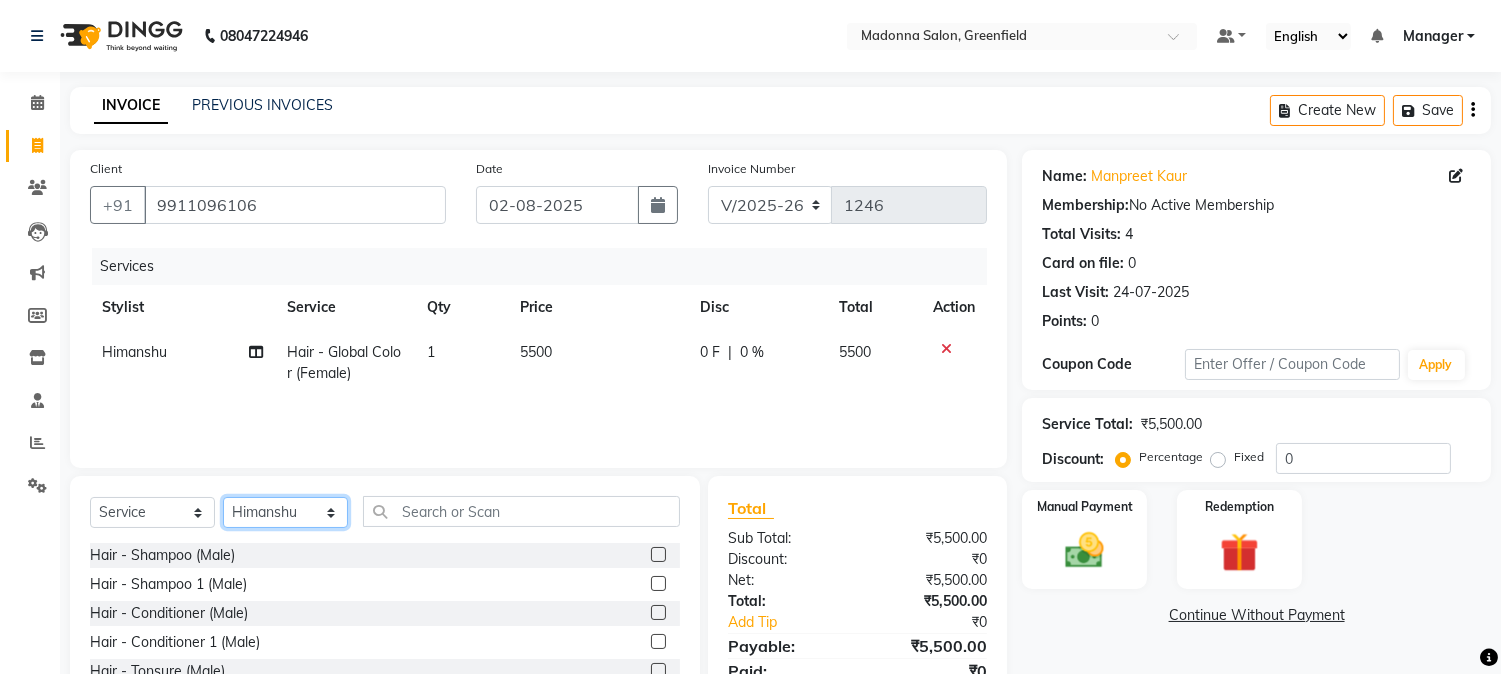select on "72481" 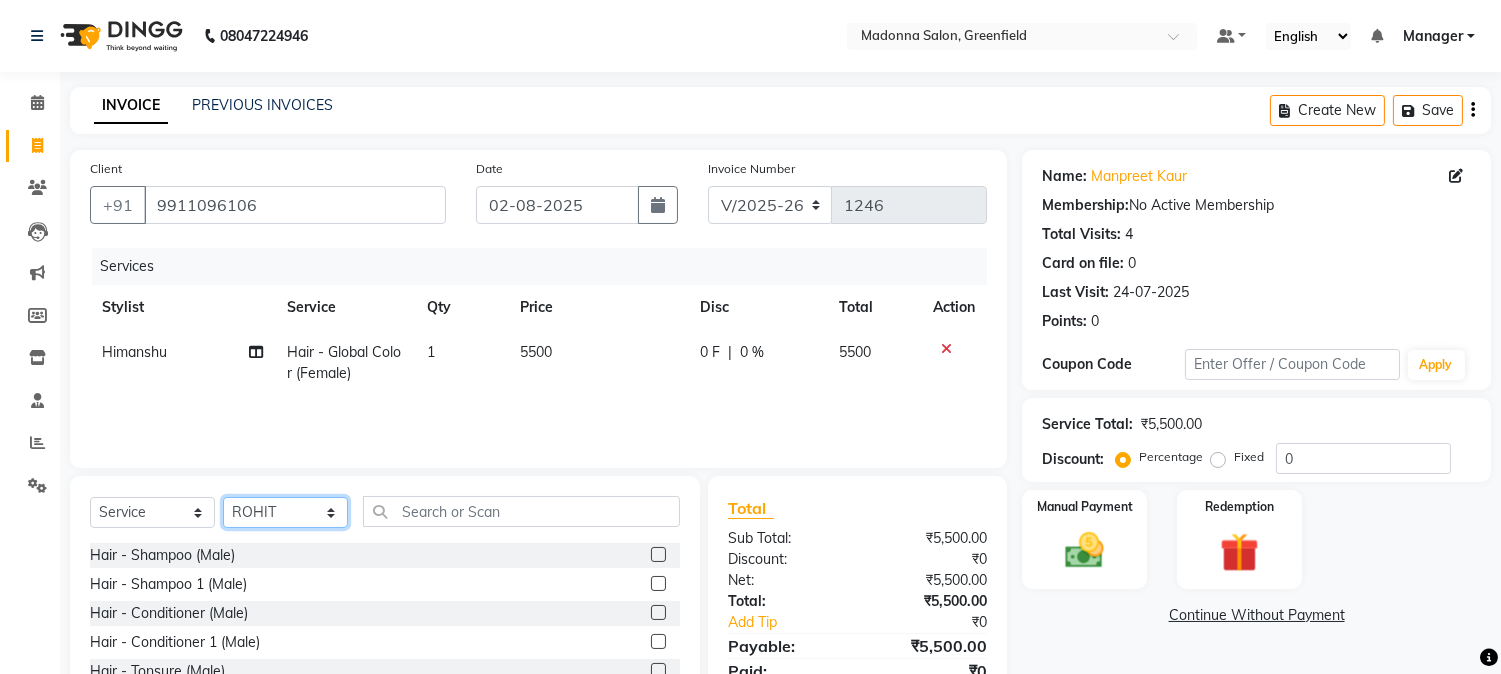 click on "Select Stylist [FIRST] [FIRST] [FIRST] [FIRST] [FIRST] [FIRST] [FIRST] [FIRST] [FIRST] [FIRST] [FIRST] [FIRST] [FIRST] [FIRST] [FIRST] [FIRST] [FIRST] [FIRST] [FIRST] [FIRST]" 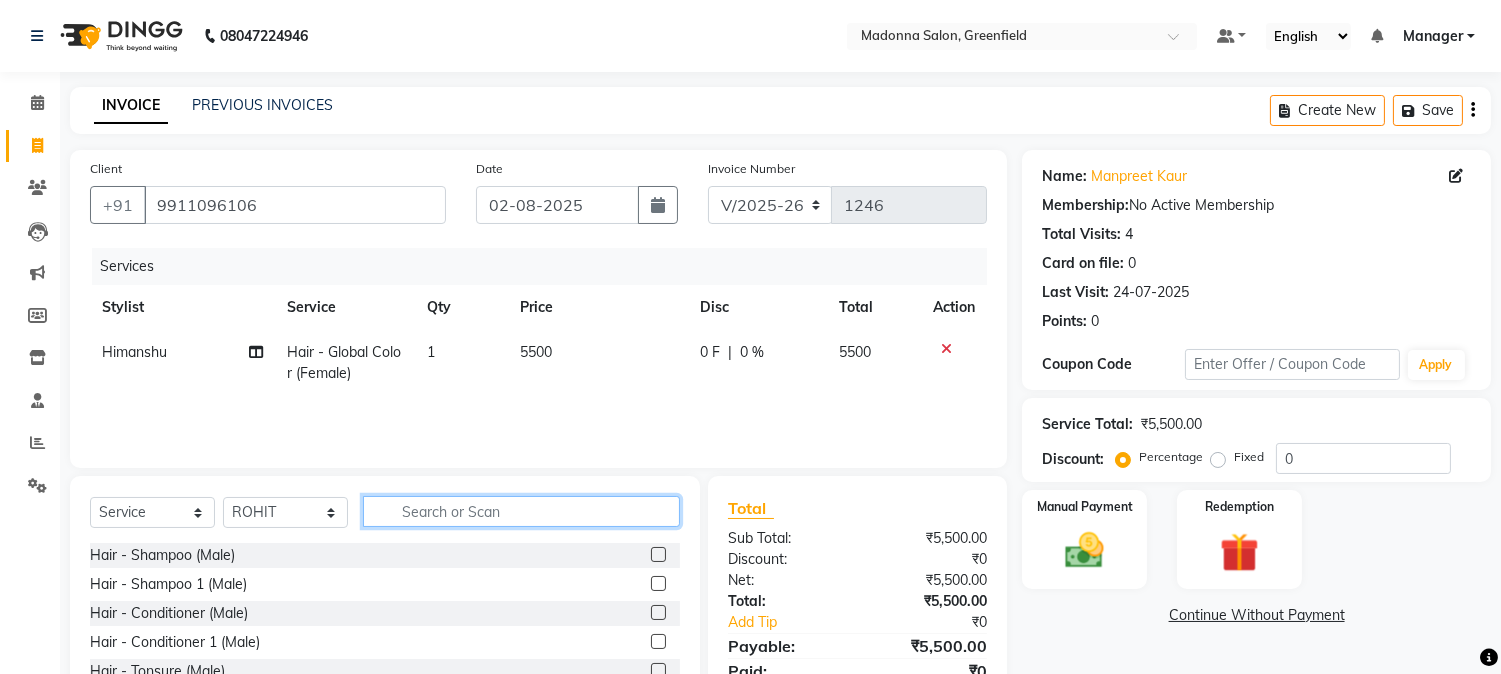 click 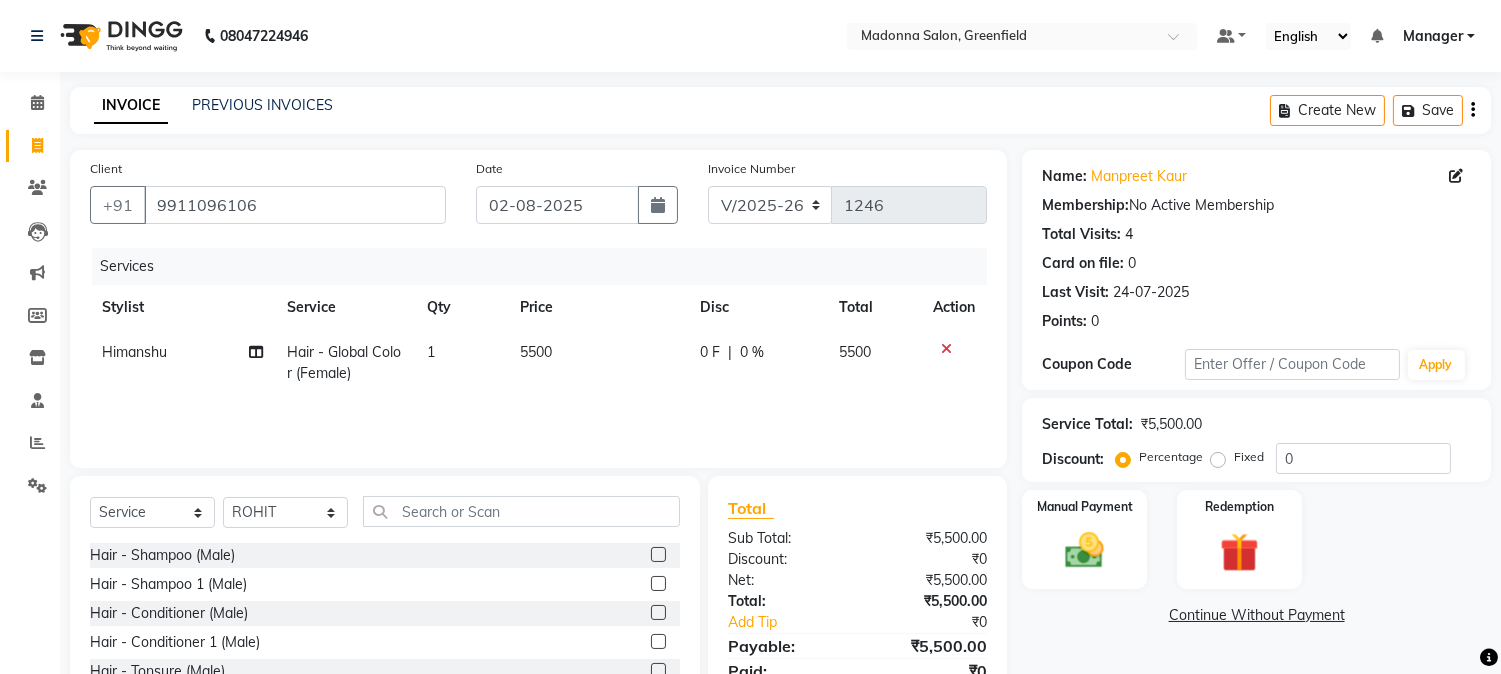 click 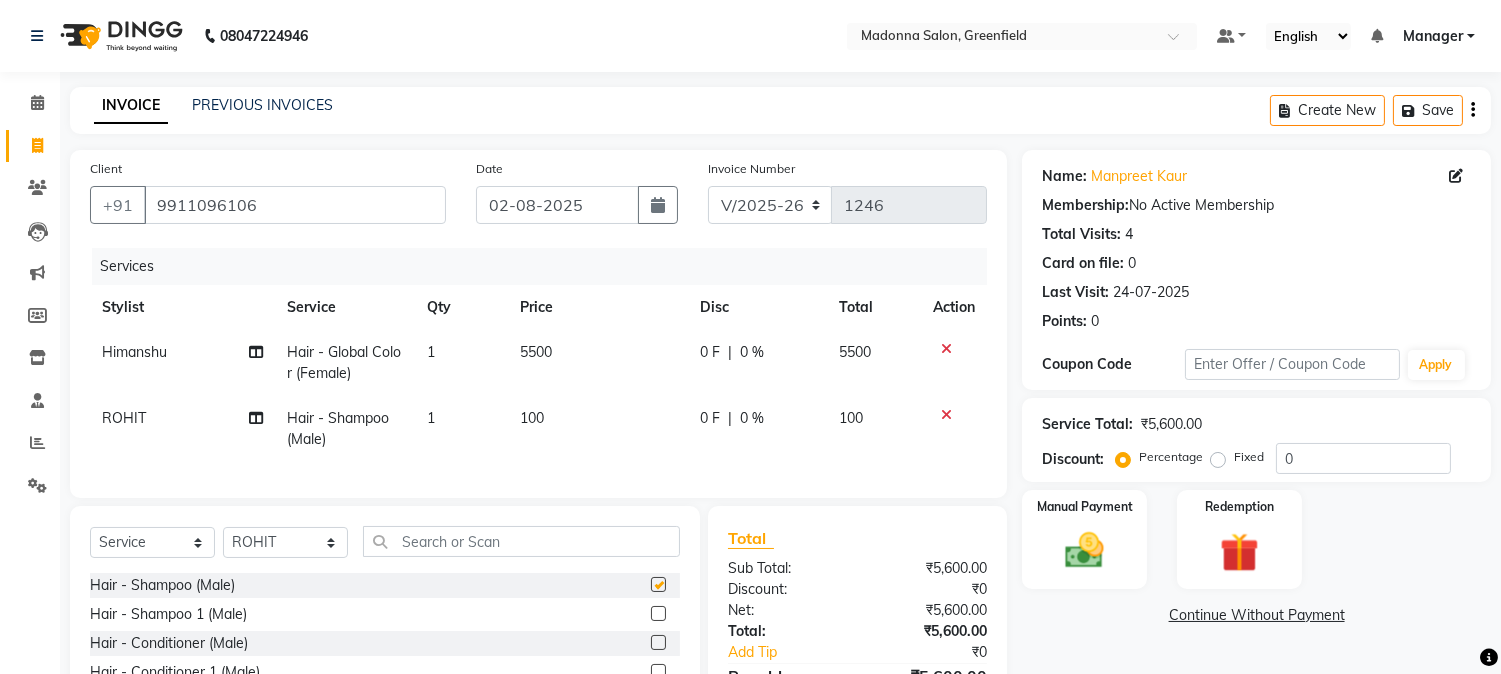 checkbox on "false" 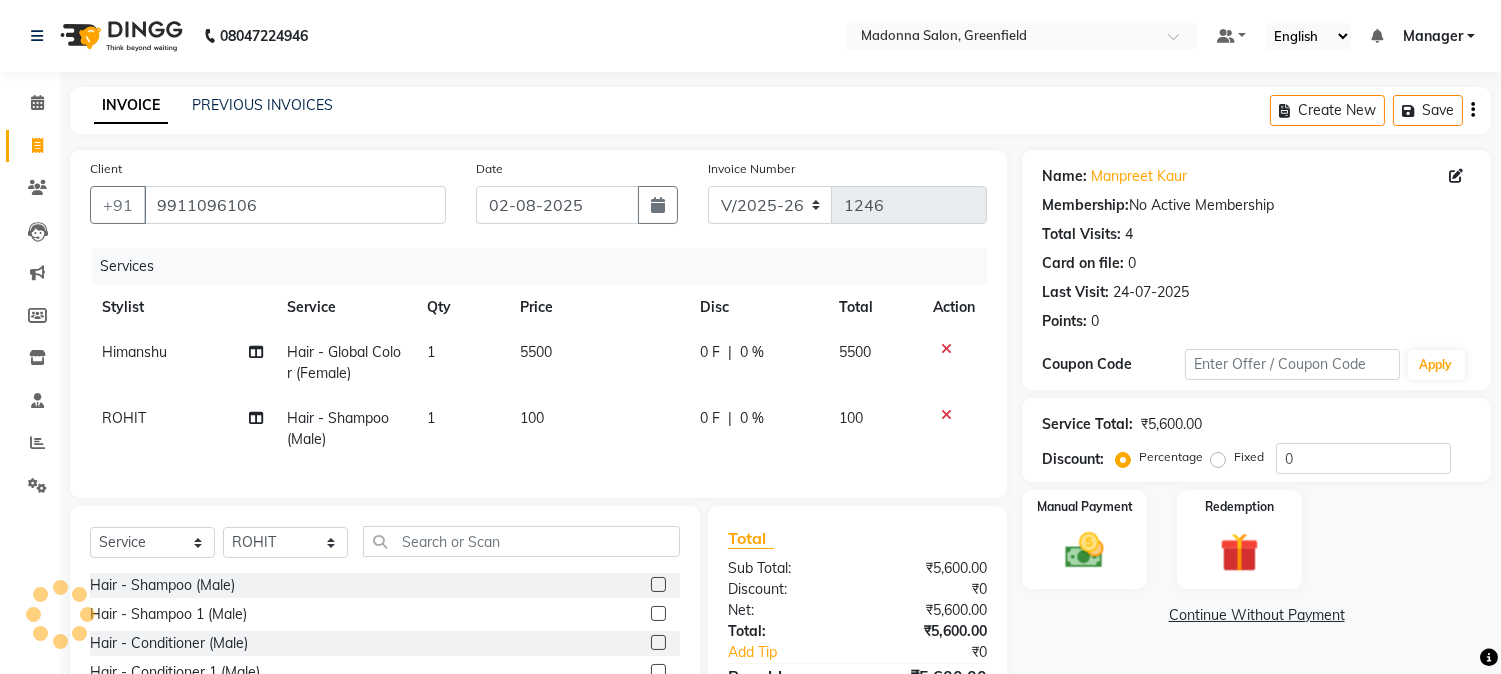 click on "100" 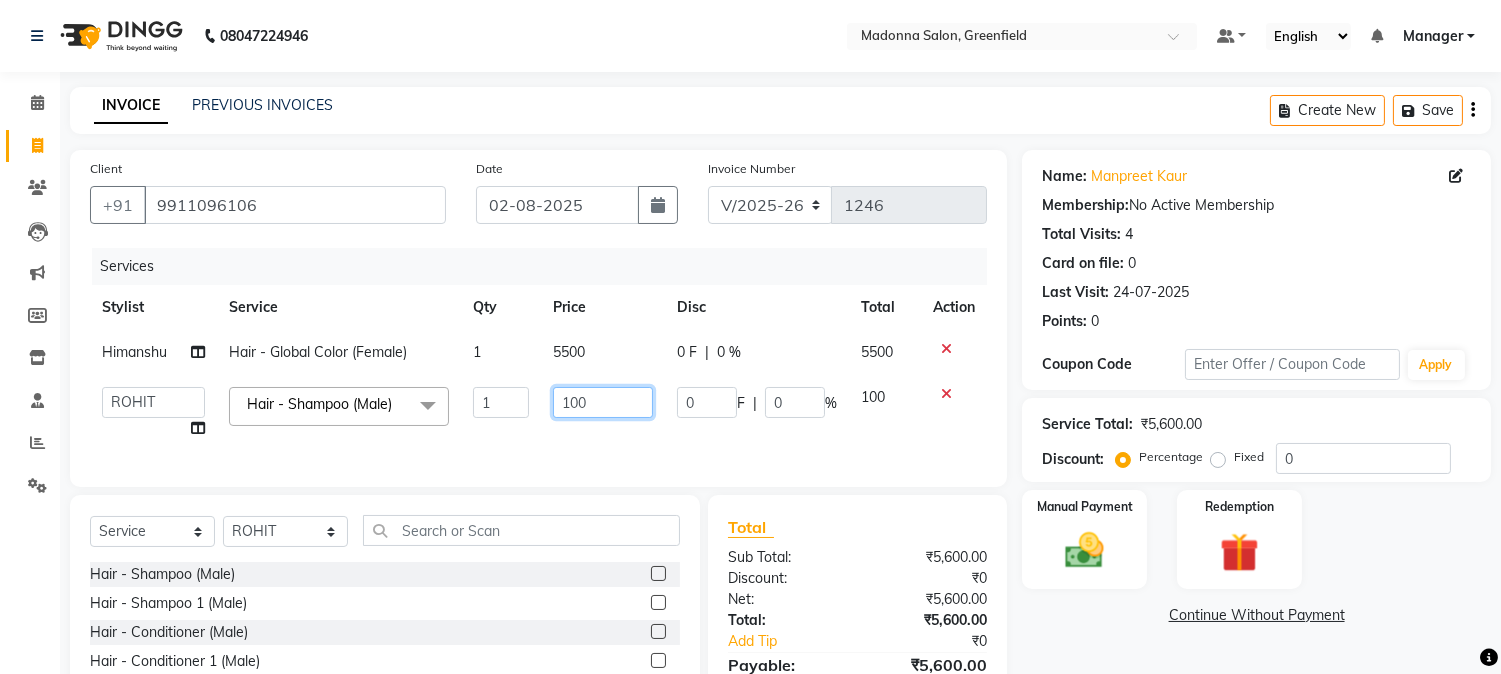 click on "100" 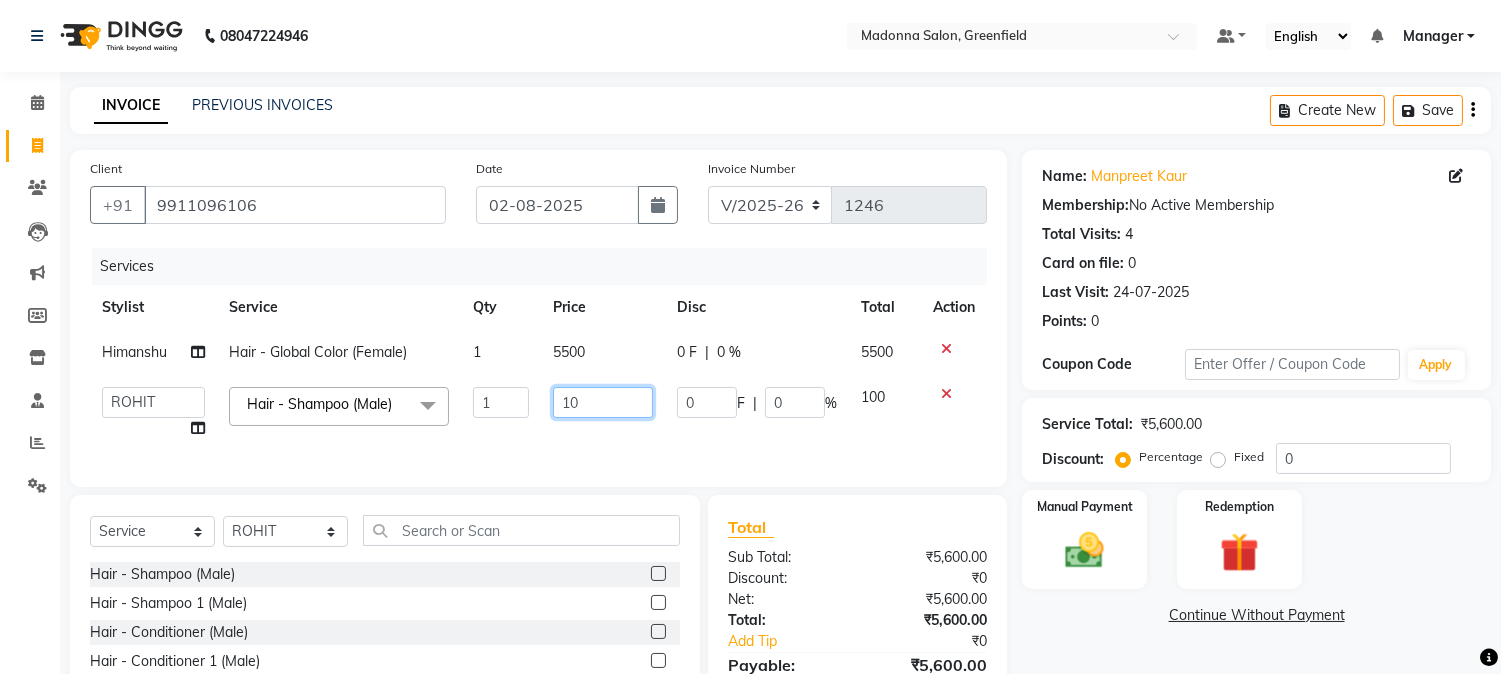 type on "1" 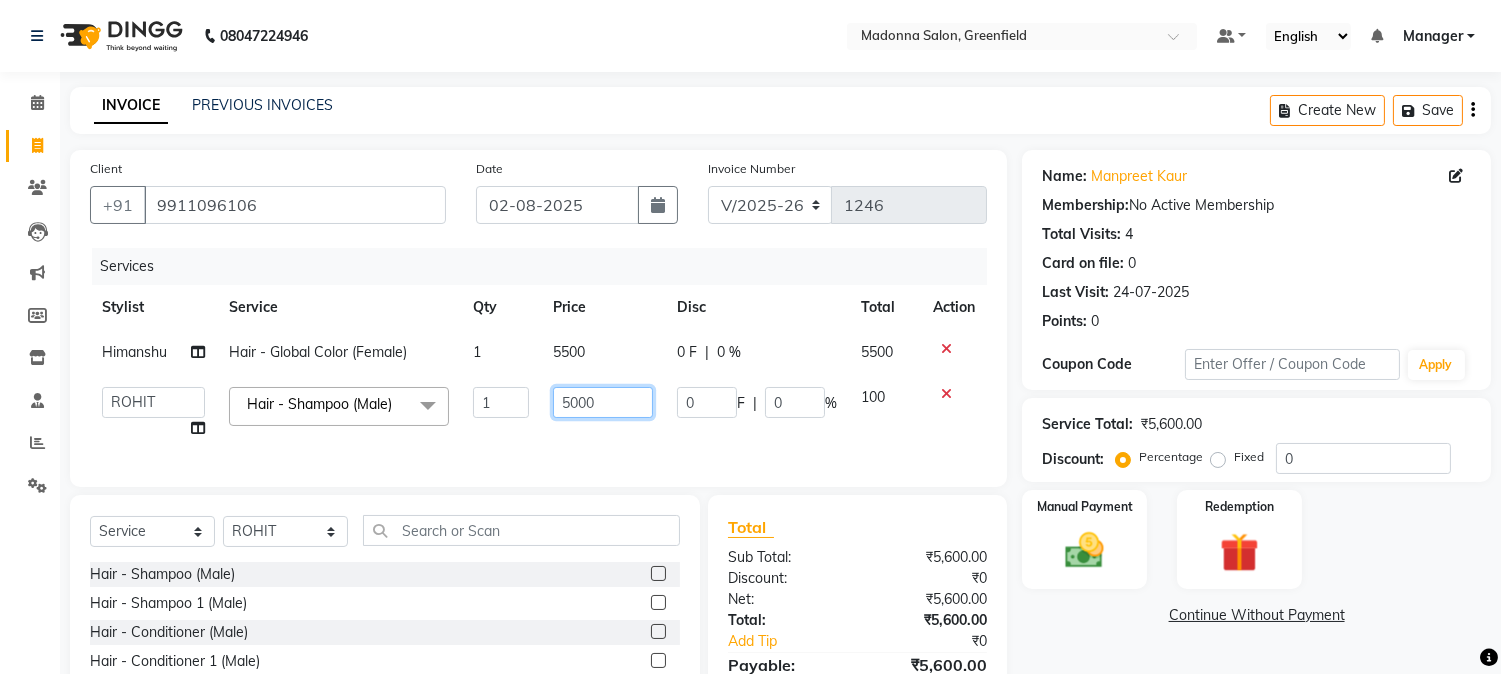 type on "500" 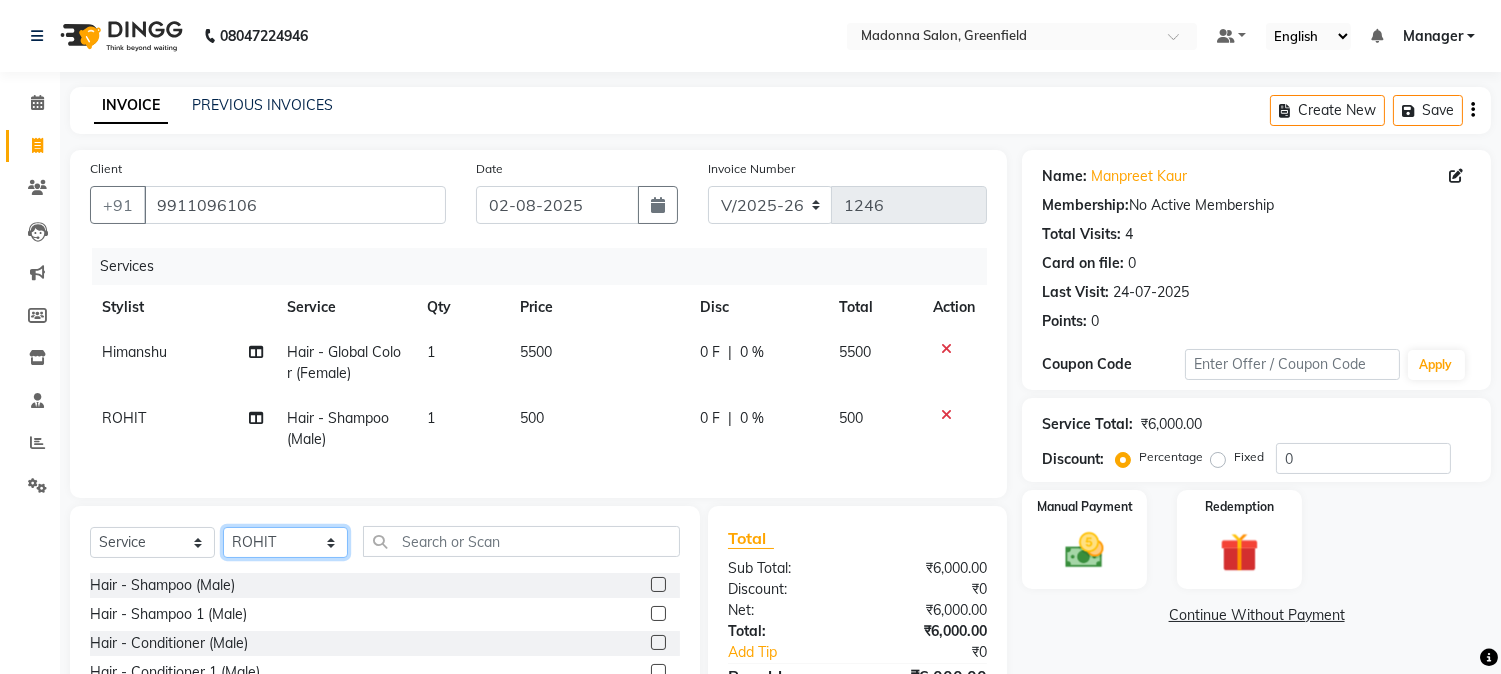 click on "Select Stylist [FIRST] [FIRST] [FIRST] [FIRST] [FIRST] [FIRST] [FIRST] [FIRST] [FIRST] [FIRST] [FIRST] [FIRST] [FIRST] [FIRST] [FIRST] [FIRST] [FIRST] [FIRST] [FIRST] [FIRST]" 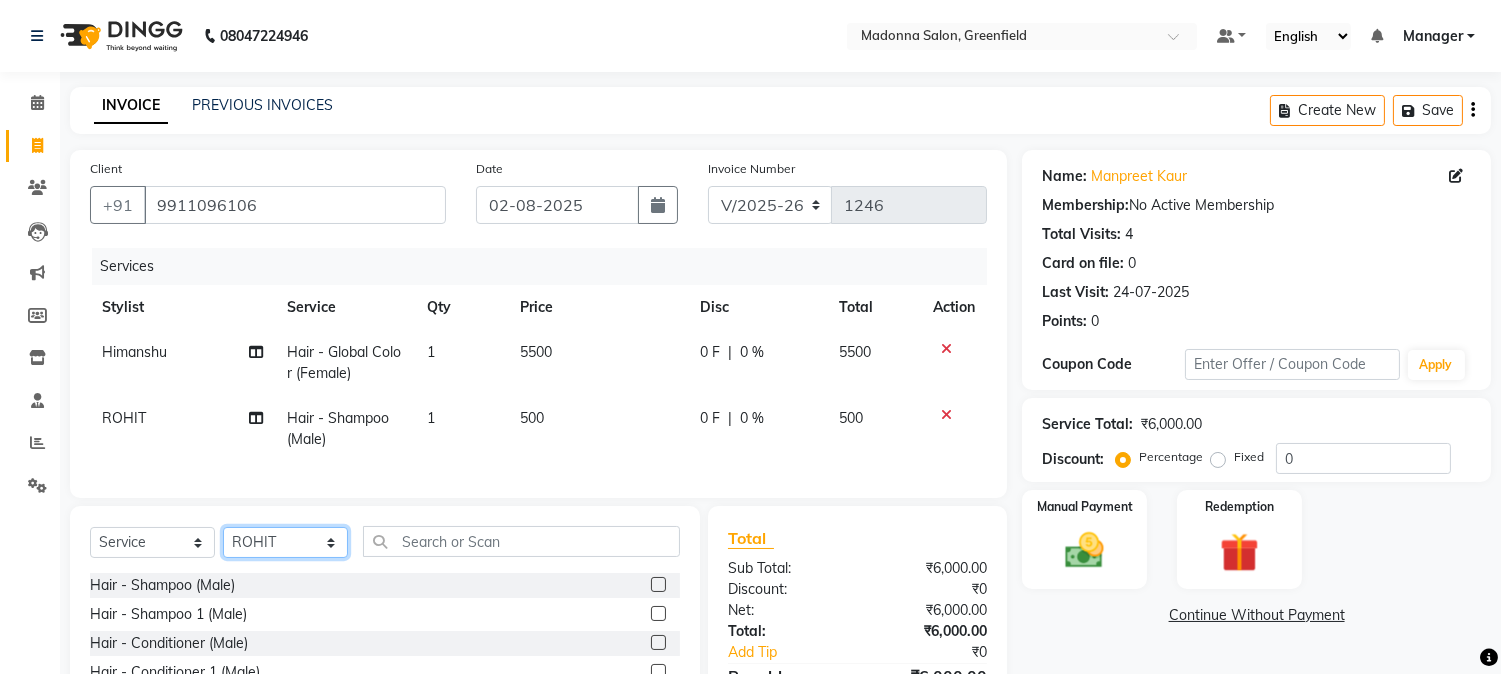 select on "68888" 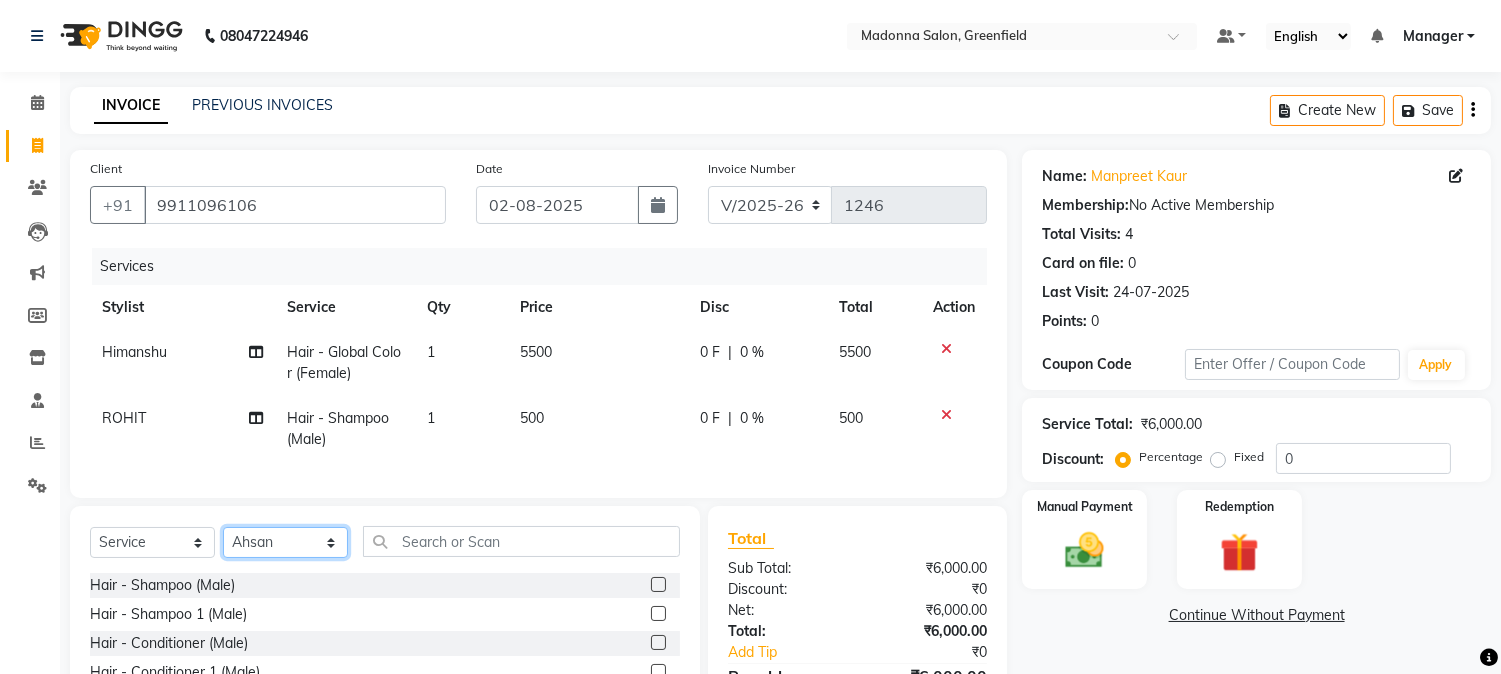 click on "Select Stylist [FIRST] [FIRST] [FIRST] [FIRST] [FIRST] [FIRST] [FIRST] [FIRST] [FIRST] [FIRST] [FIRST] [FIRST] [FIRST] [FIRST] [FIRST] [FIRST] [FIRST] [FIRST] [FIRST] [FIRST]" 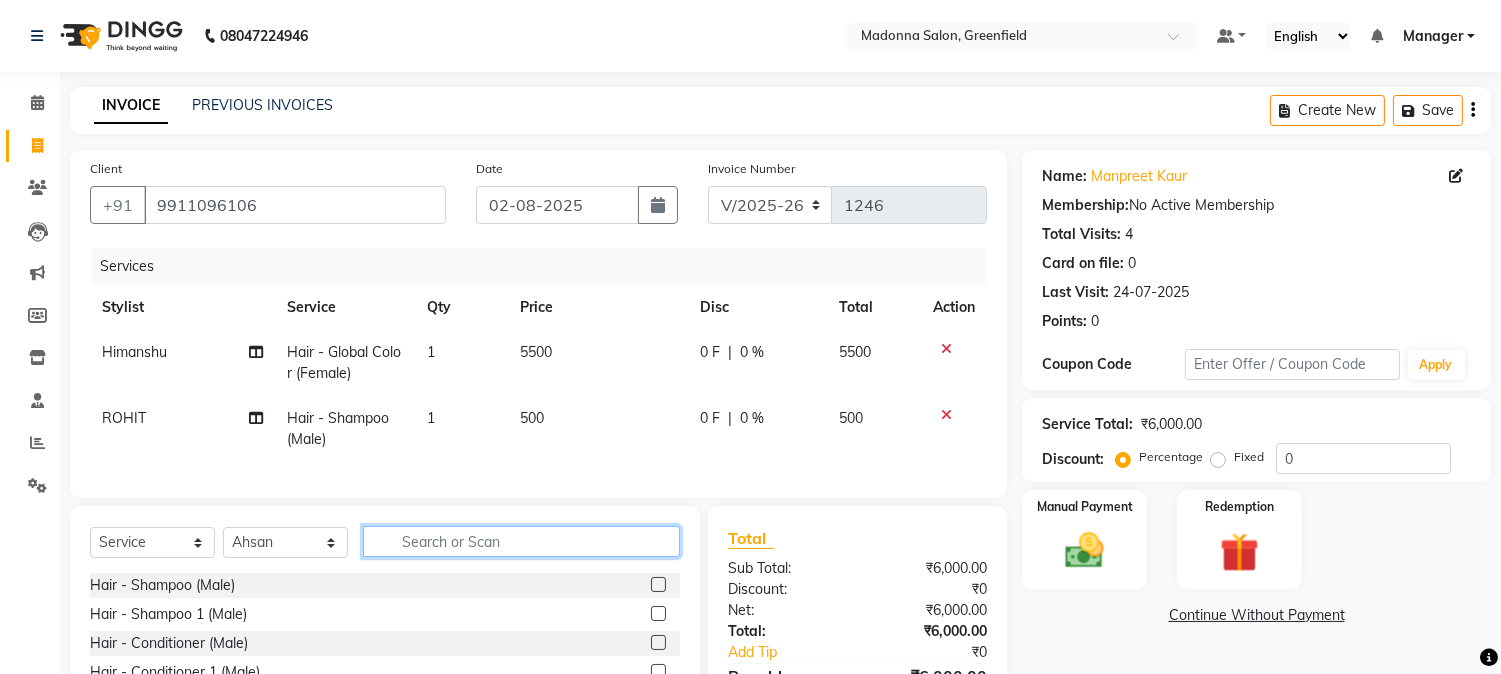 click 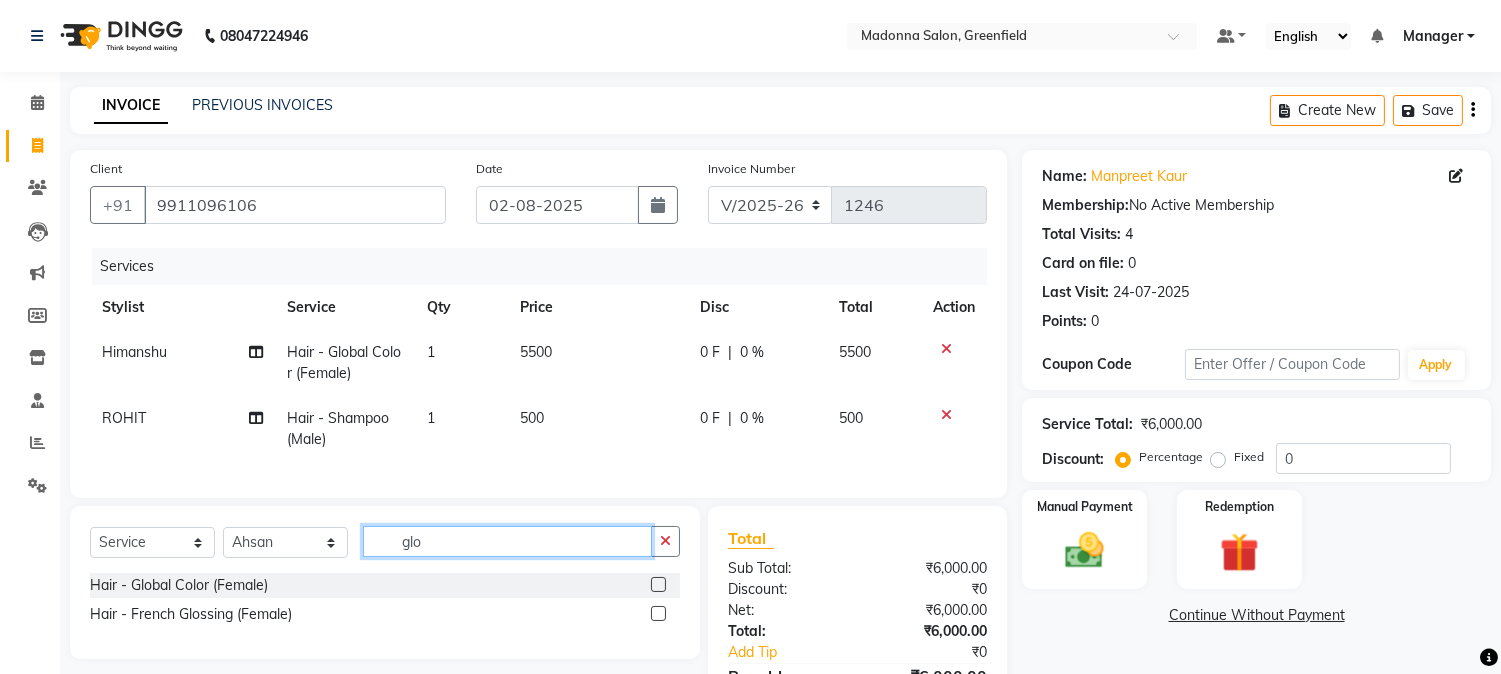 type on "glo" 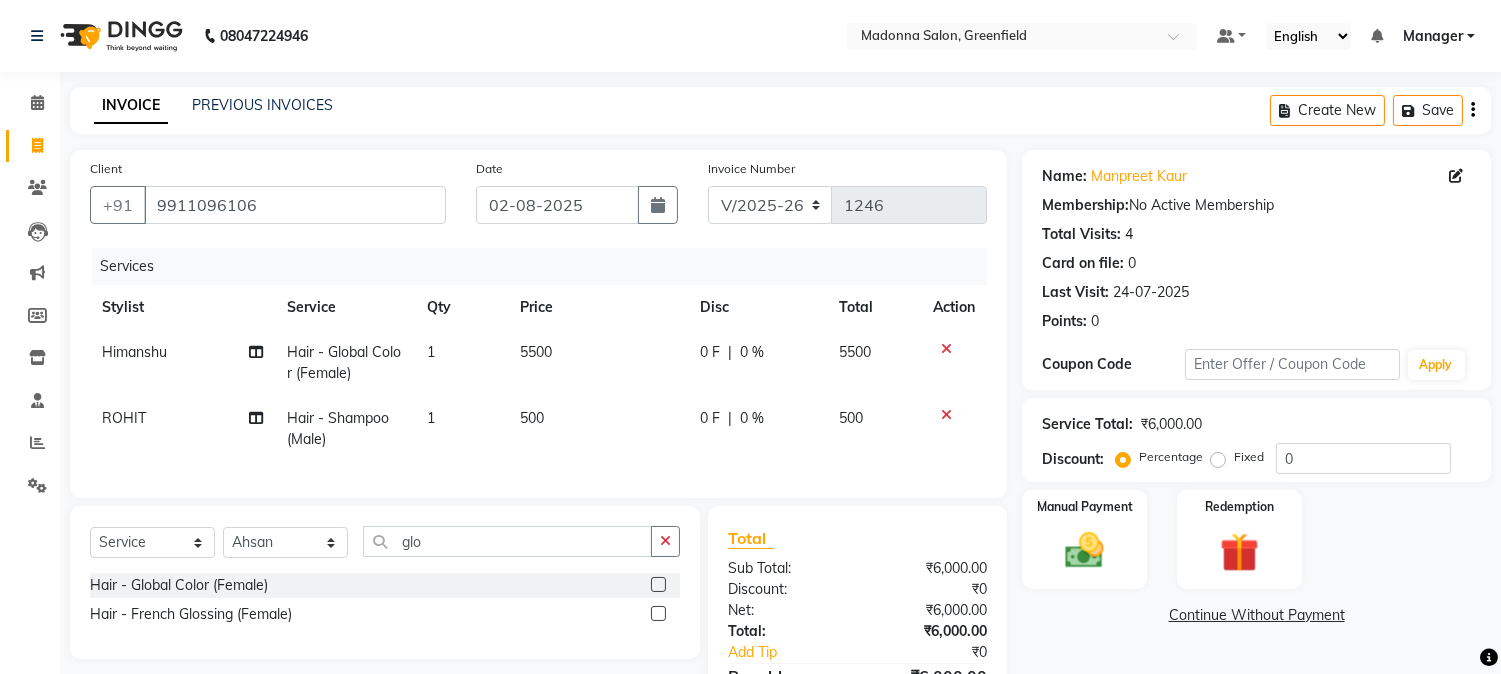 click 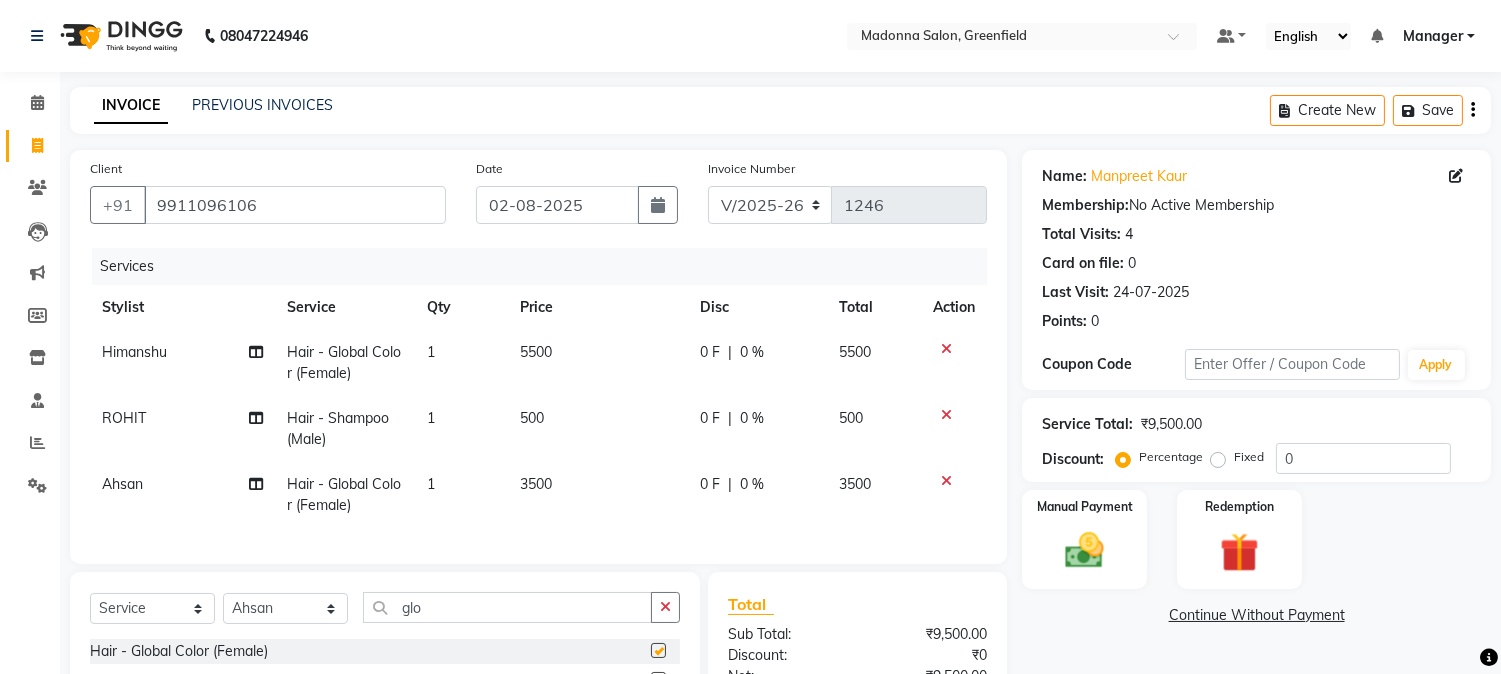 checkbox on "false" 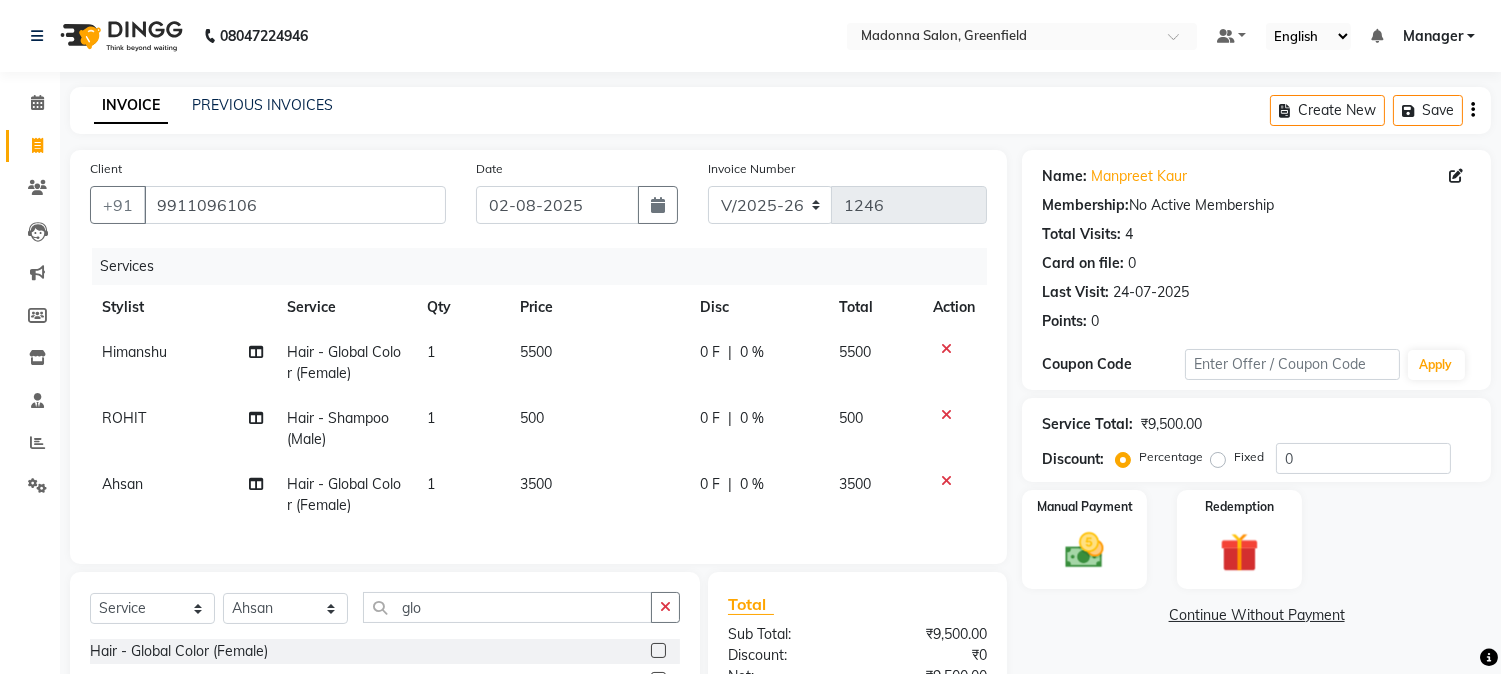 click on "3500" 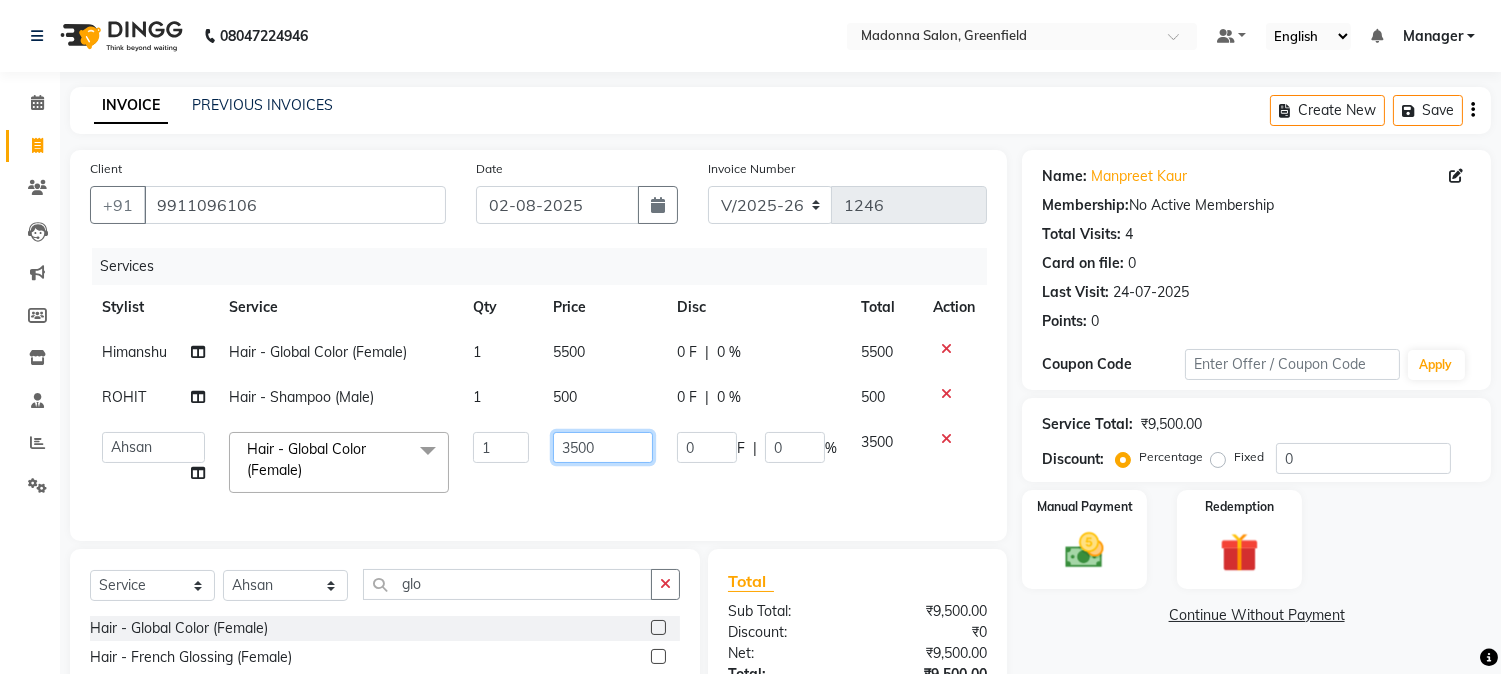 click on "3500" 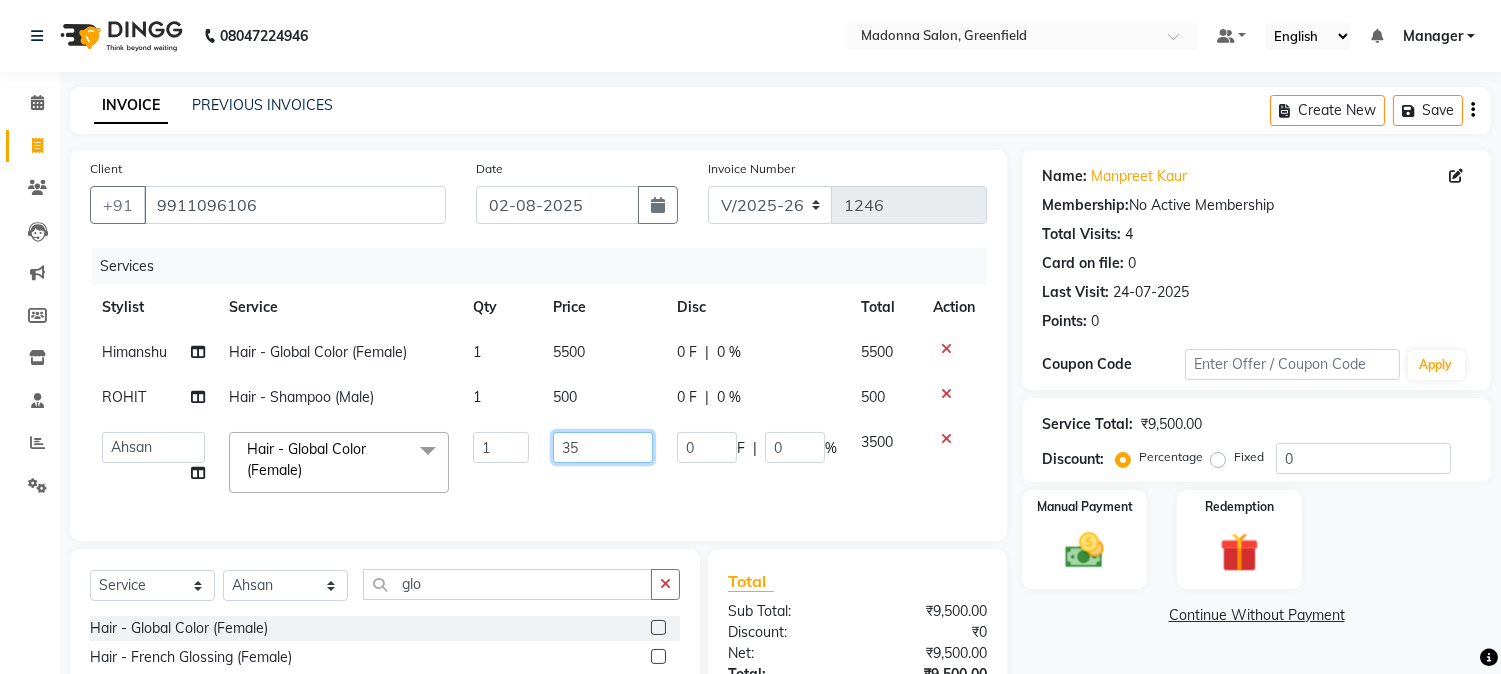 type on "3" 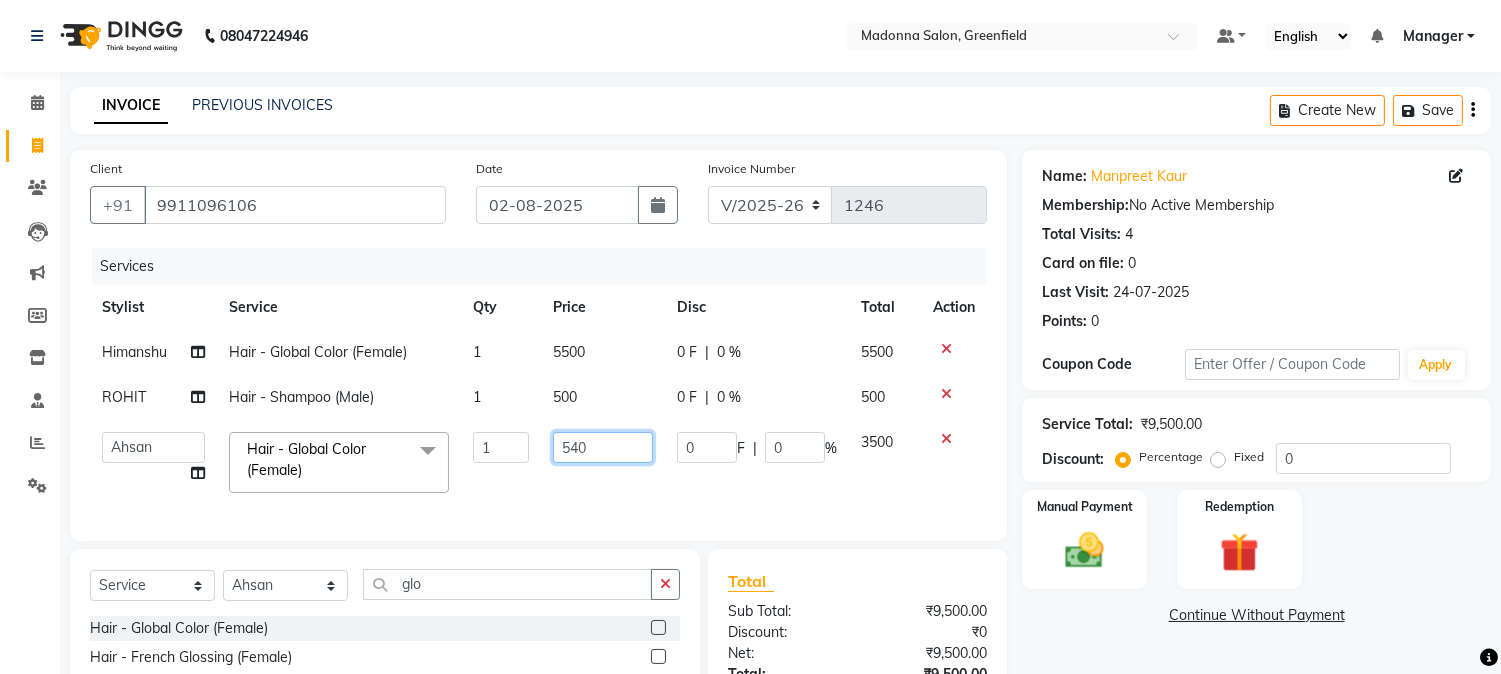 type on "5400" 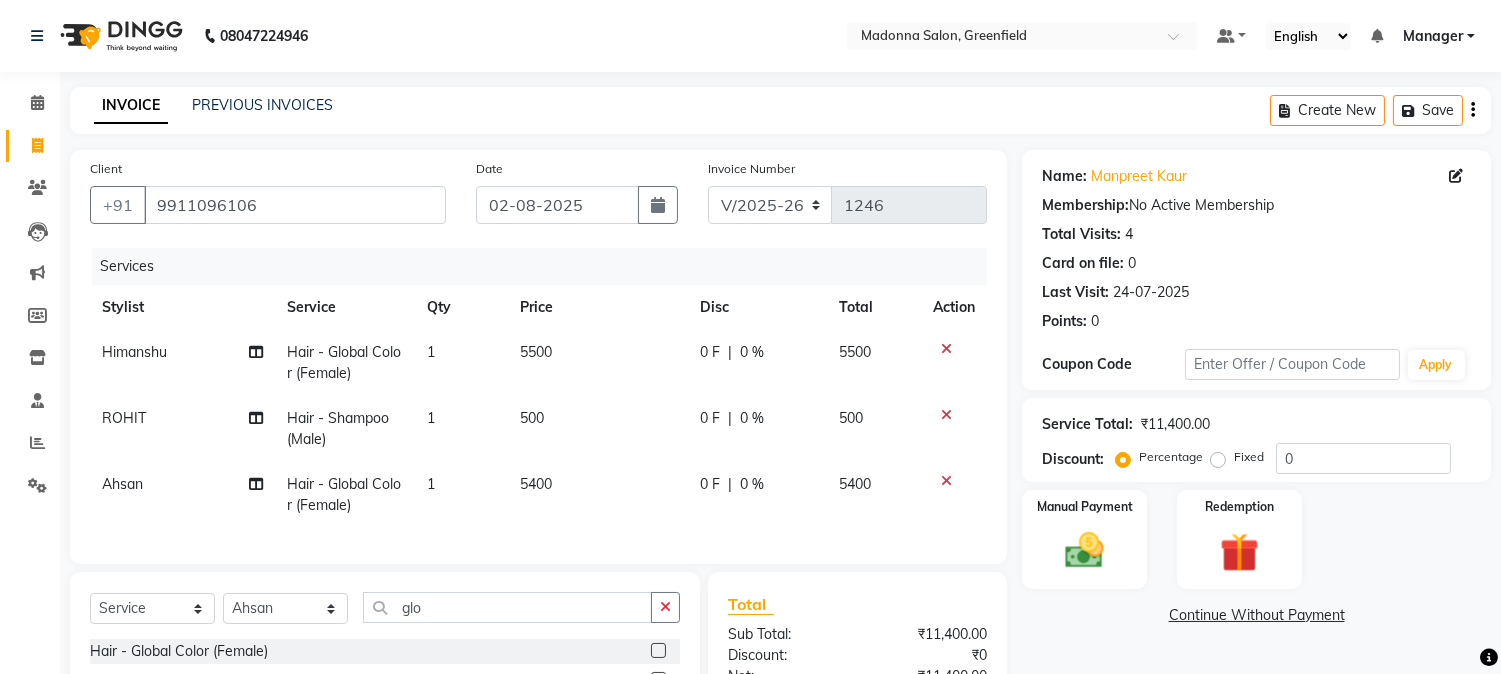 click on "Continue Without Payment" 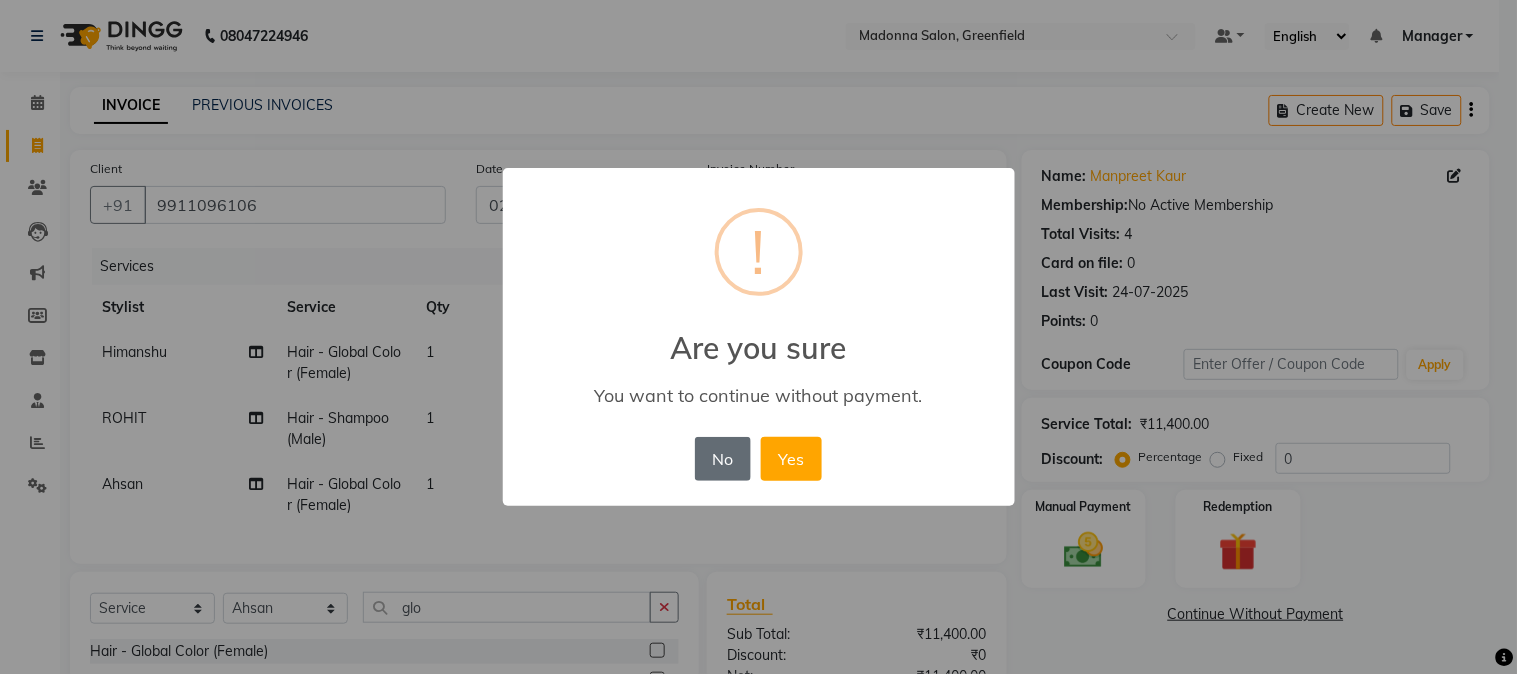 click on "No" at bounding box center [723, 459] 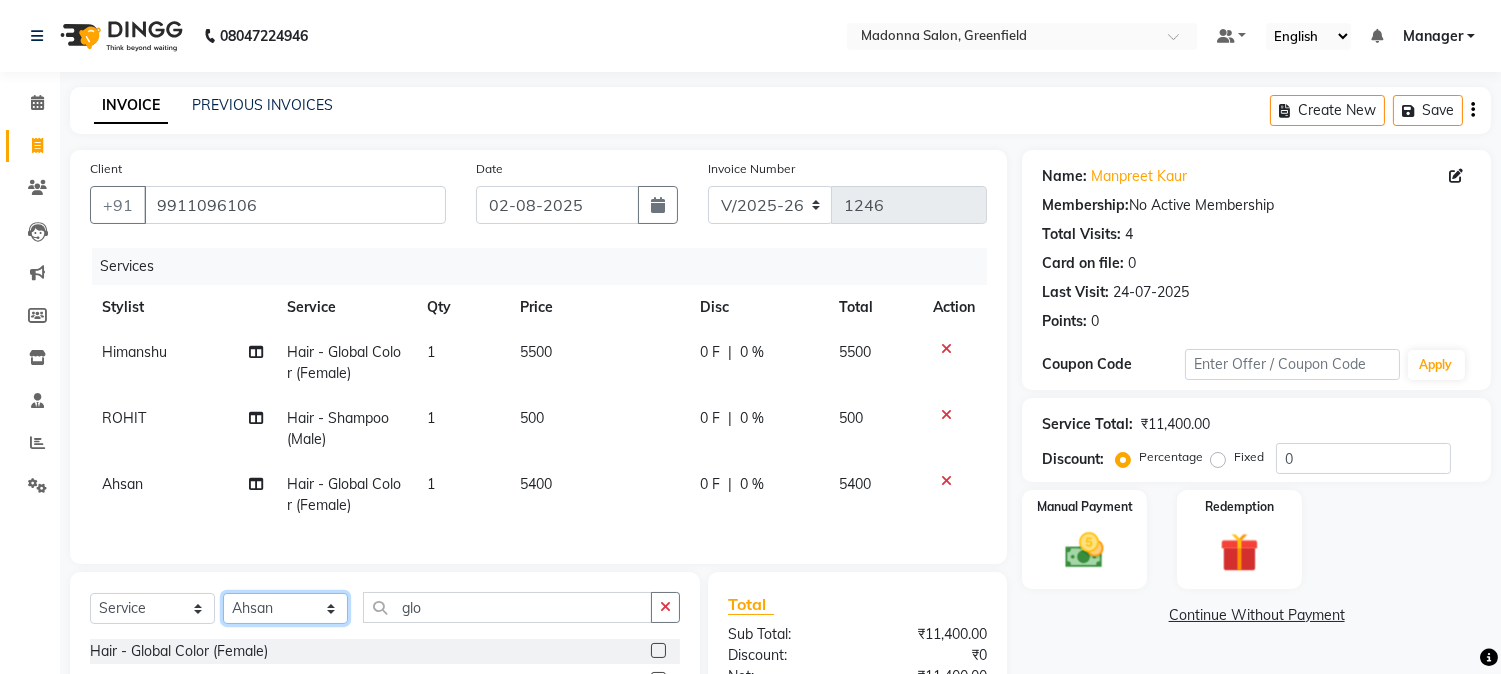click on "Select Stylist [FIRST] [FIRST] [FIRST] [FIRST] [FIRST] [FIRST] [FIRST] [FIRST] [FIRST] [FIRST] [FIRST] [FIRST] [FIRST] [FIRST] [FIRST] [FIRST] [FIRST] [FIRST] [FIRST] [FIRST]" 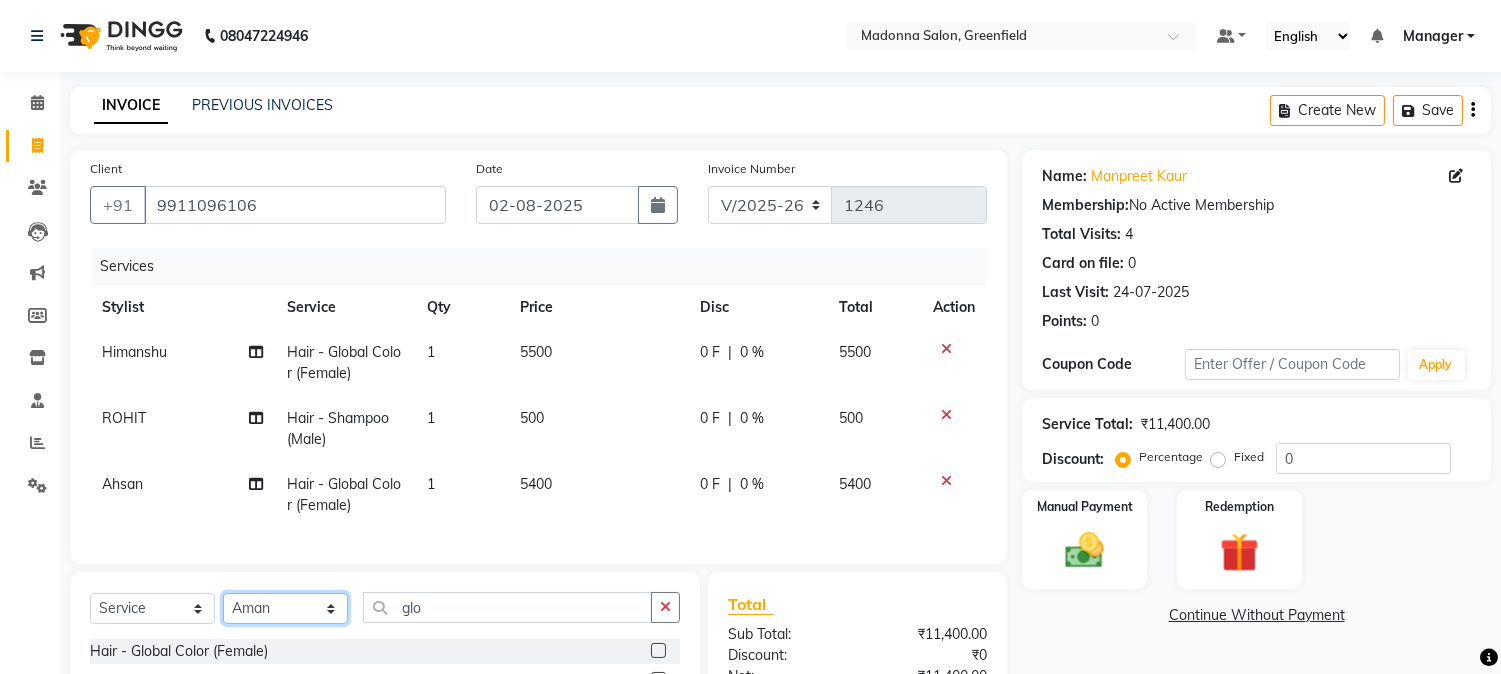 click on "Select Stylist [FIRST] [FIRST] [FIRST] [FIRST] [FIRST] [FIRST] [FIRST] [FIRST] [FIRST] [FIRST] [FIRST] [FIRST] [FIRST] [FIRST] [FIRST] [FIRST] [FIRST] [FIRST] [FIRST] [FIRST]" 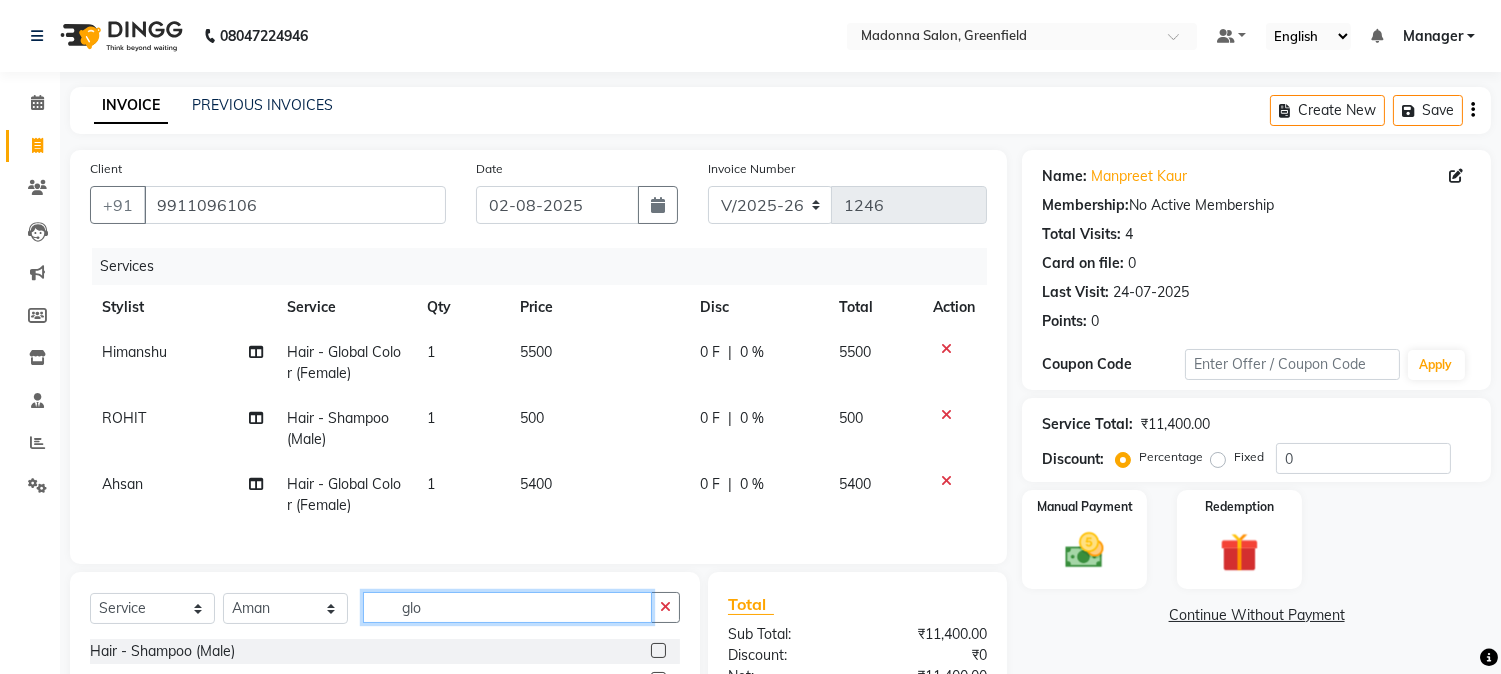 click on "glo" 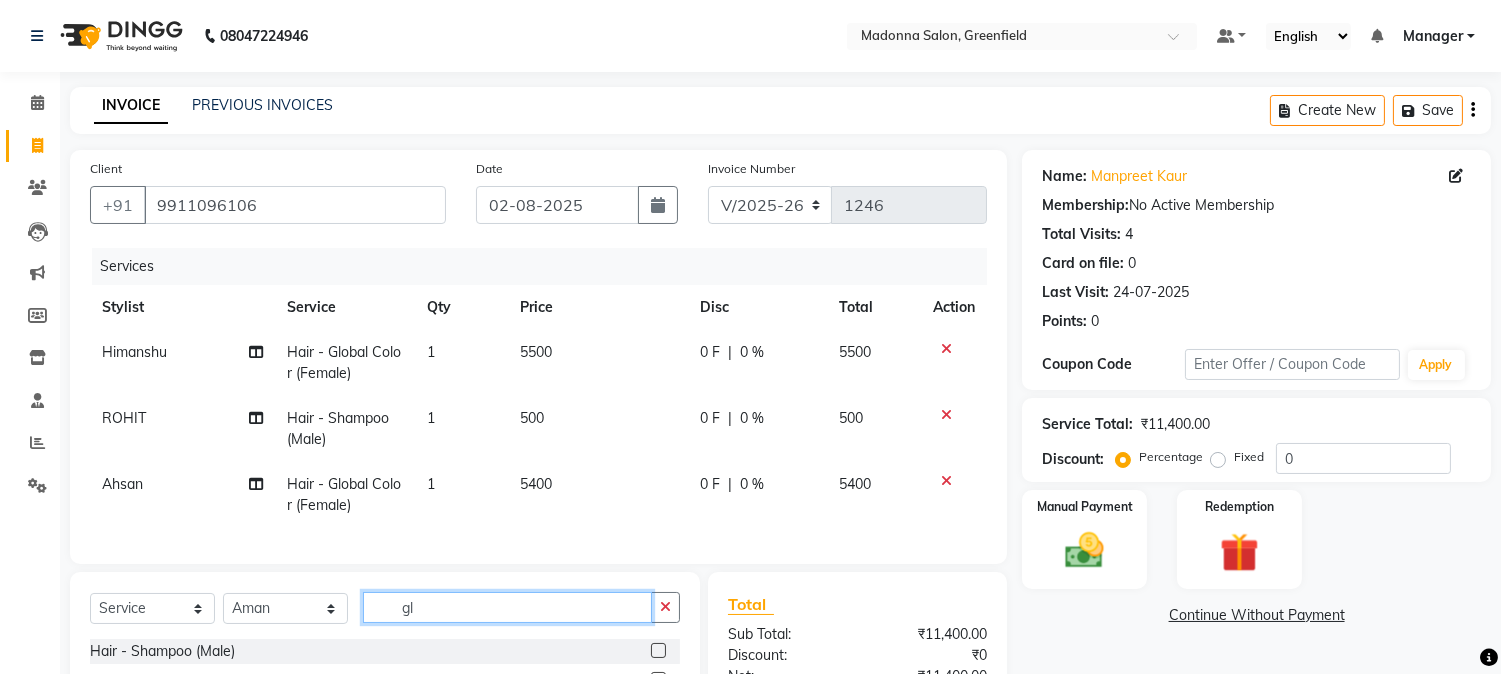 type on "g" 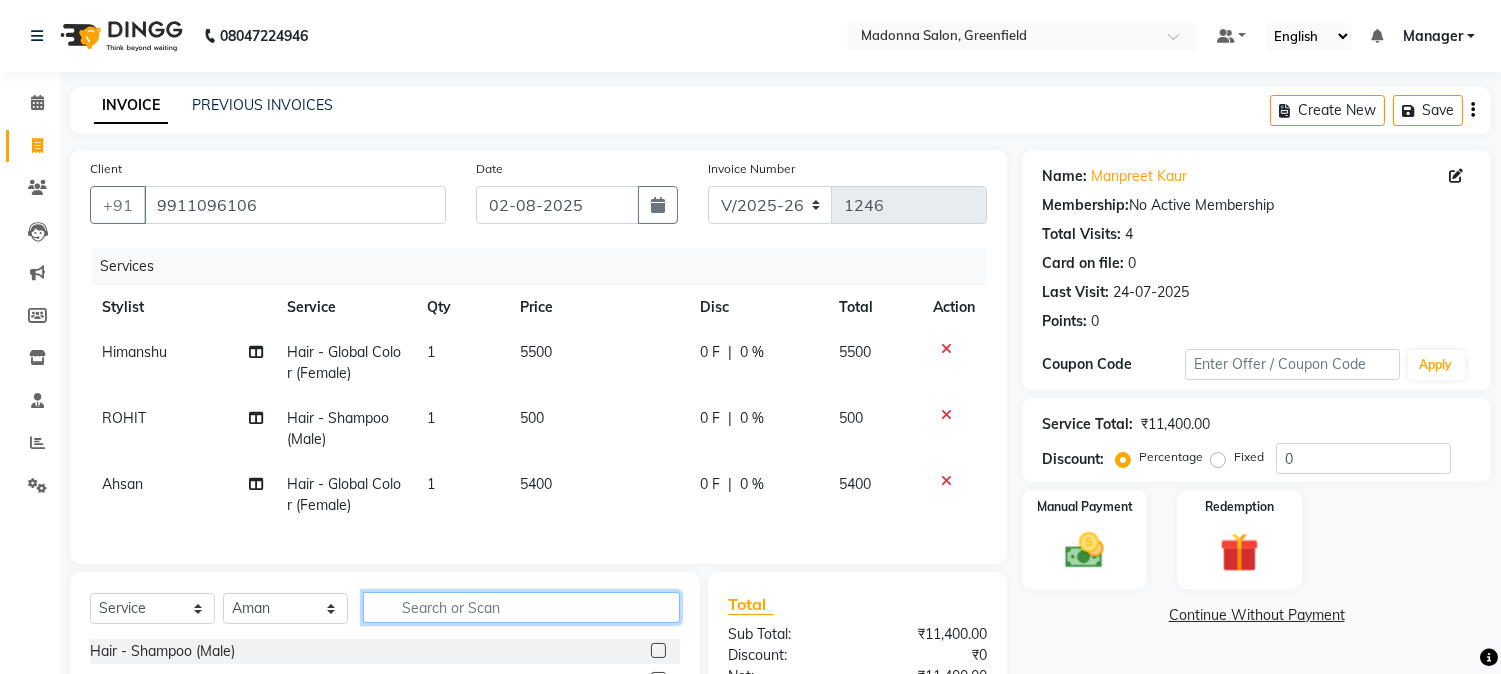 type 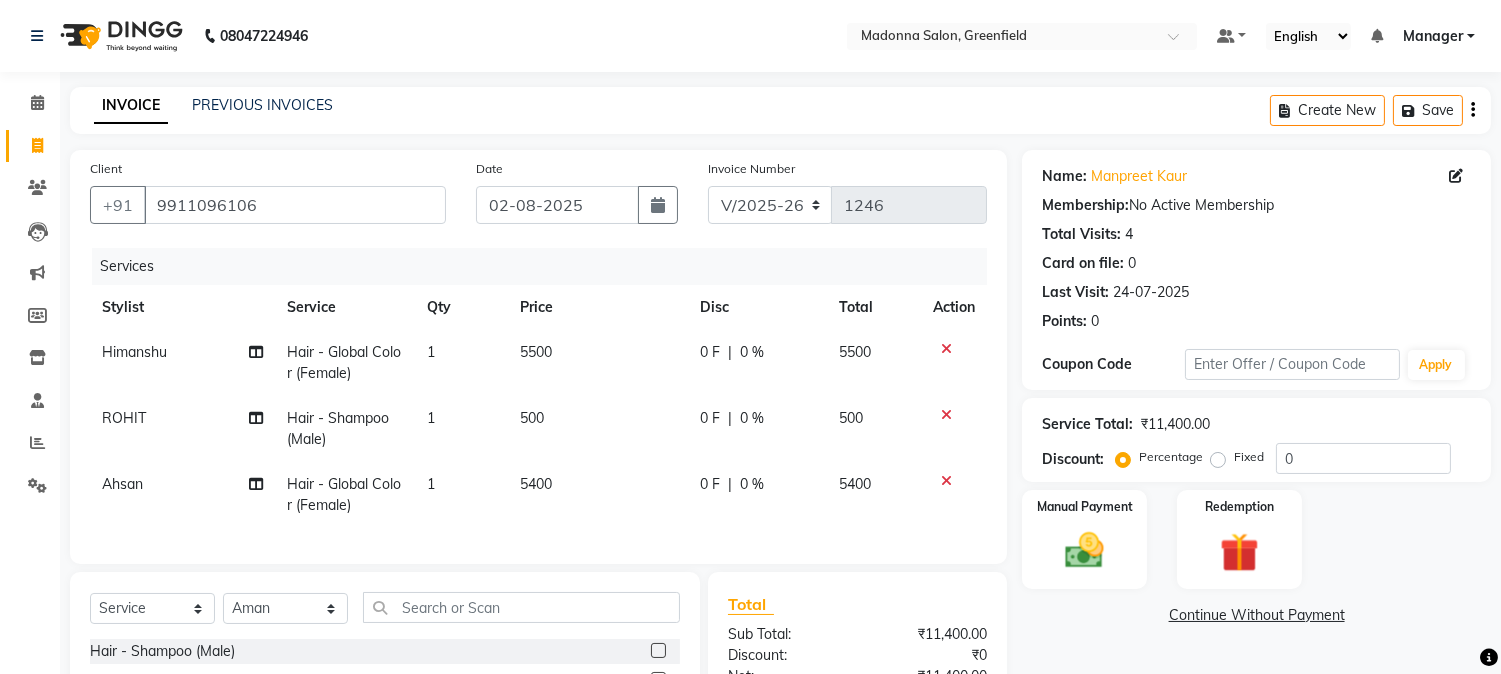 click 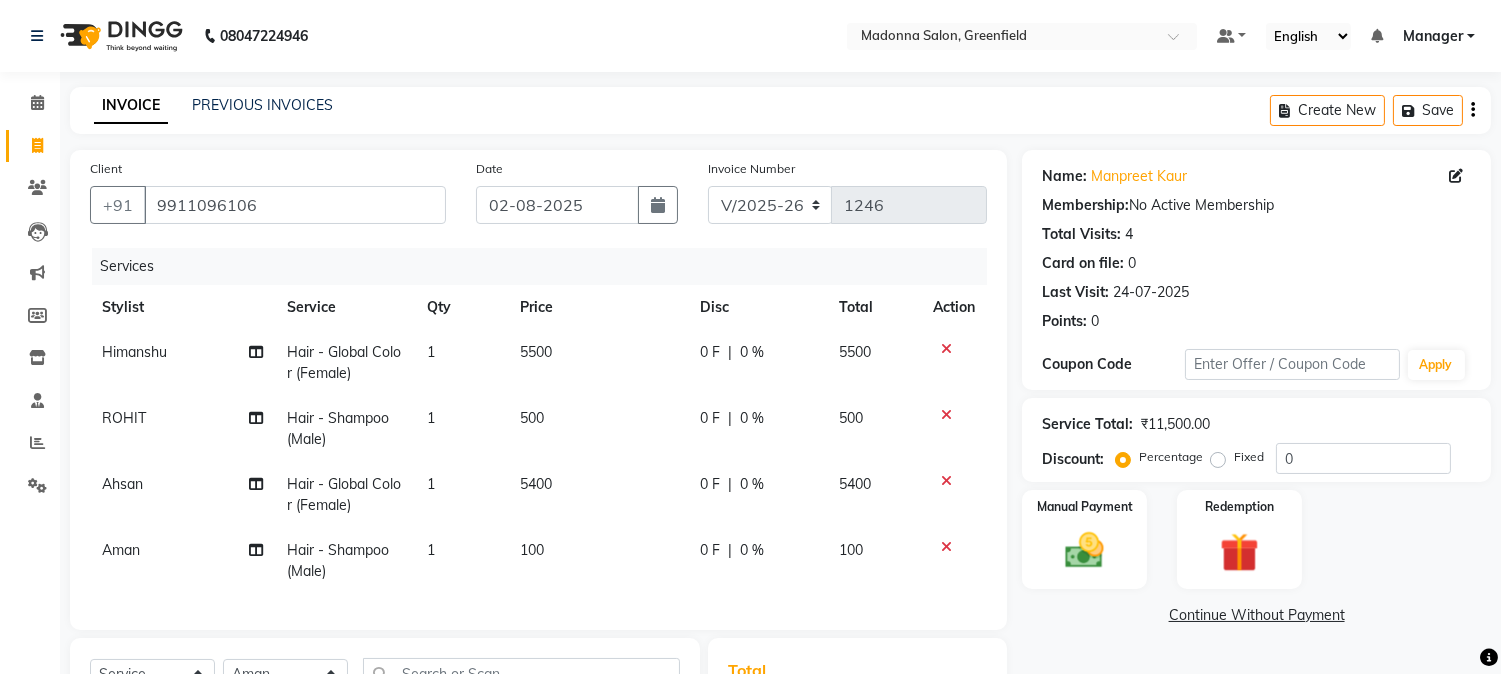 checkbox on "false" 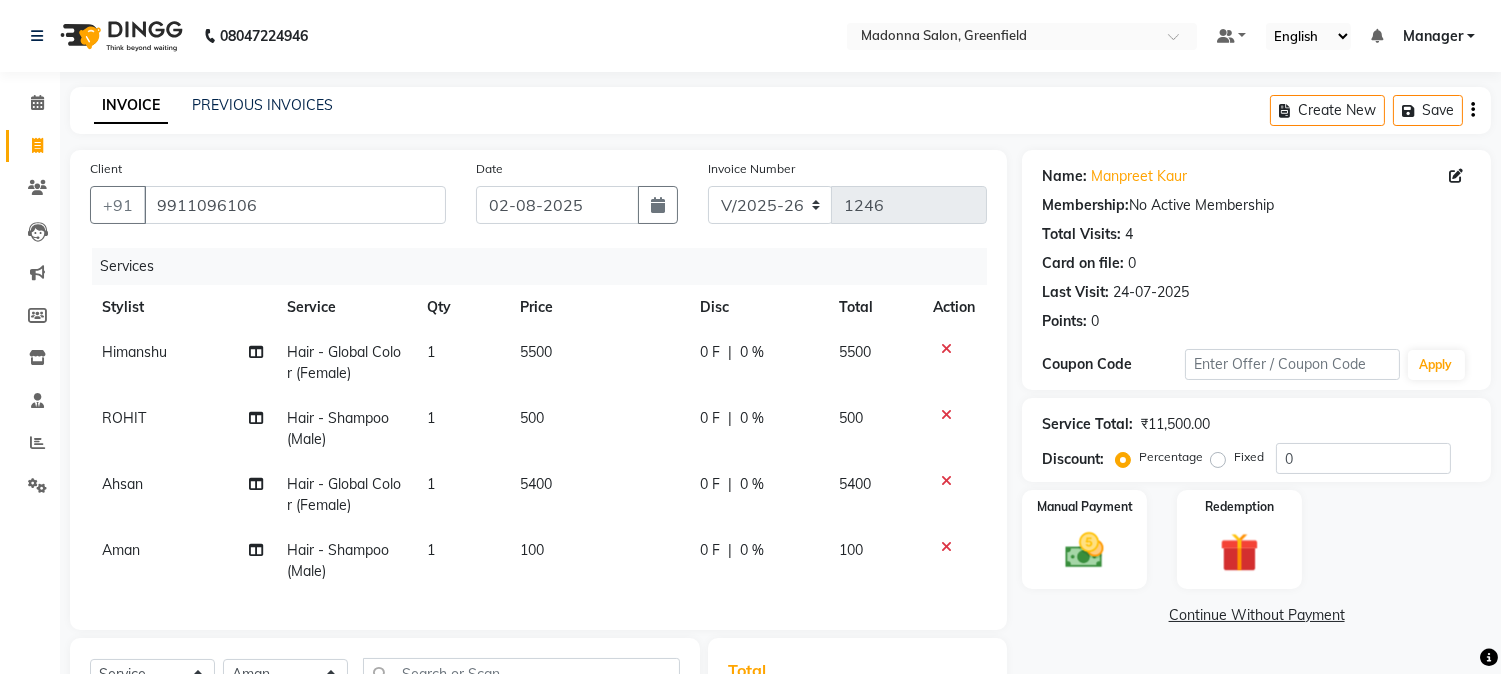 click on "100" 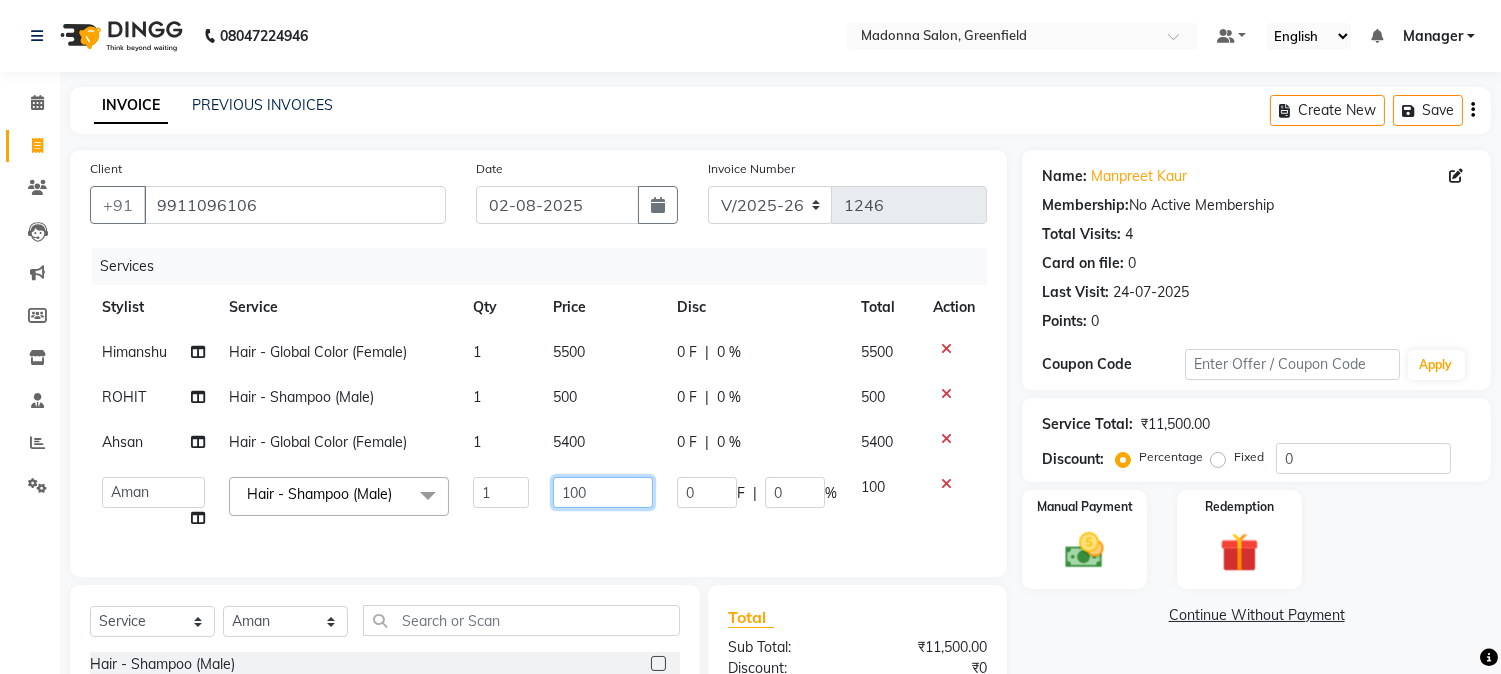 click on "100" 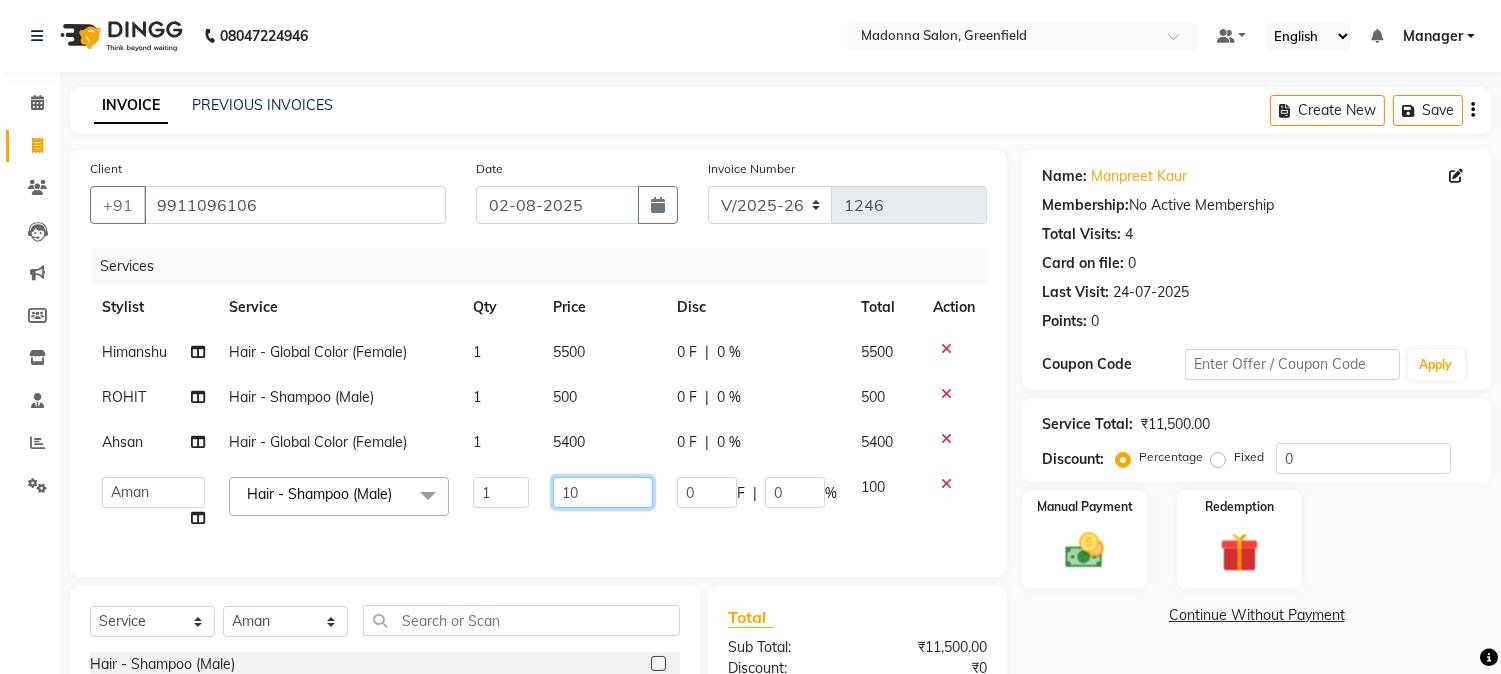 type on "1" 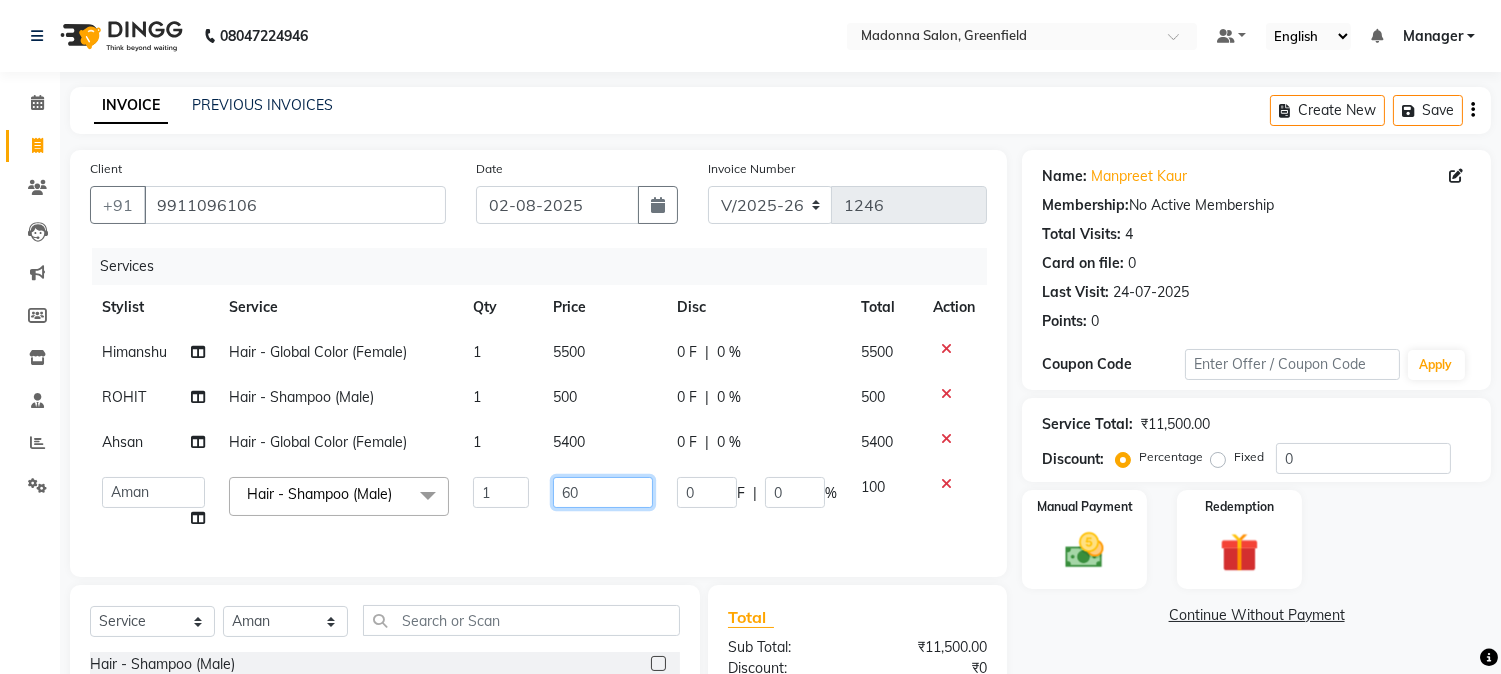 type on "600" 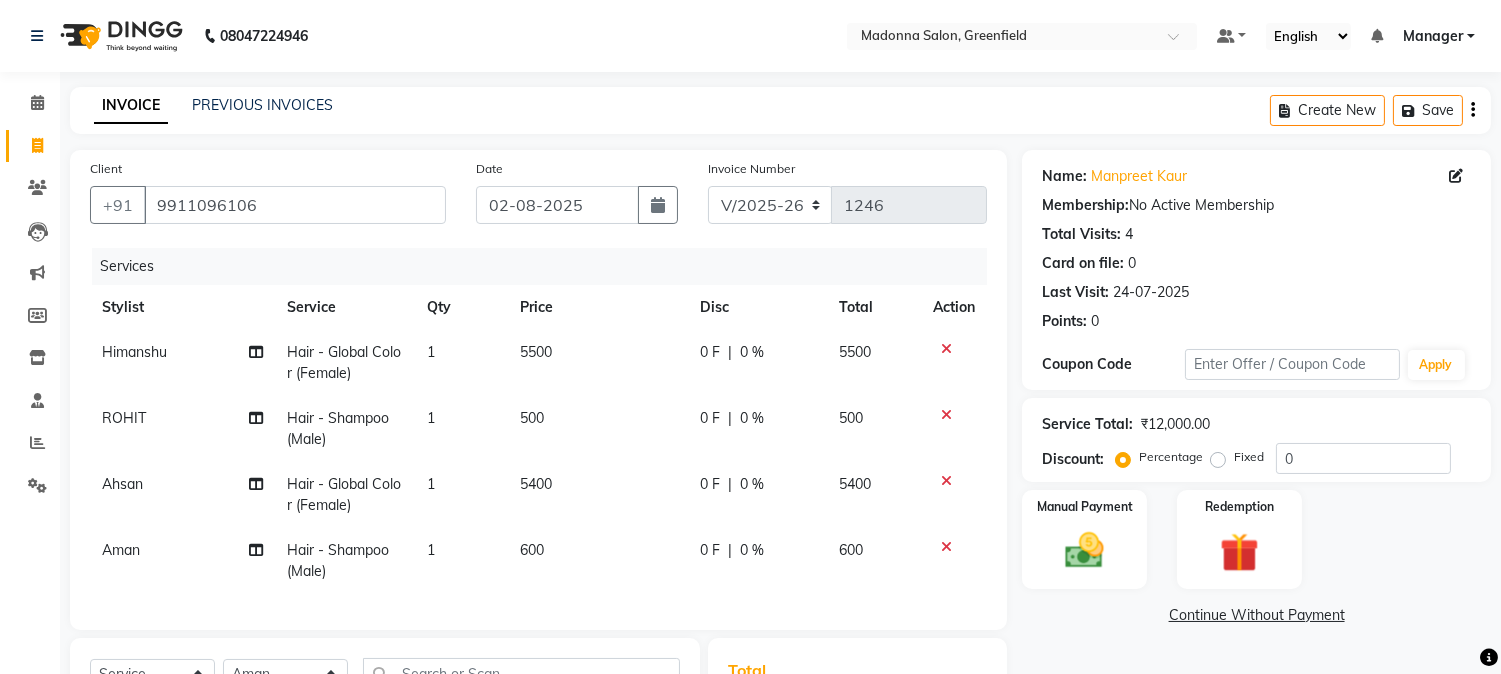 click on "[FIRST] Hair - Global Color (Female) 1 5500 0 F | 0 % 5500 [FIRST] Hair - Shampoo (Male) 1 500 0 F | 0 % 500 [FIRST] Hair - Global Color (Female) 1 5400 0 F | 0 % 5400 [FIRST] Hair - Shampoo (Male) 1 600 0 F | 0 % 600" 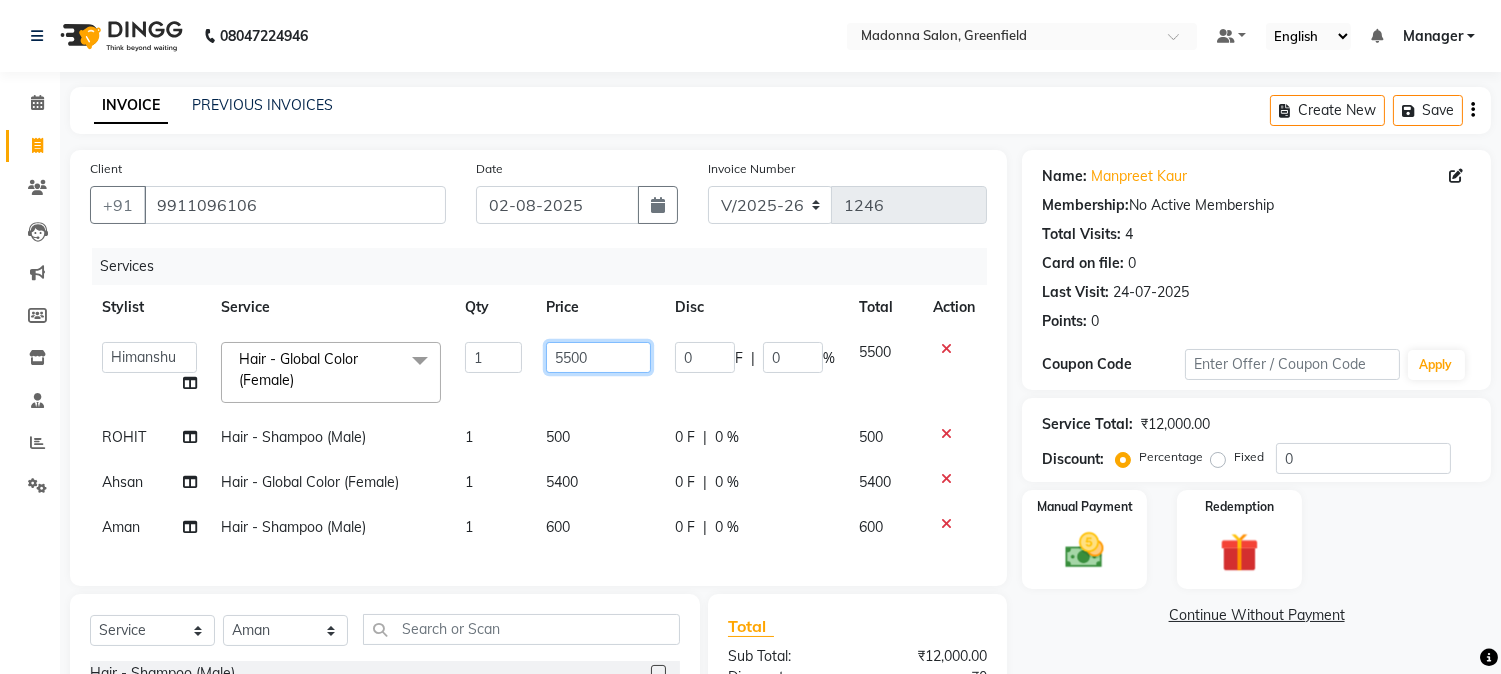 click on "5500" 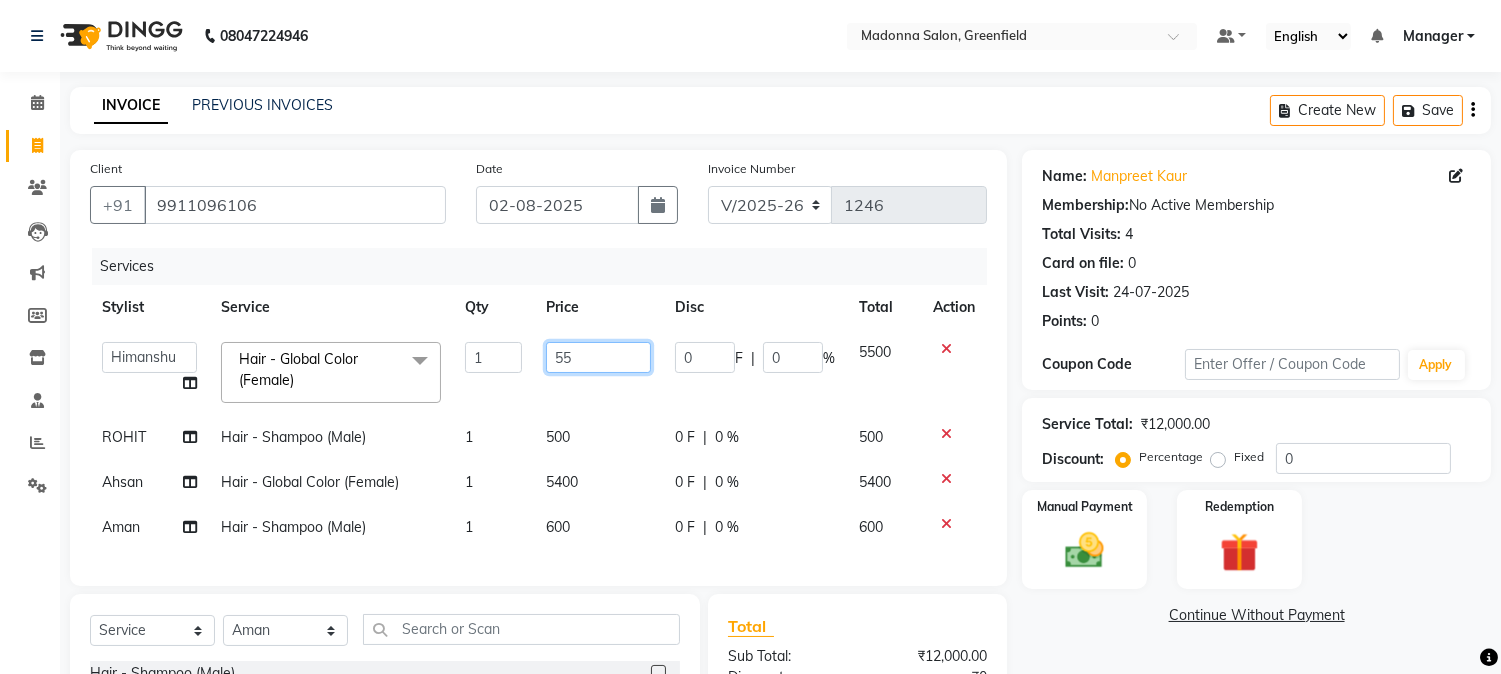 type on "5" 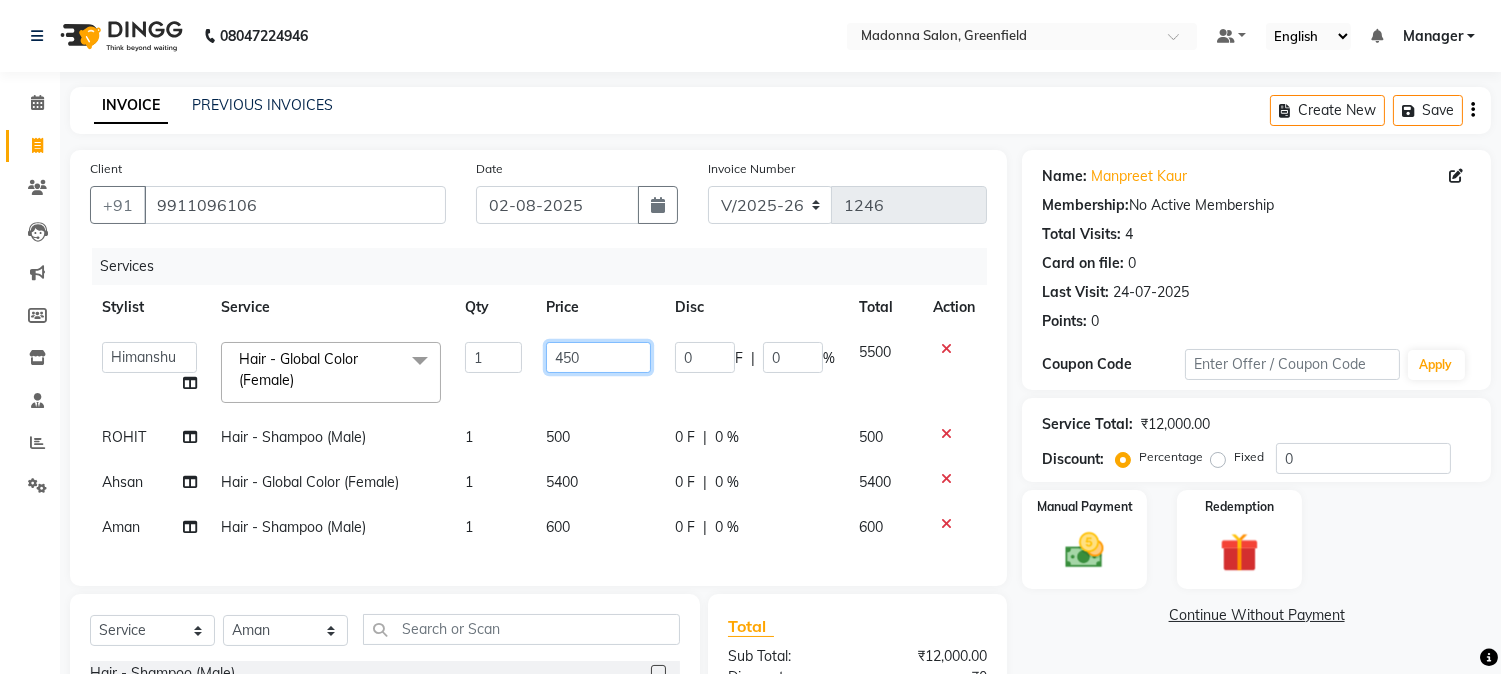 type on "4500" 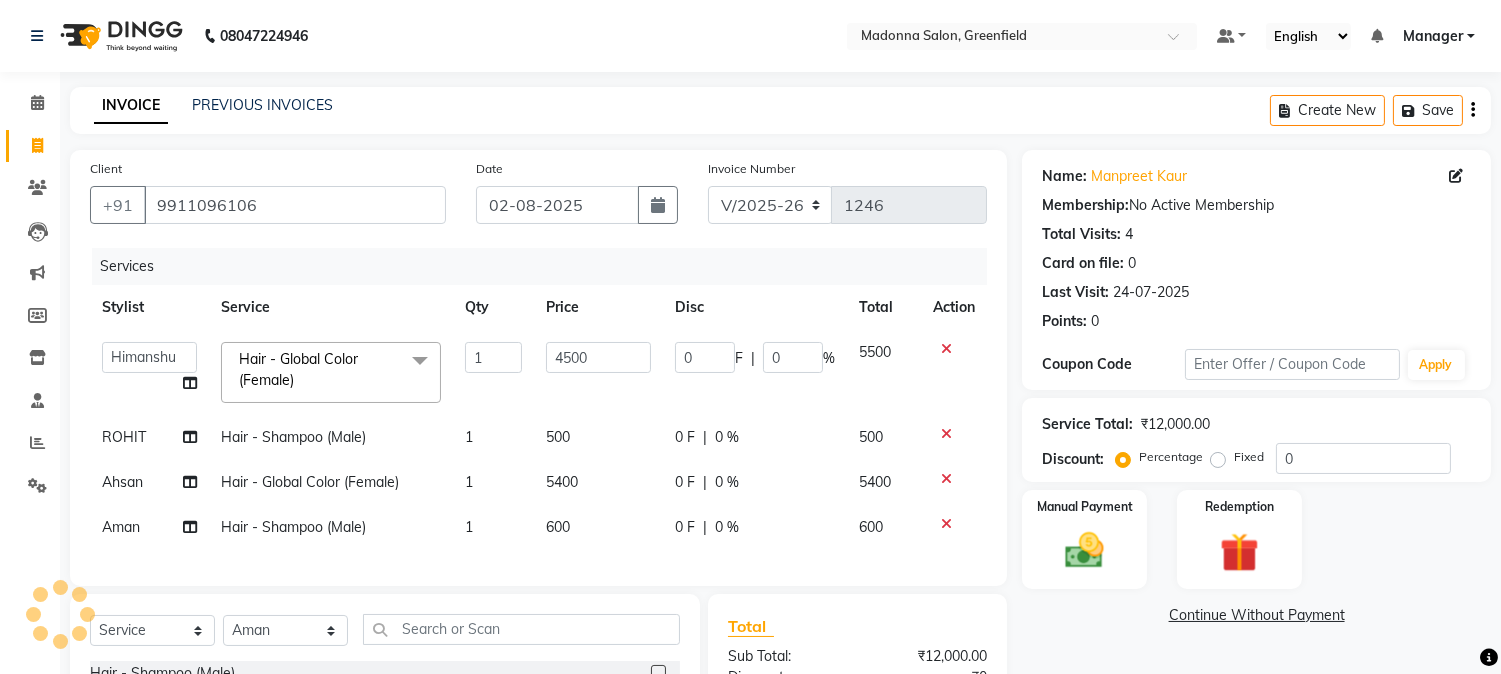 click on "5400" 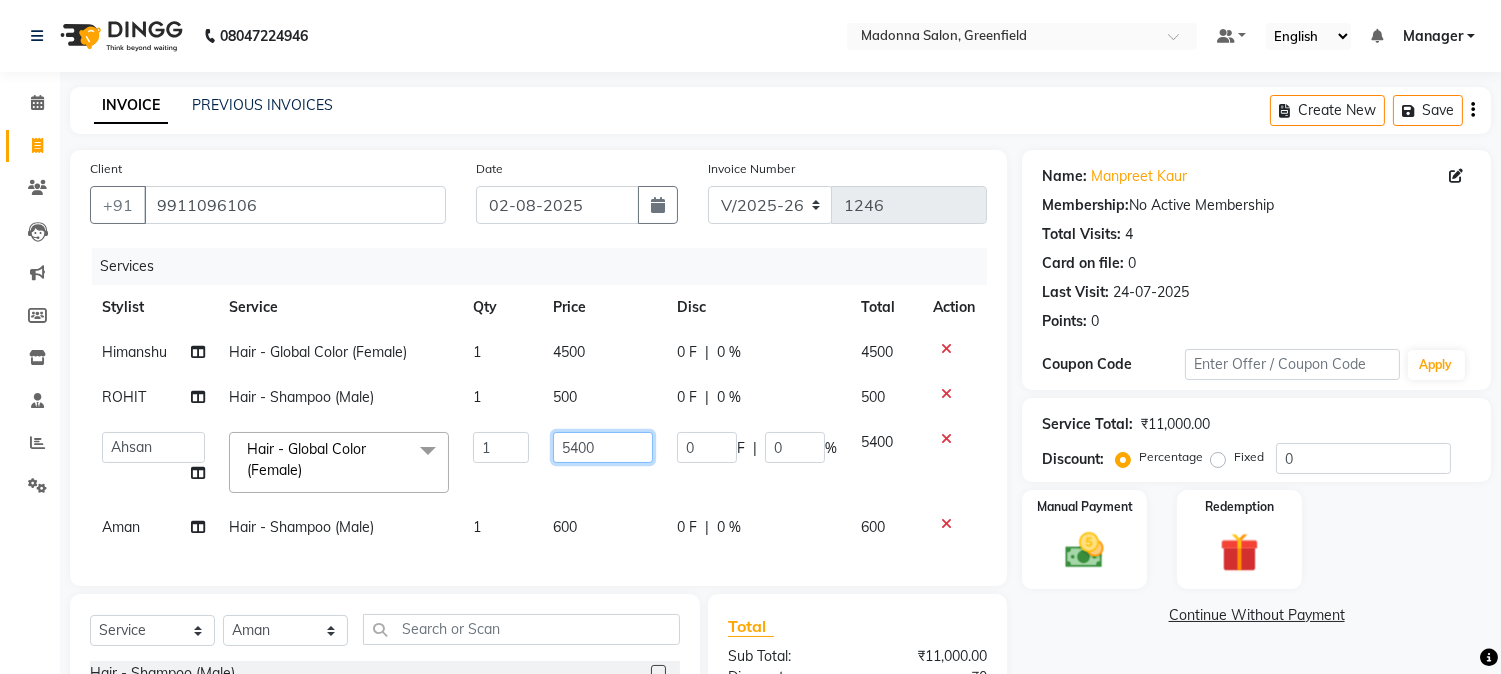 click on "5400" 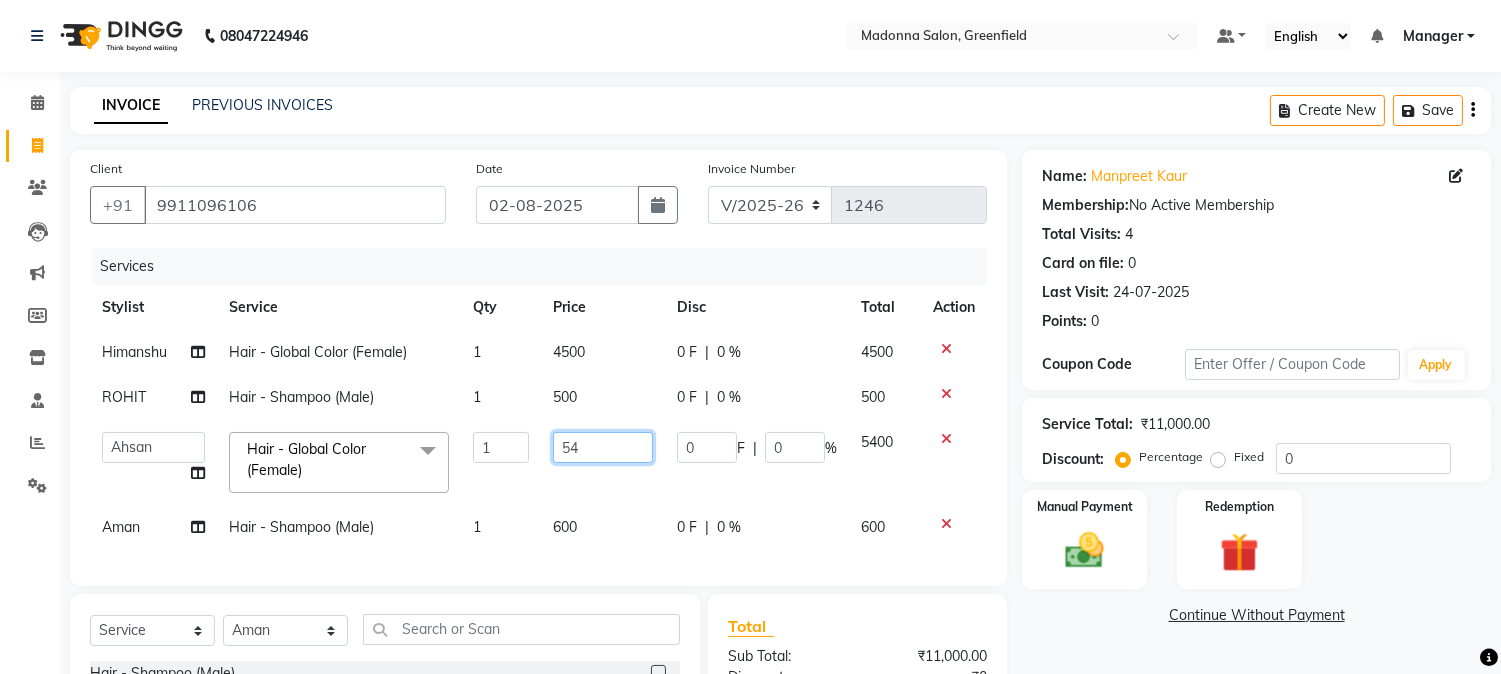 type on "5" 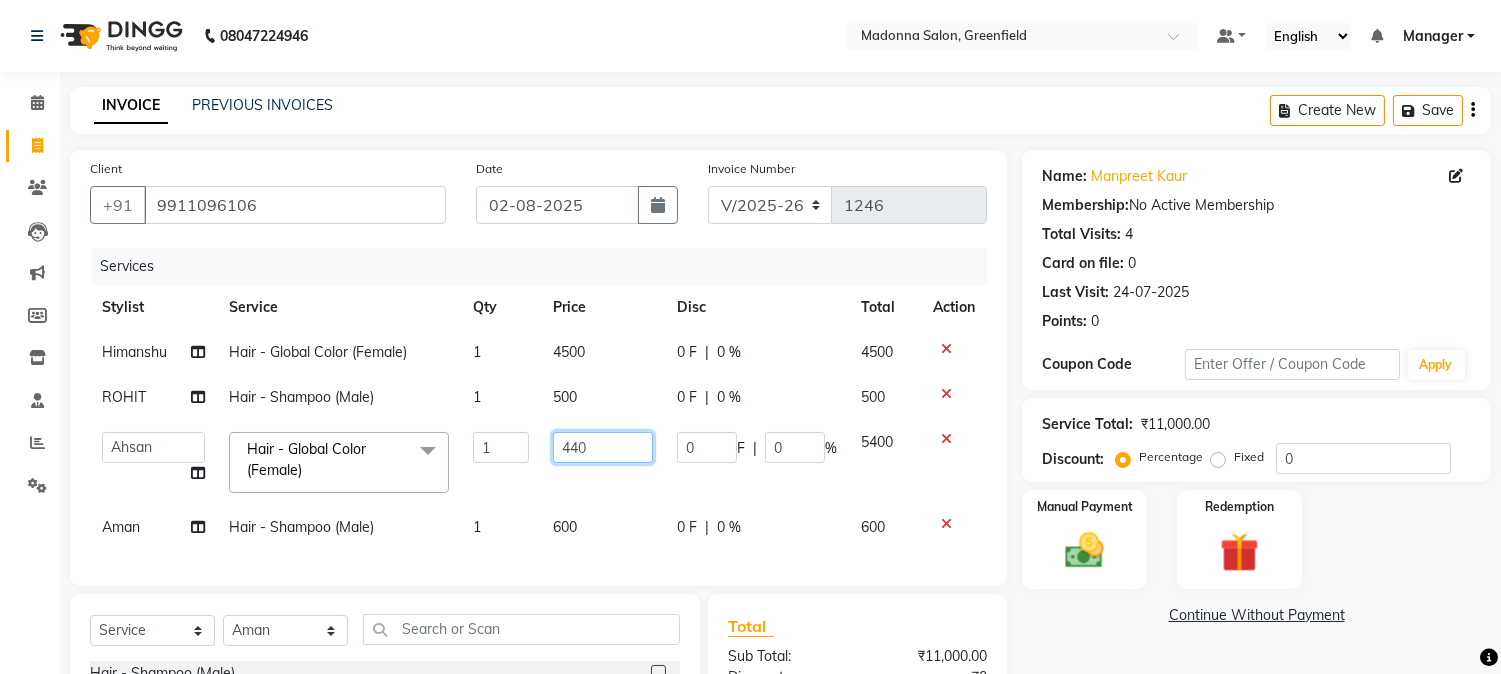 type on "4400" 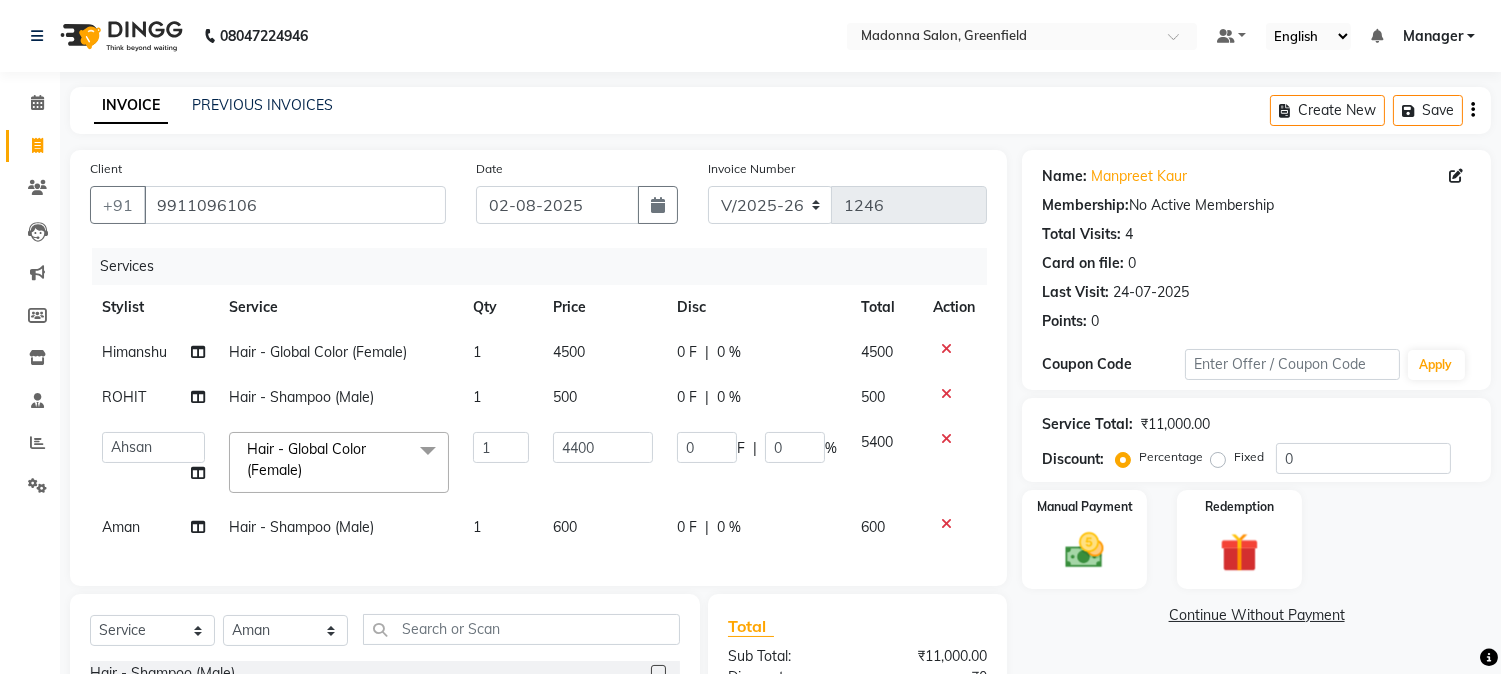 click on "Name: [FIRST] [LAST] Membership:  No Active Membership  Total Visits:  4 Card on file:  0 Last Visit:   24-07-2025 Points:   0  Coupon Code Apply Service Total:  ₹11,000.00  Discount:  Percentage   Fixed  0 Manual Payment Redemption  Continue Without Payment" 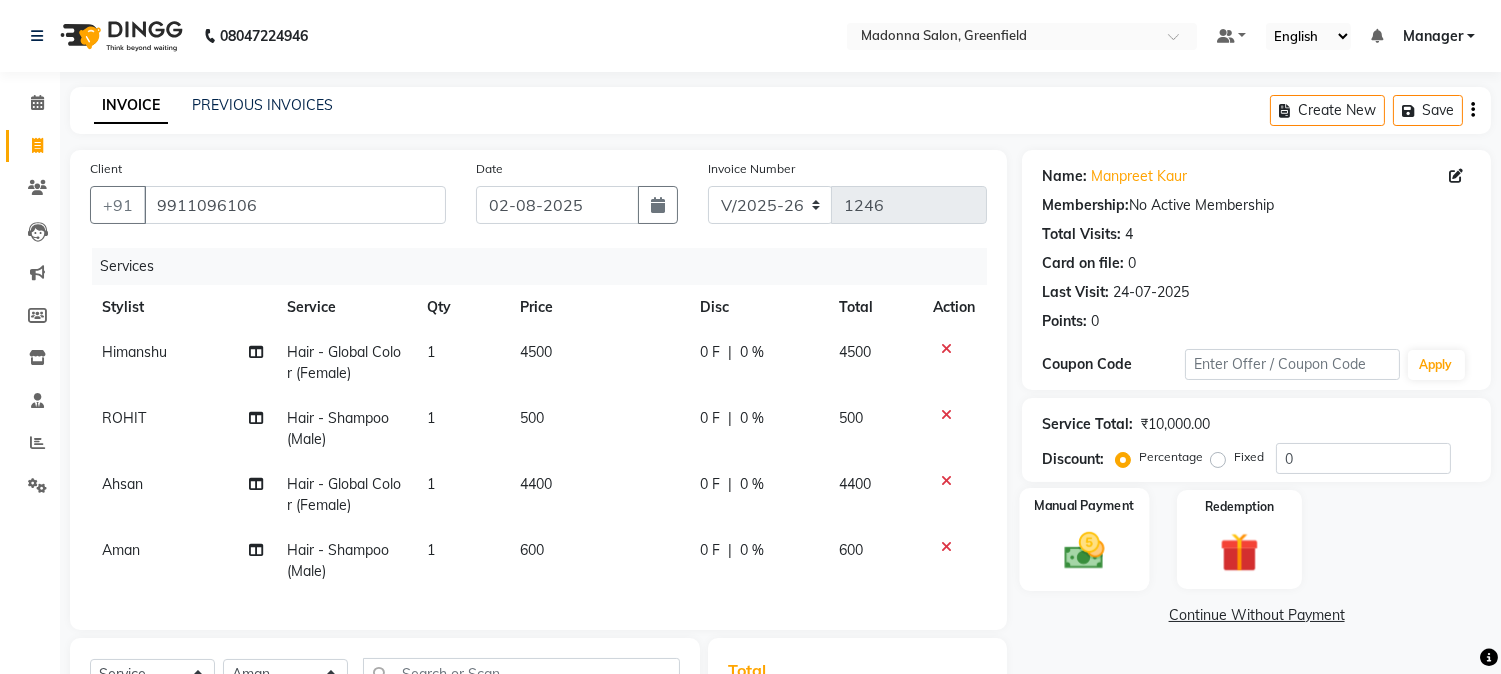 click 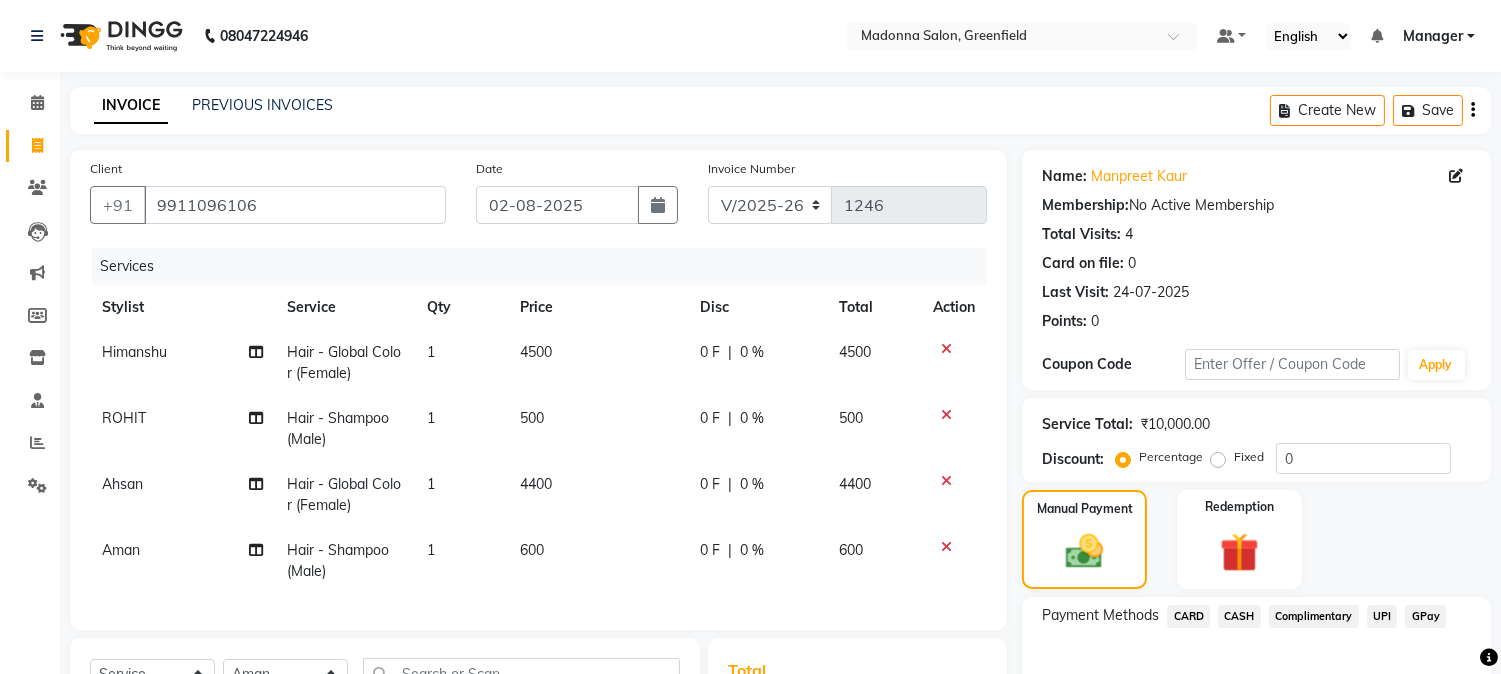 scroll, scrollTop: 305, scrollLeft: 0, axis: vertical 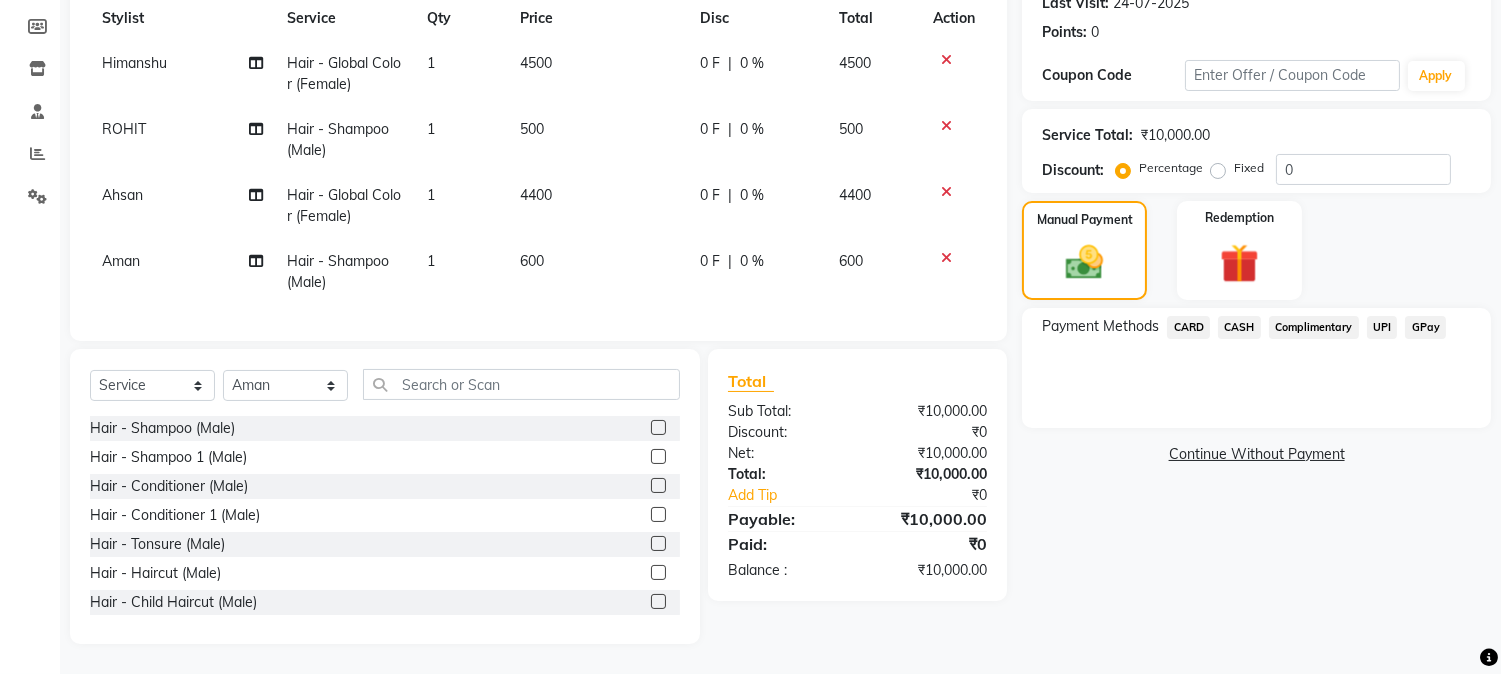 click on "CASH" 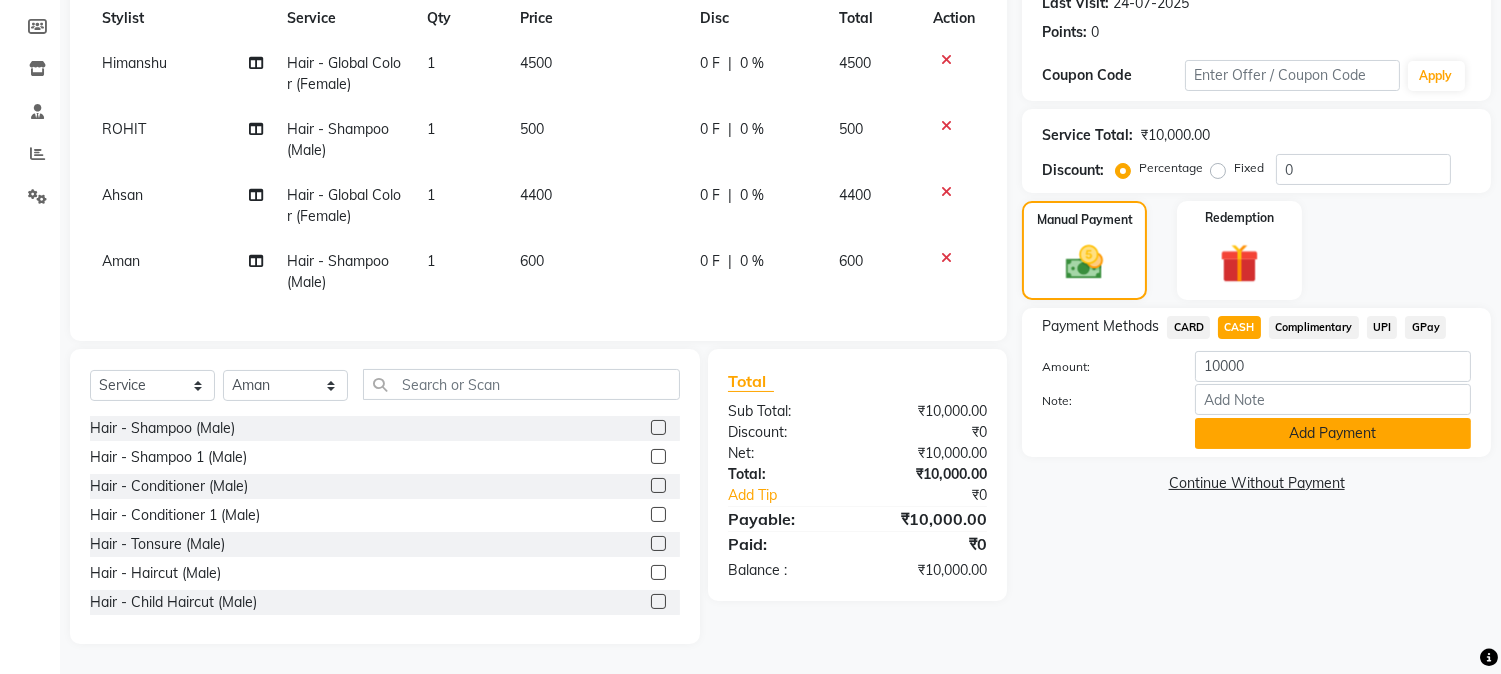 click on "Add Payment" 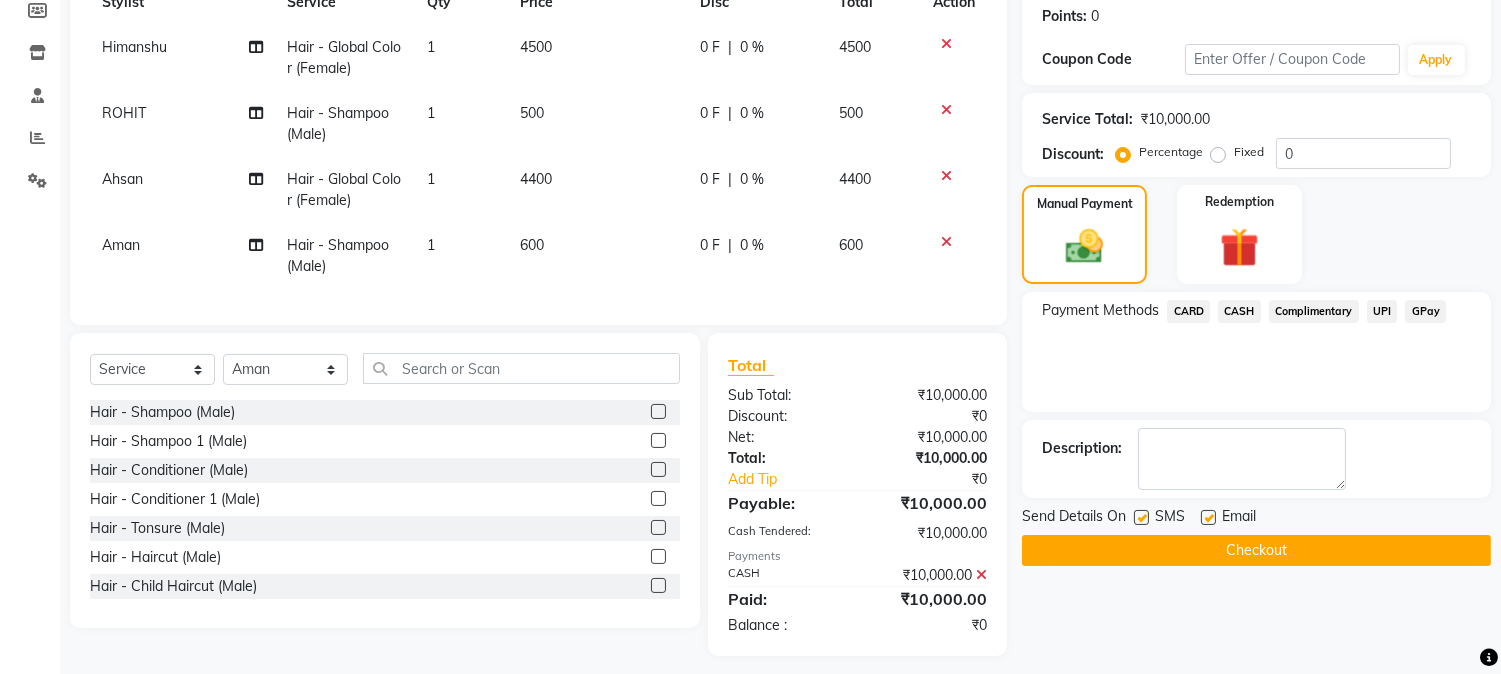 click on "Checkout" 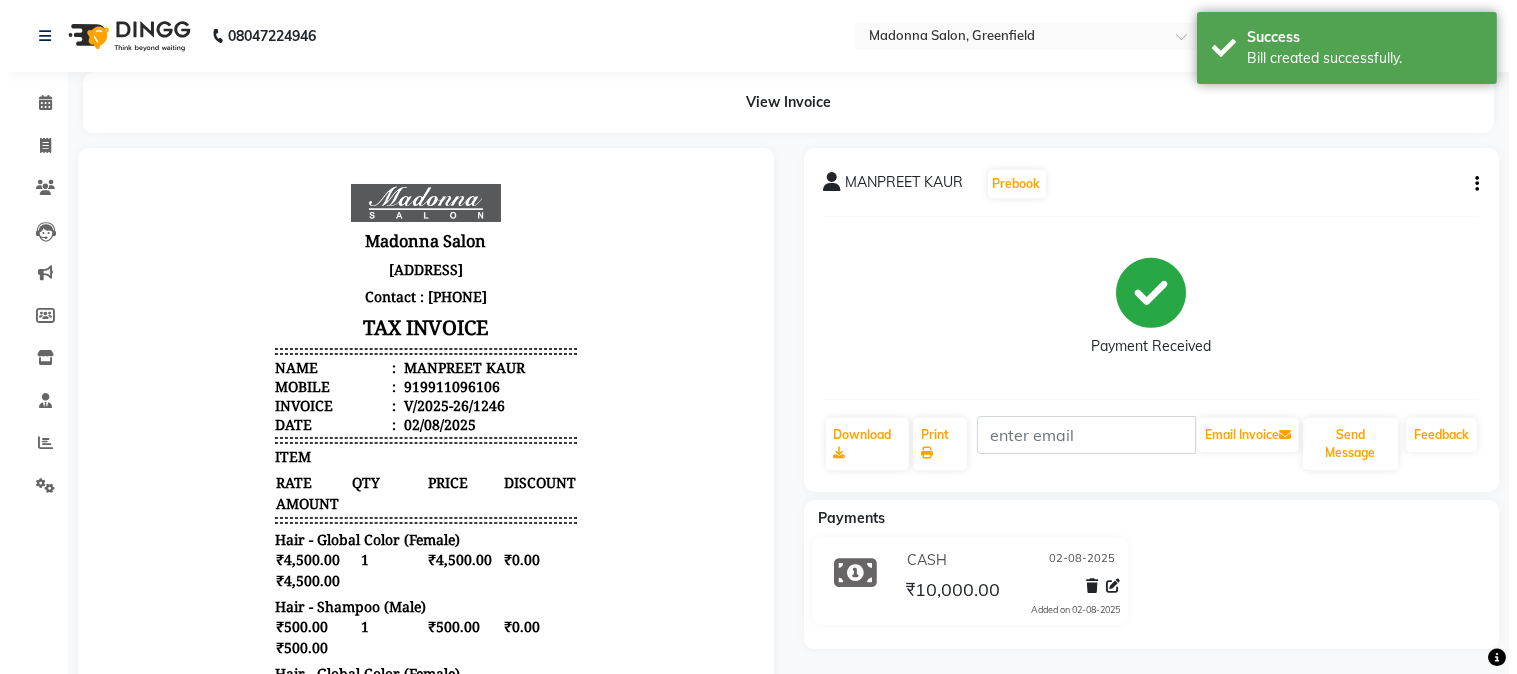 scroll, scrollTop: 0, scrollLeft: 0, axis: both 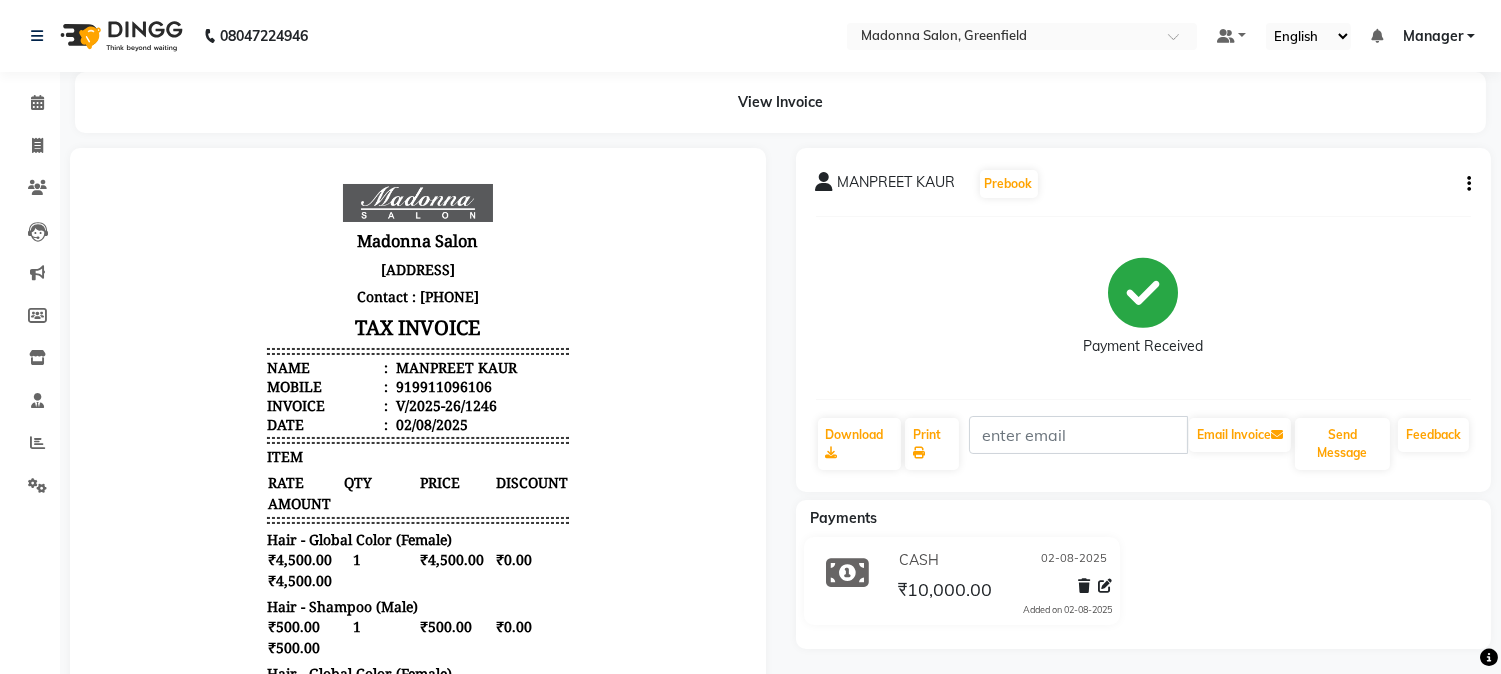 select on "service" 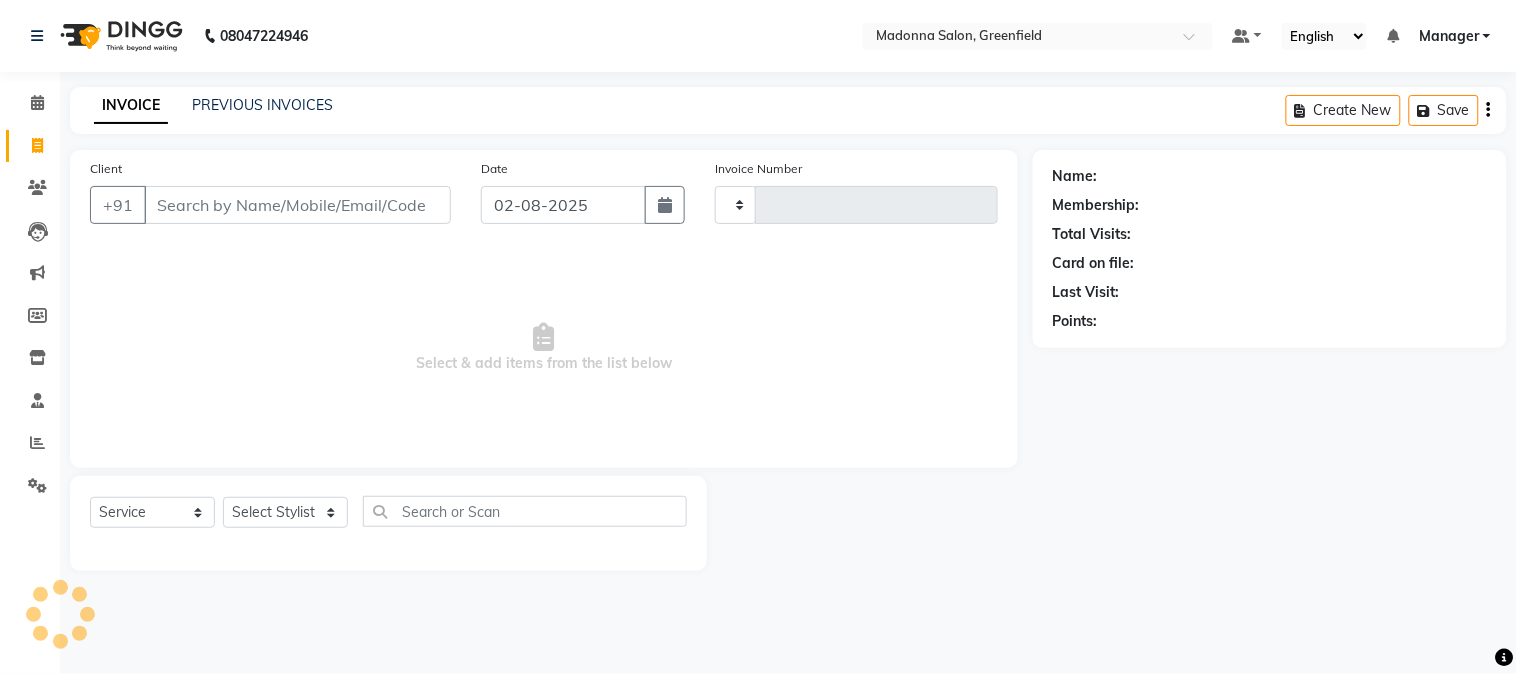 type on "1247" 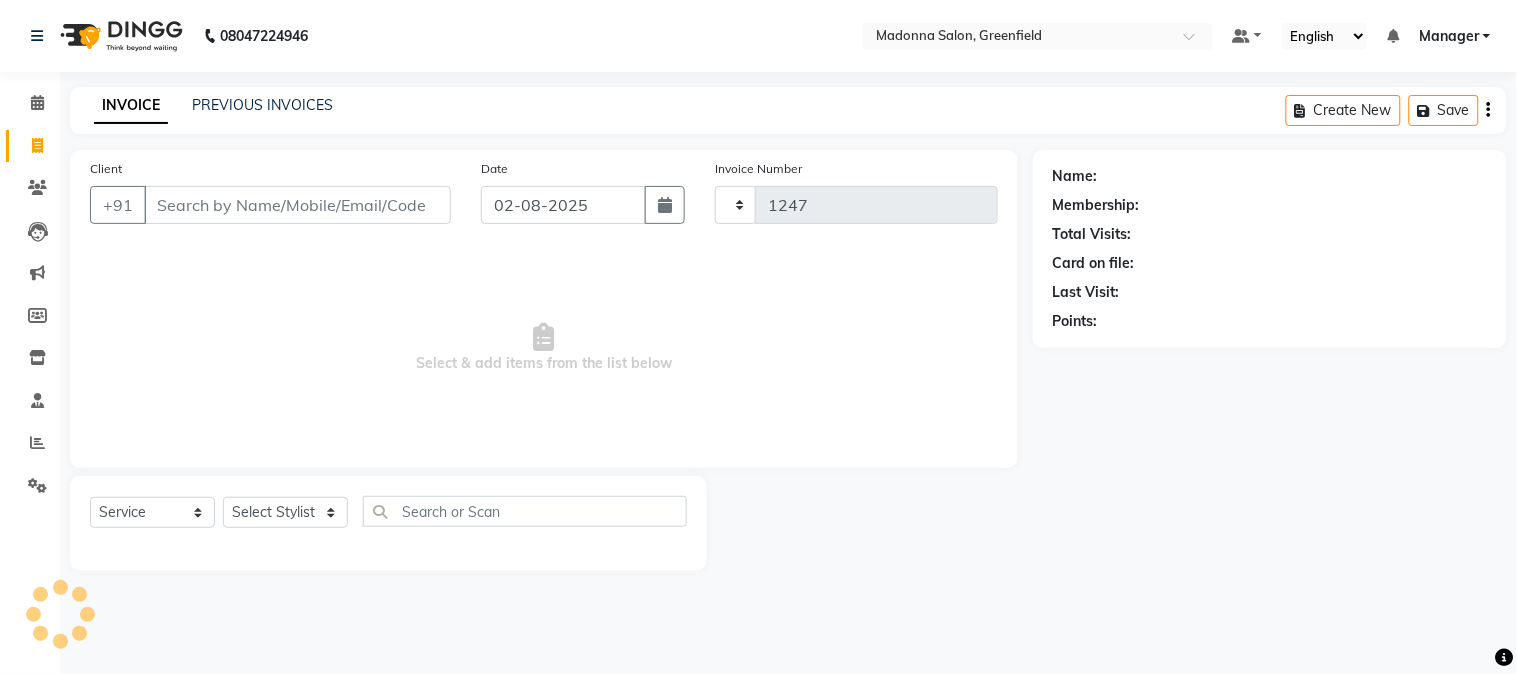 select on "7672" 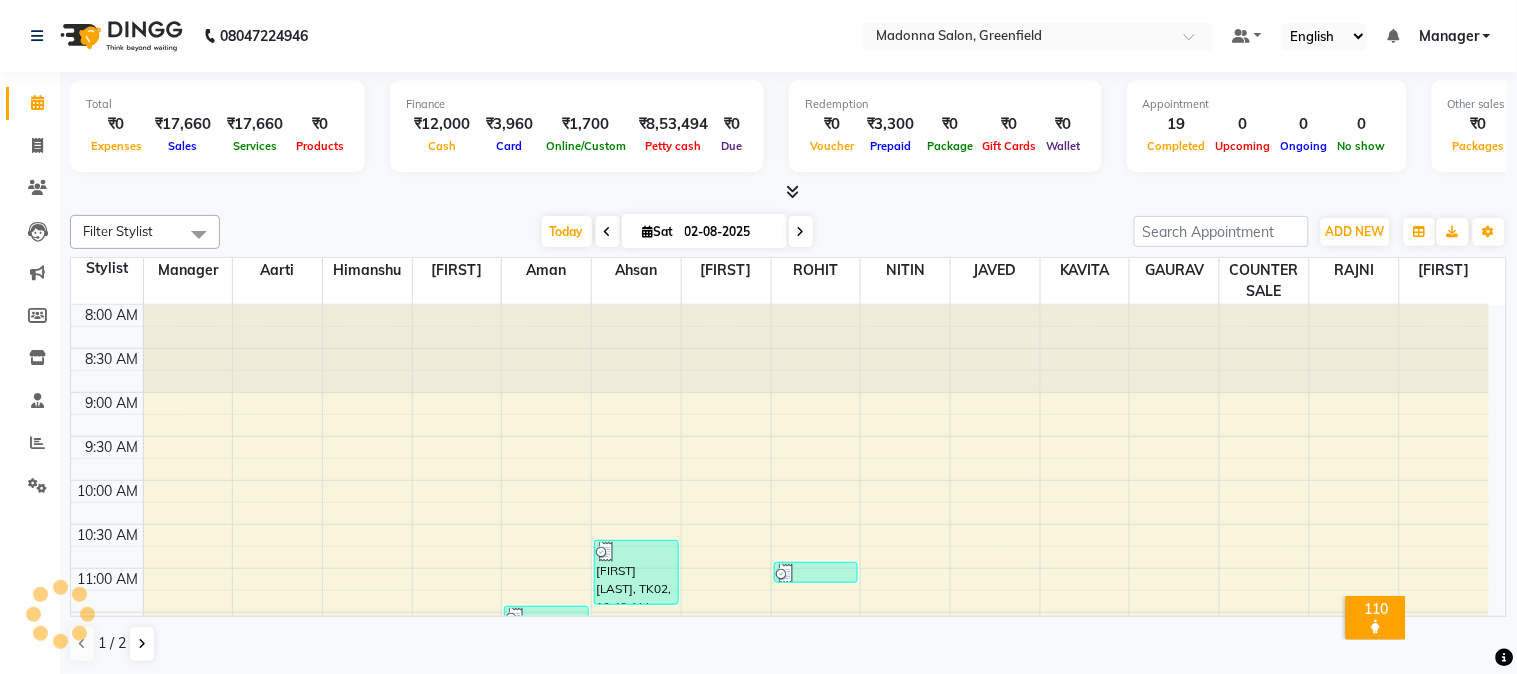 scroll, scrollTop: 0, scrollLeft: 0, axis: both 